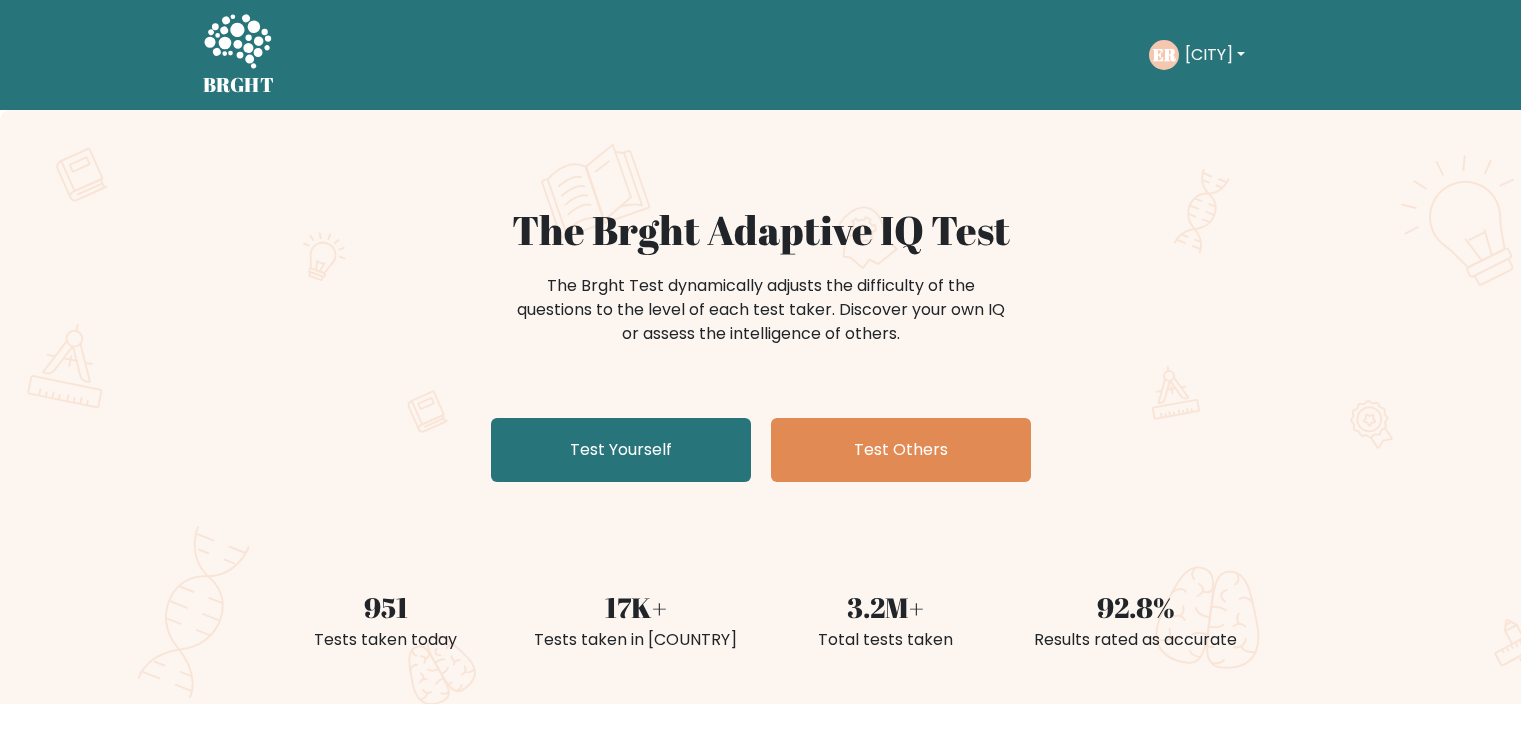 scroll, scrollTop: 0, scrollLeft: 0, axis: both 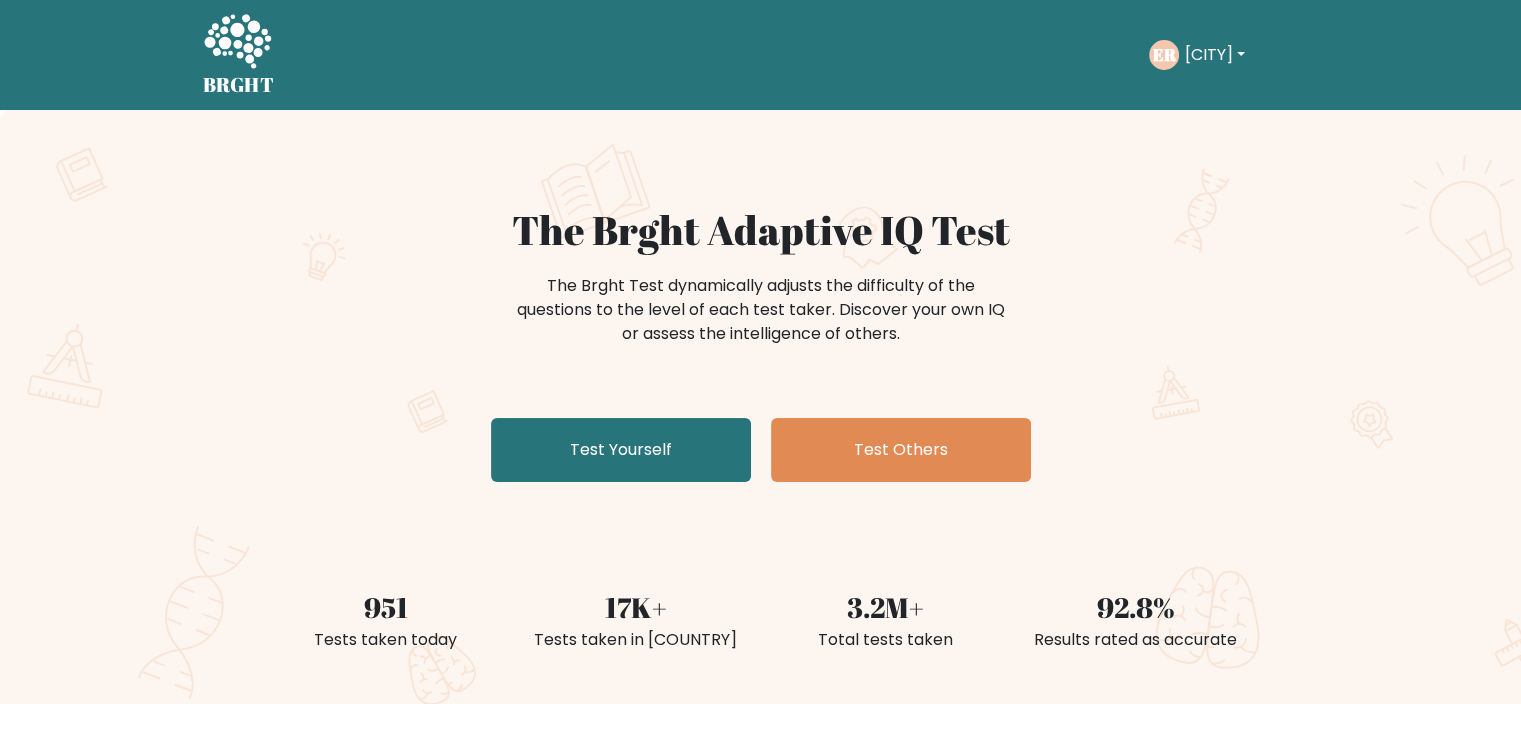 click on "Edim" at bounding box center [1215, 55] 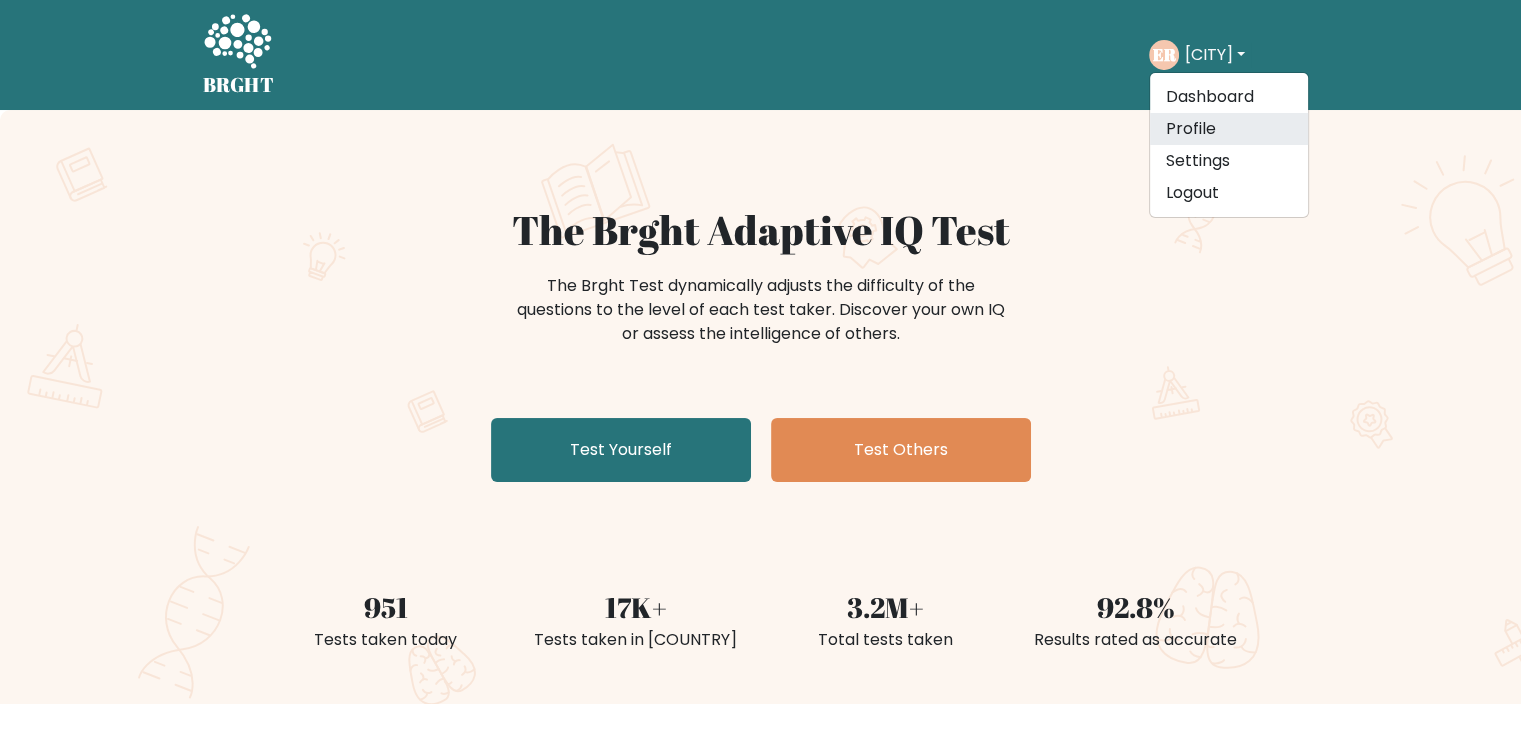 click on "Profile" at bounding box center [1229, 129] 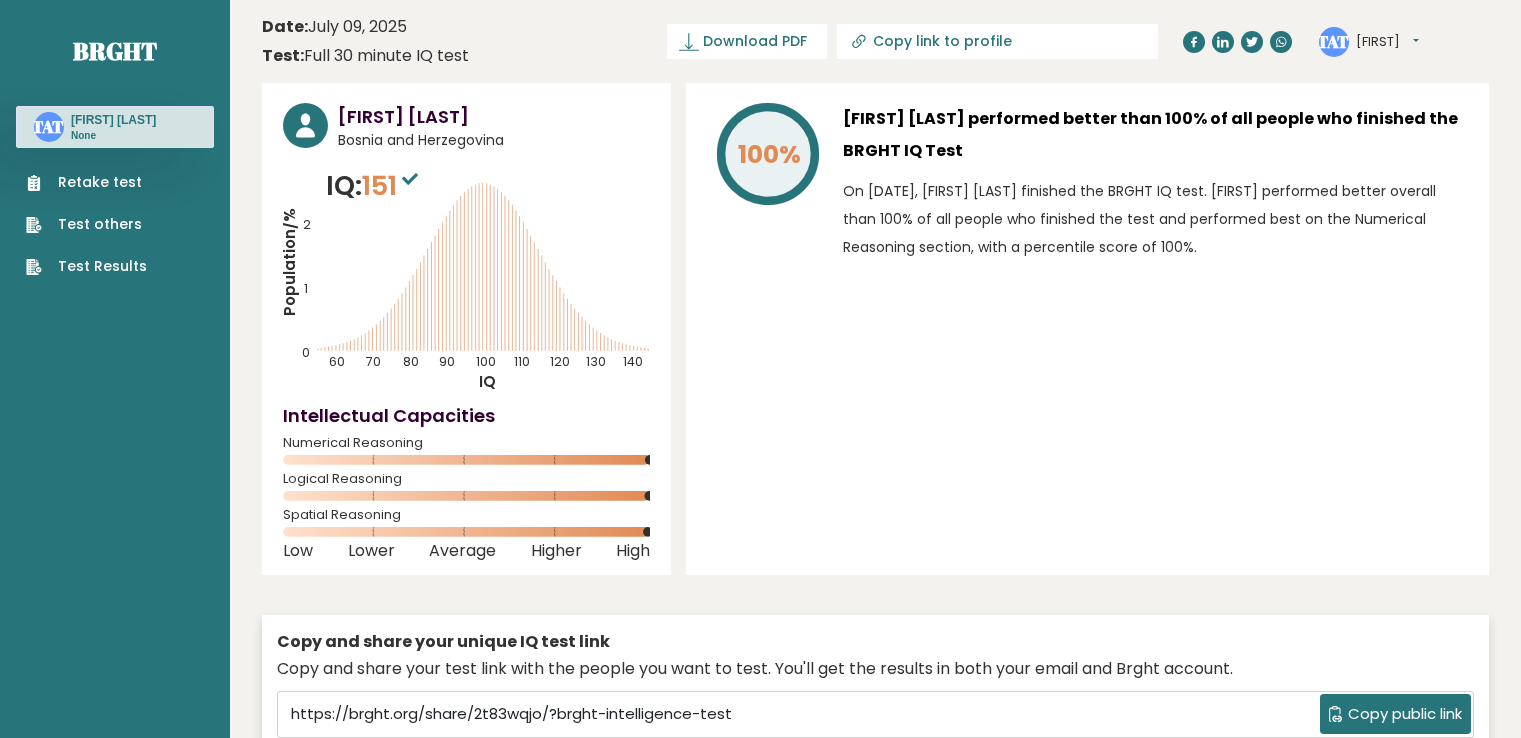 scroll, scrollTop: 0, scrollLeft: 0, axis: both 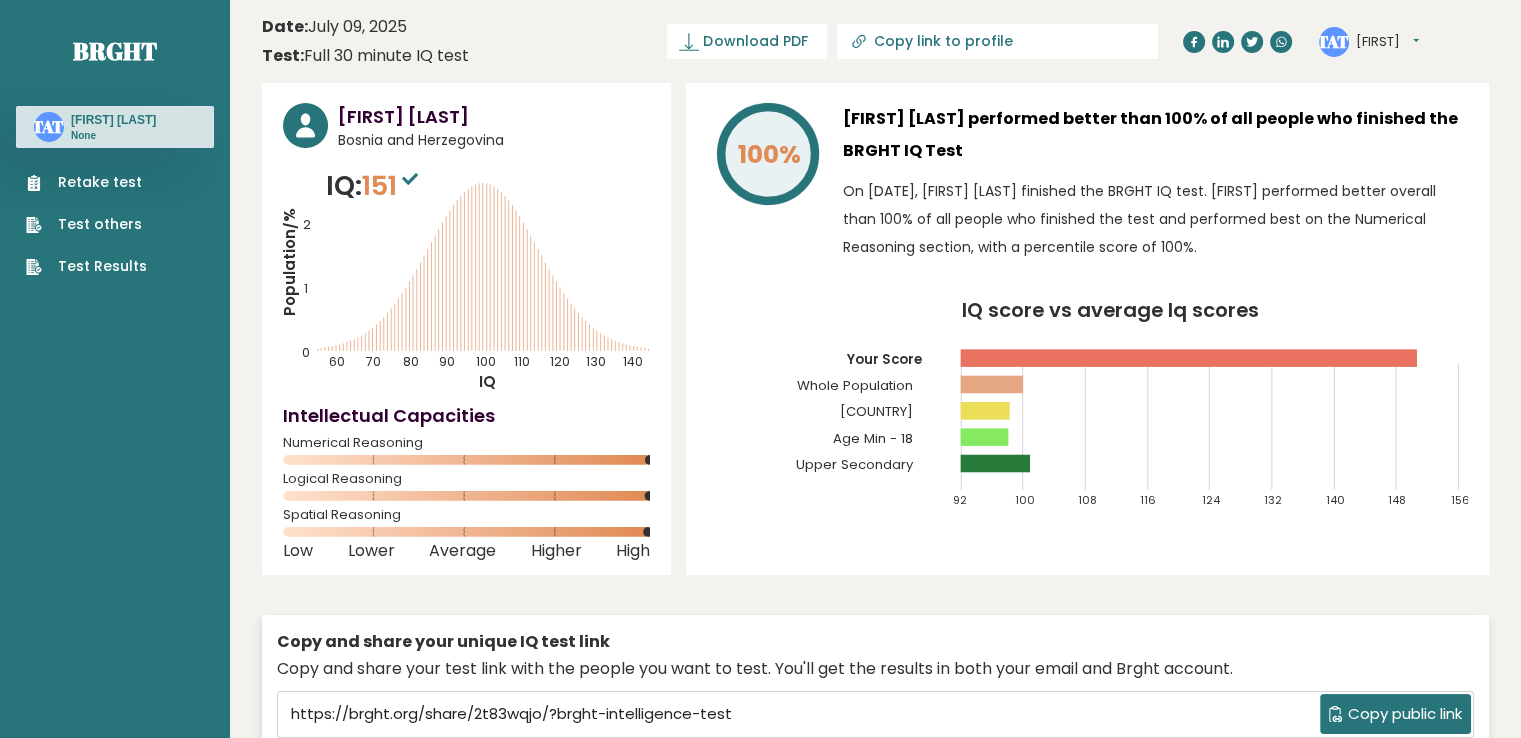 click on "Retake test" at bounding box center (86, 182) 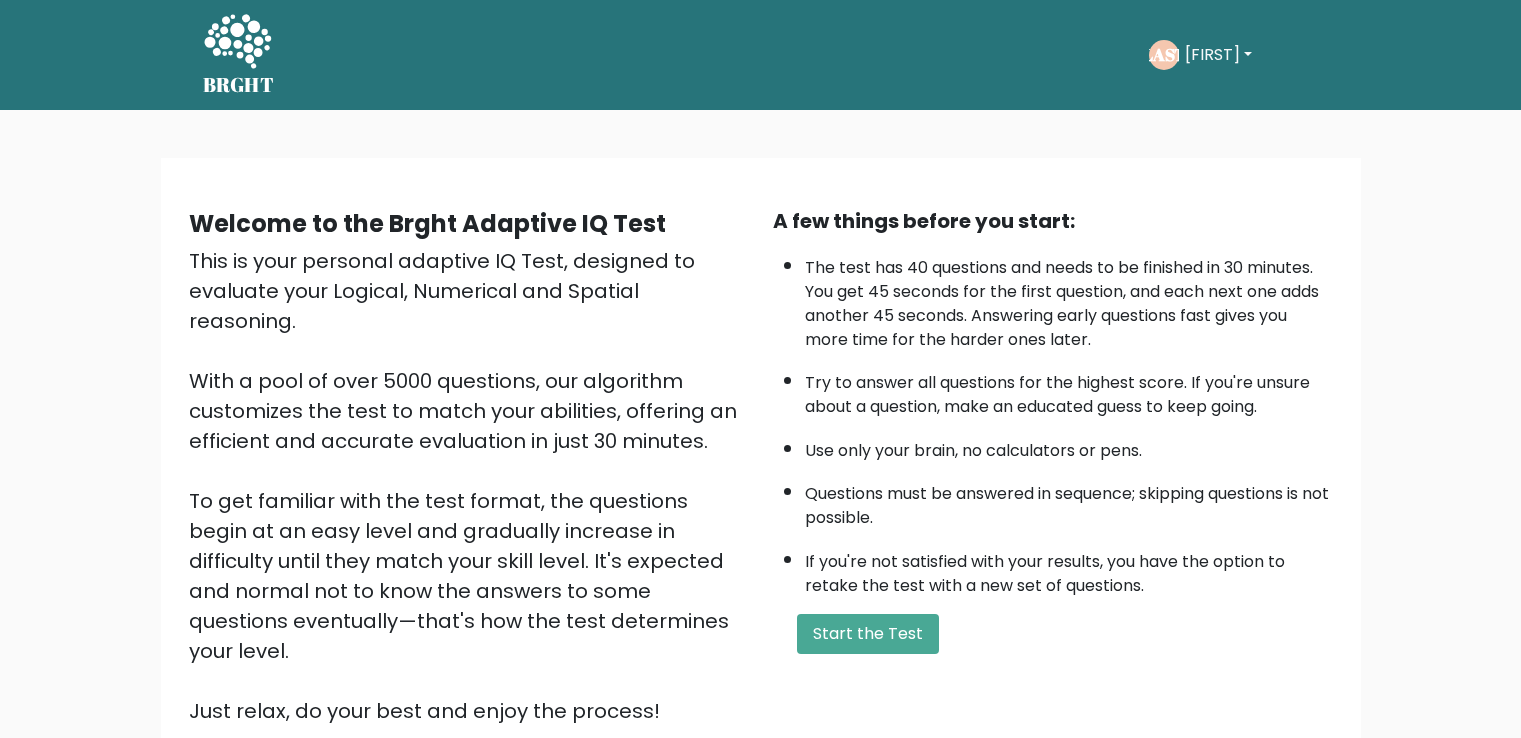 scroll, scrollTop: 0, scrollLeft: 0, axis: both 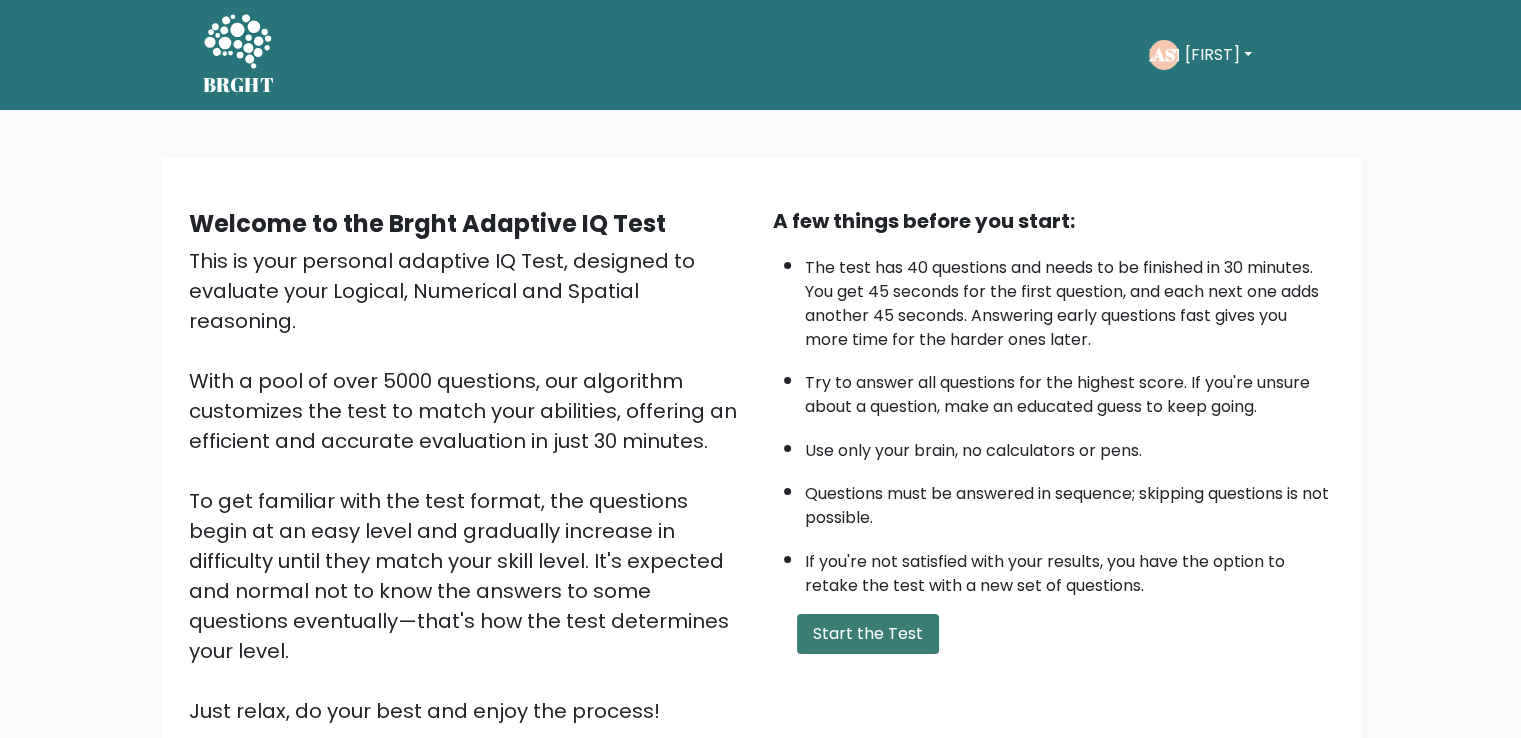 click on "Start the Test" at bounding box center [868, 634] 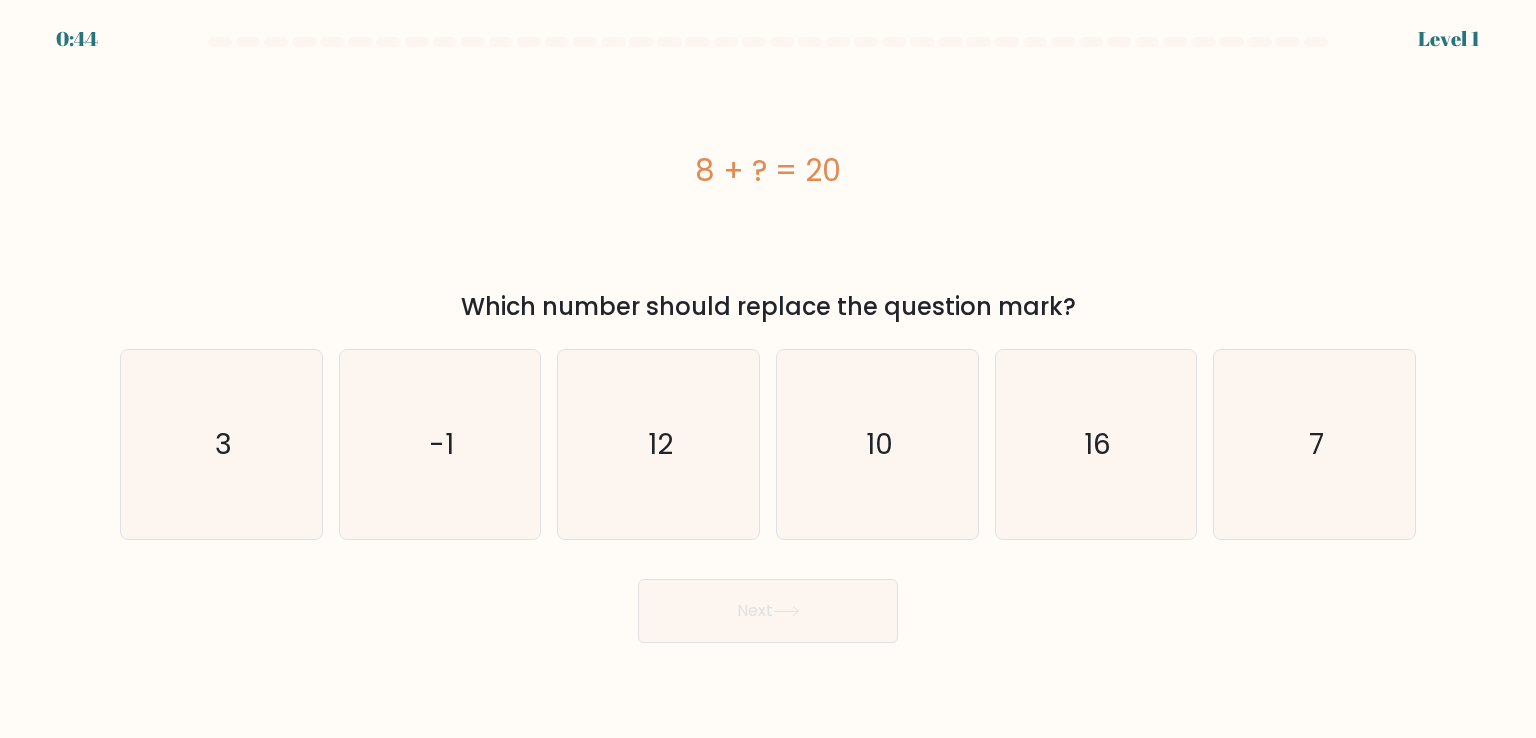 scroll, scrollTop: 0, scrollLeft: 0, axis: both 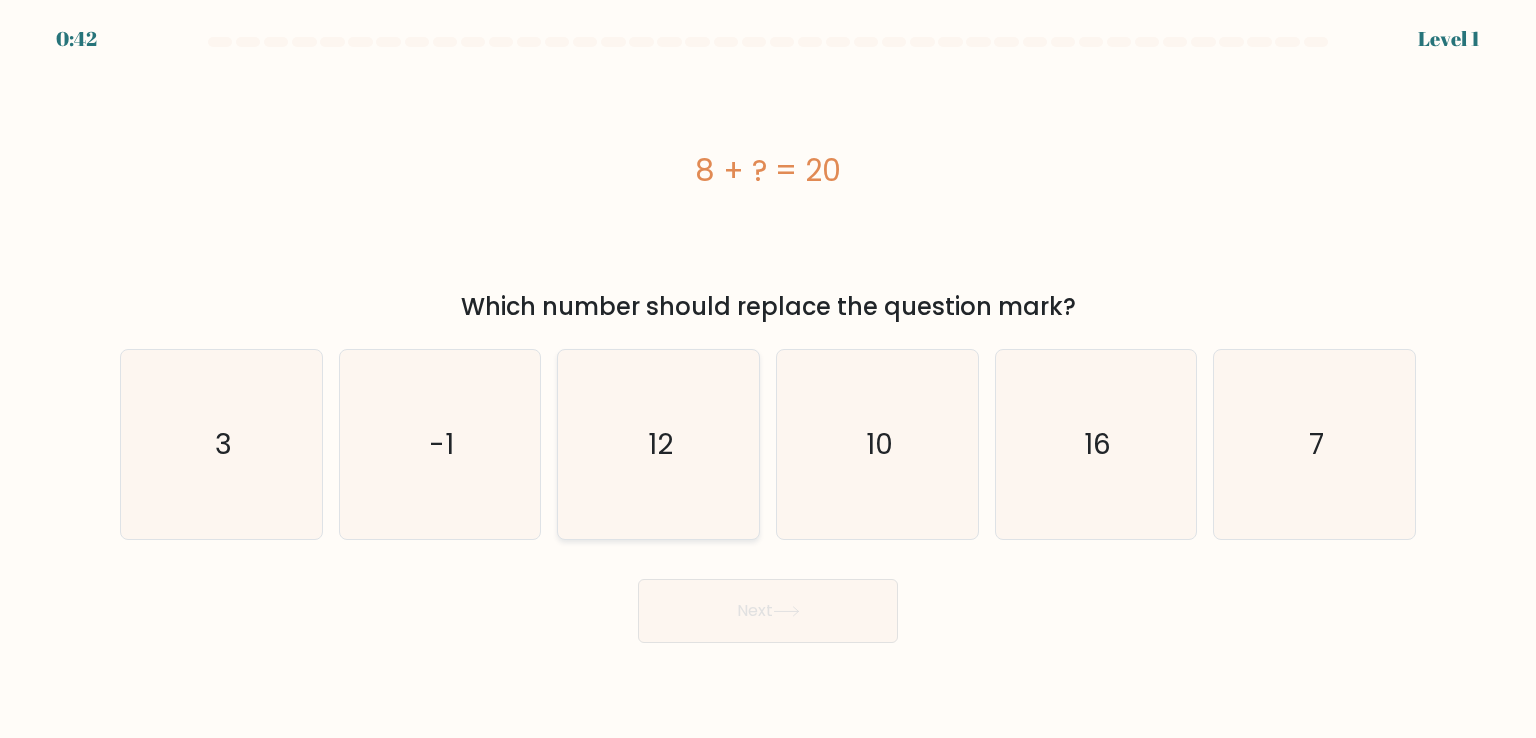 click on "12" 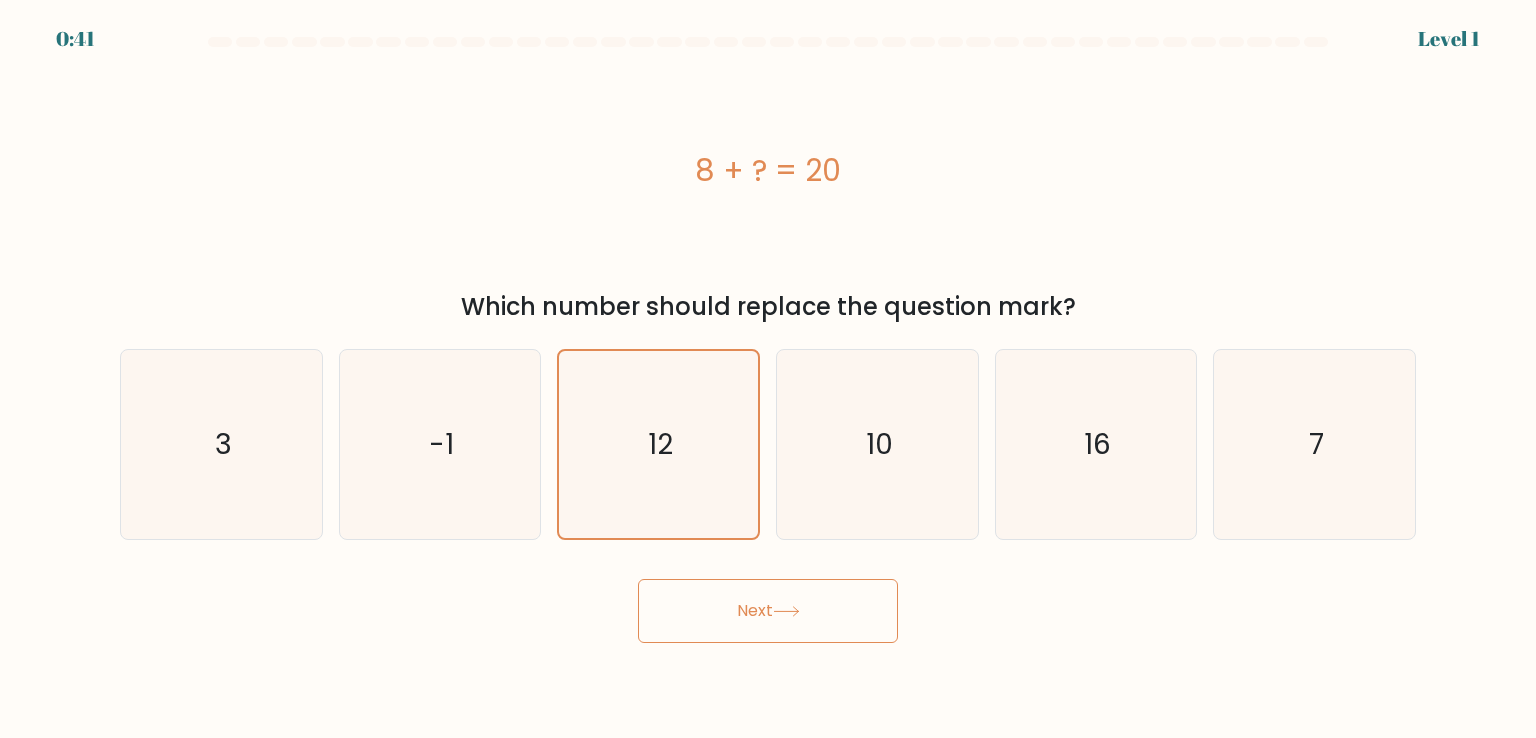 click on "Next" at bounding box center (768, 611) 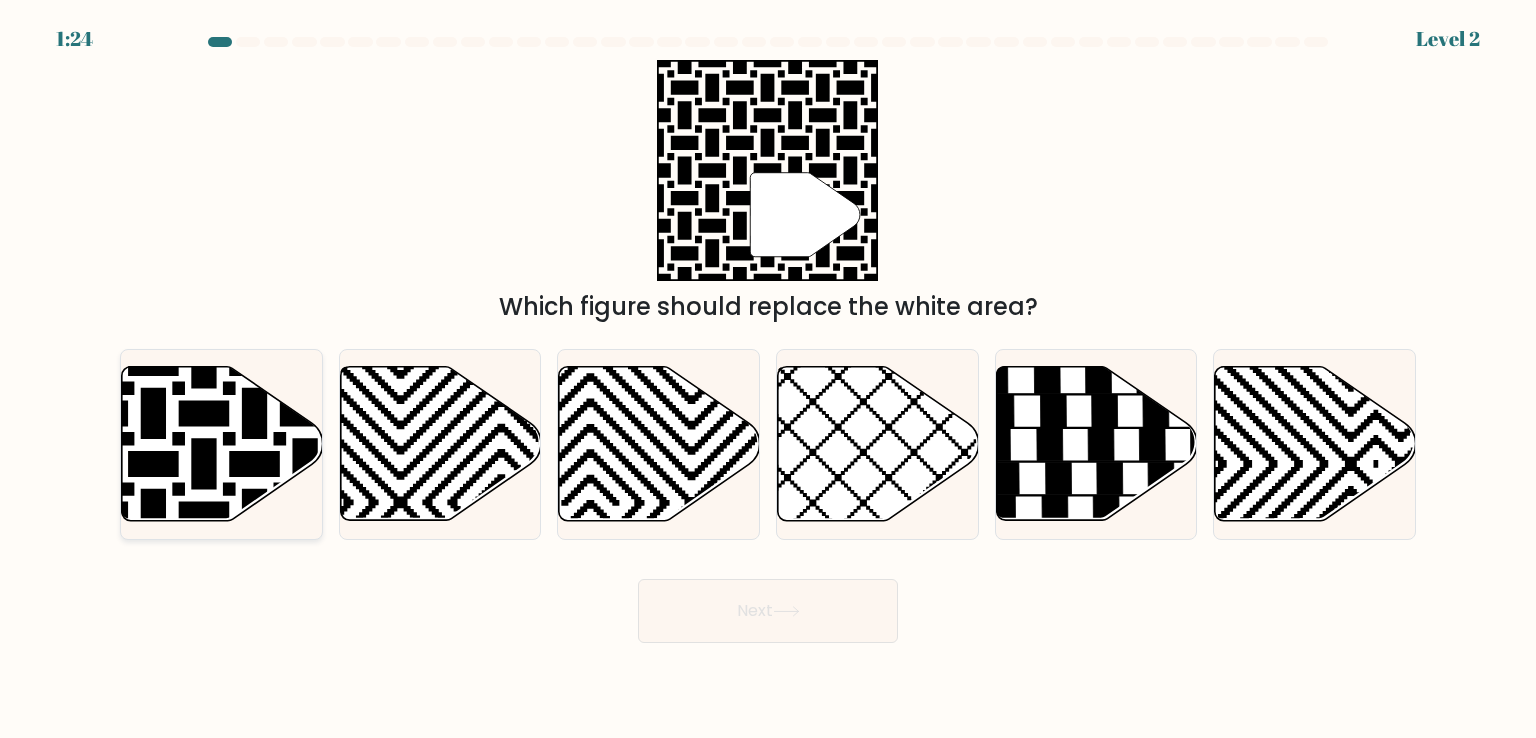 click 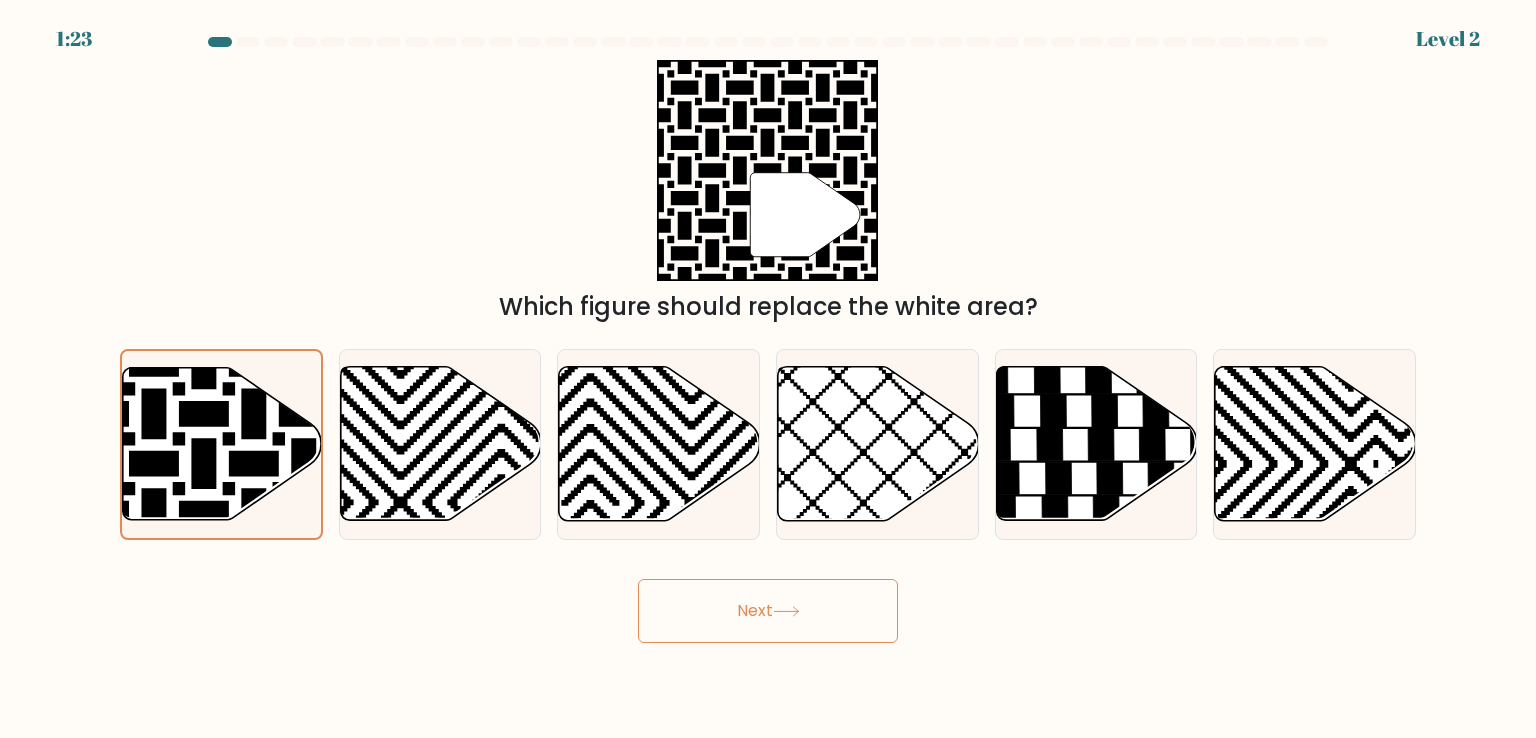 click on "Next" at bounding box center [768, 611] 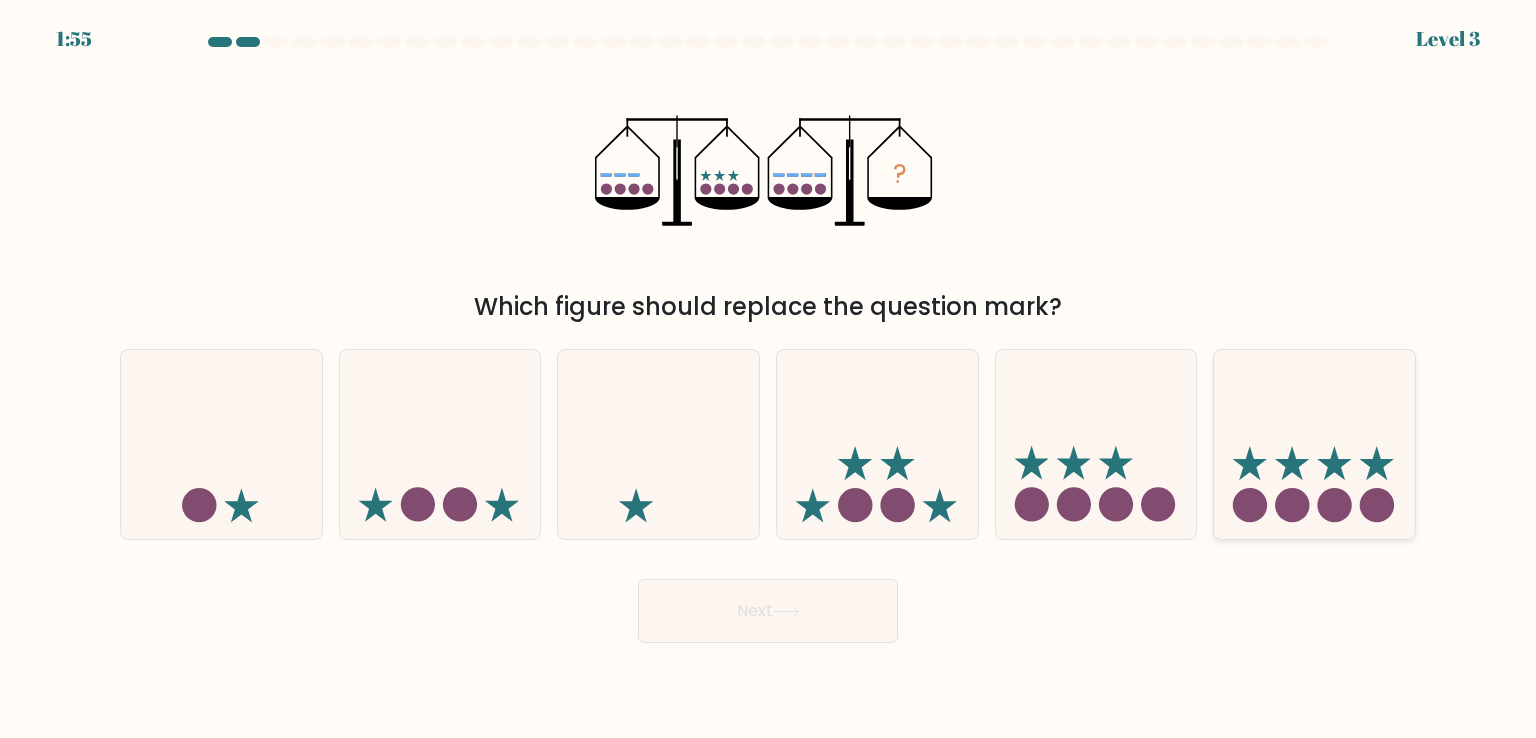 click 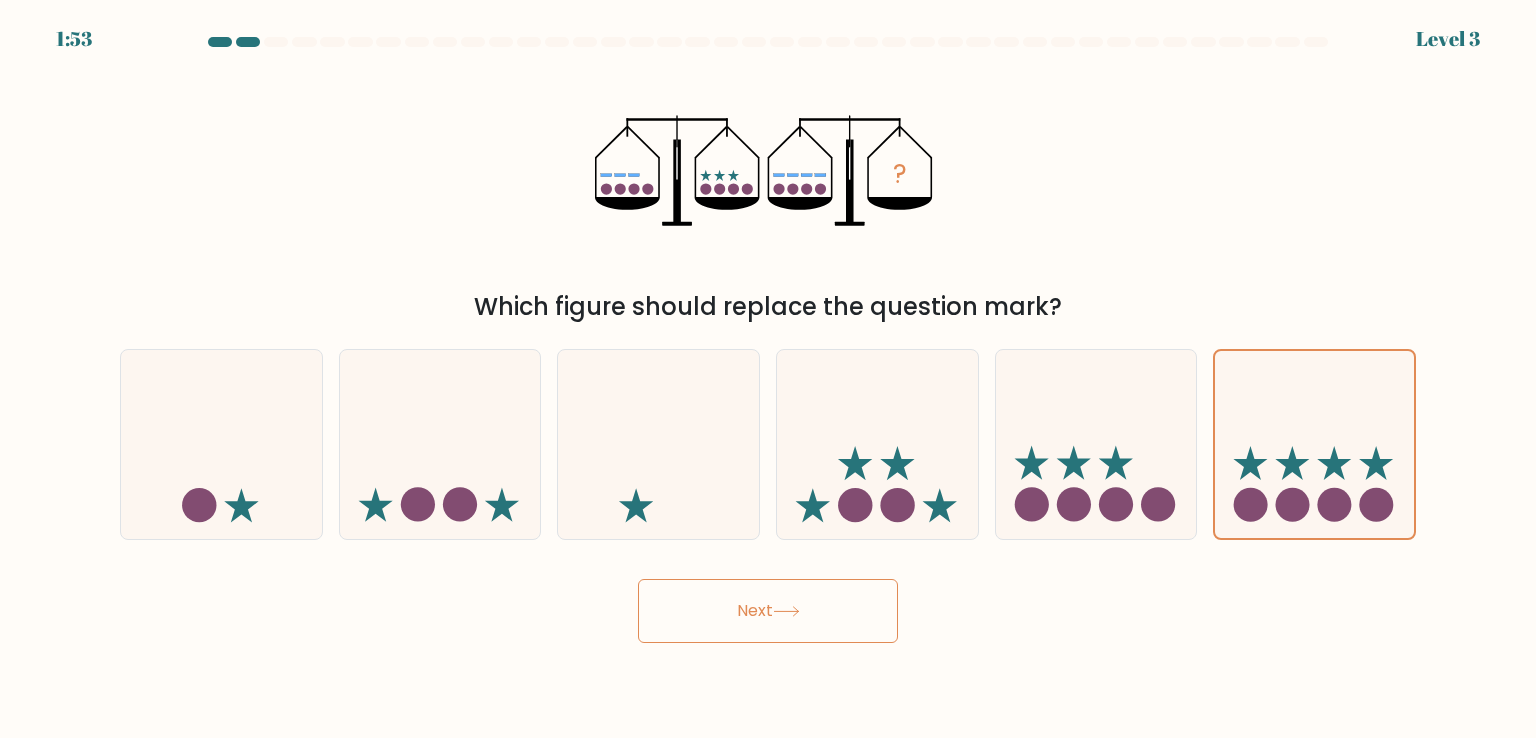 click on "Next" at bounding box center [768, 611] 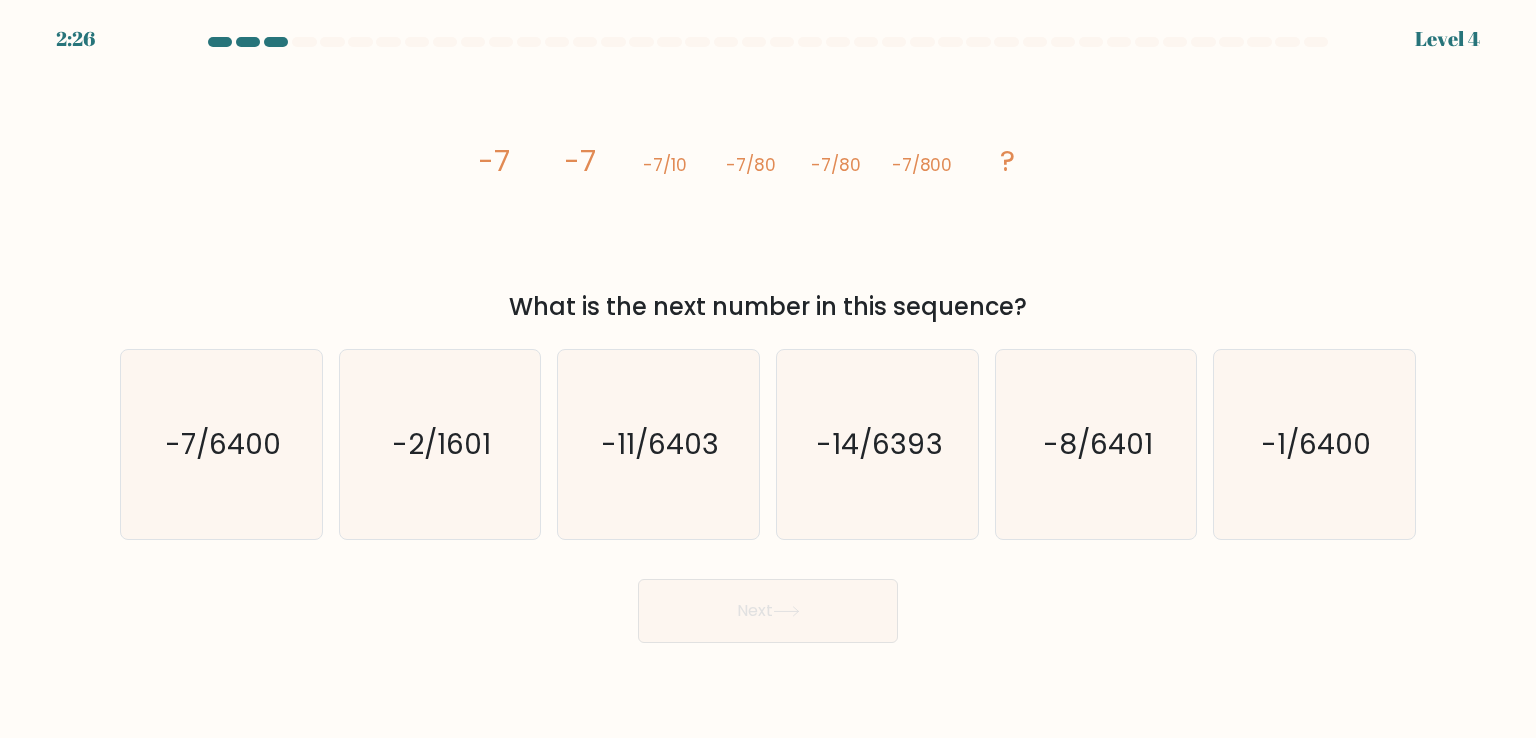click at bounding box center (768, 340) 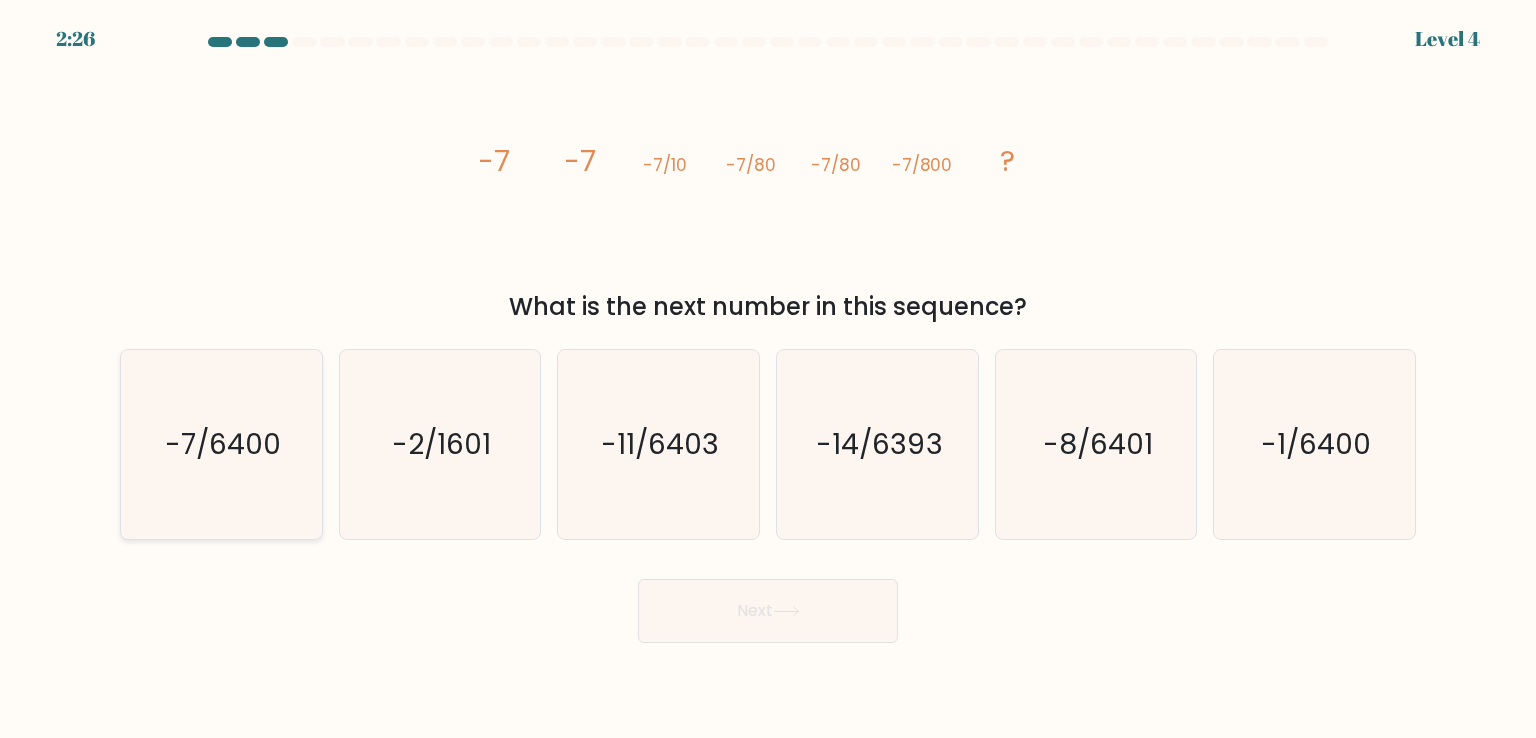 click on "-7/6400" 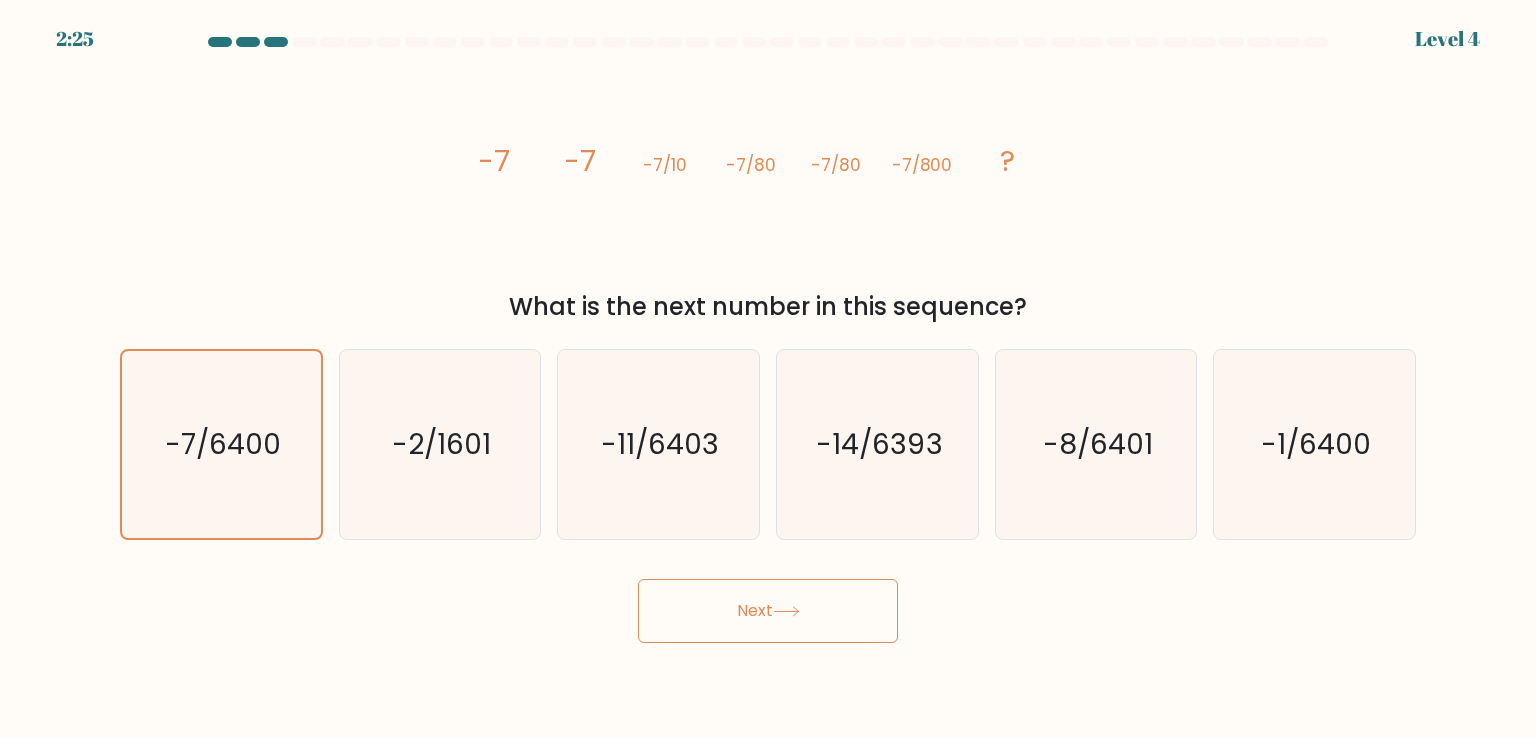 click on "Next" at bounding box center [768, 611] 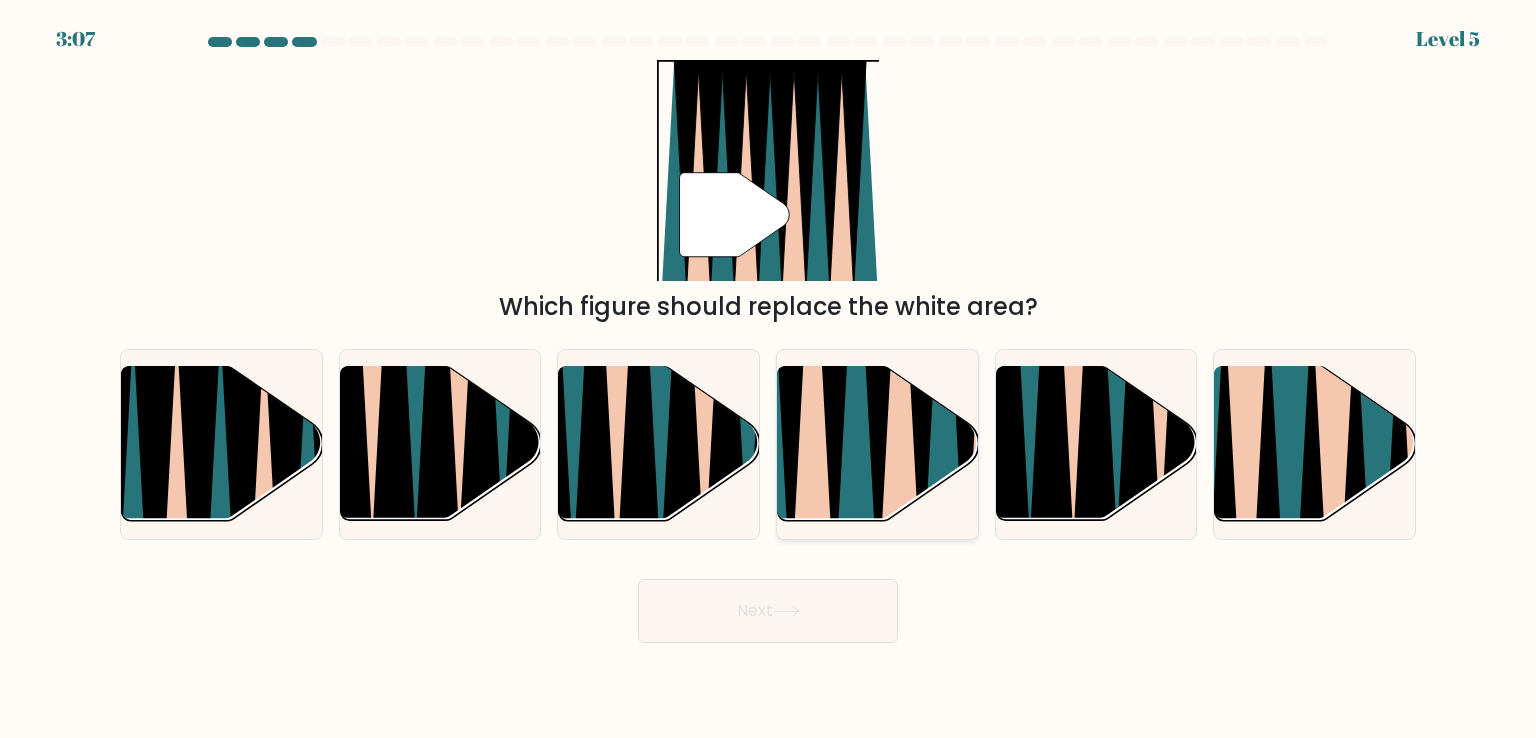 click 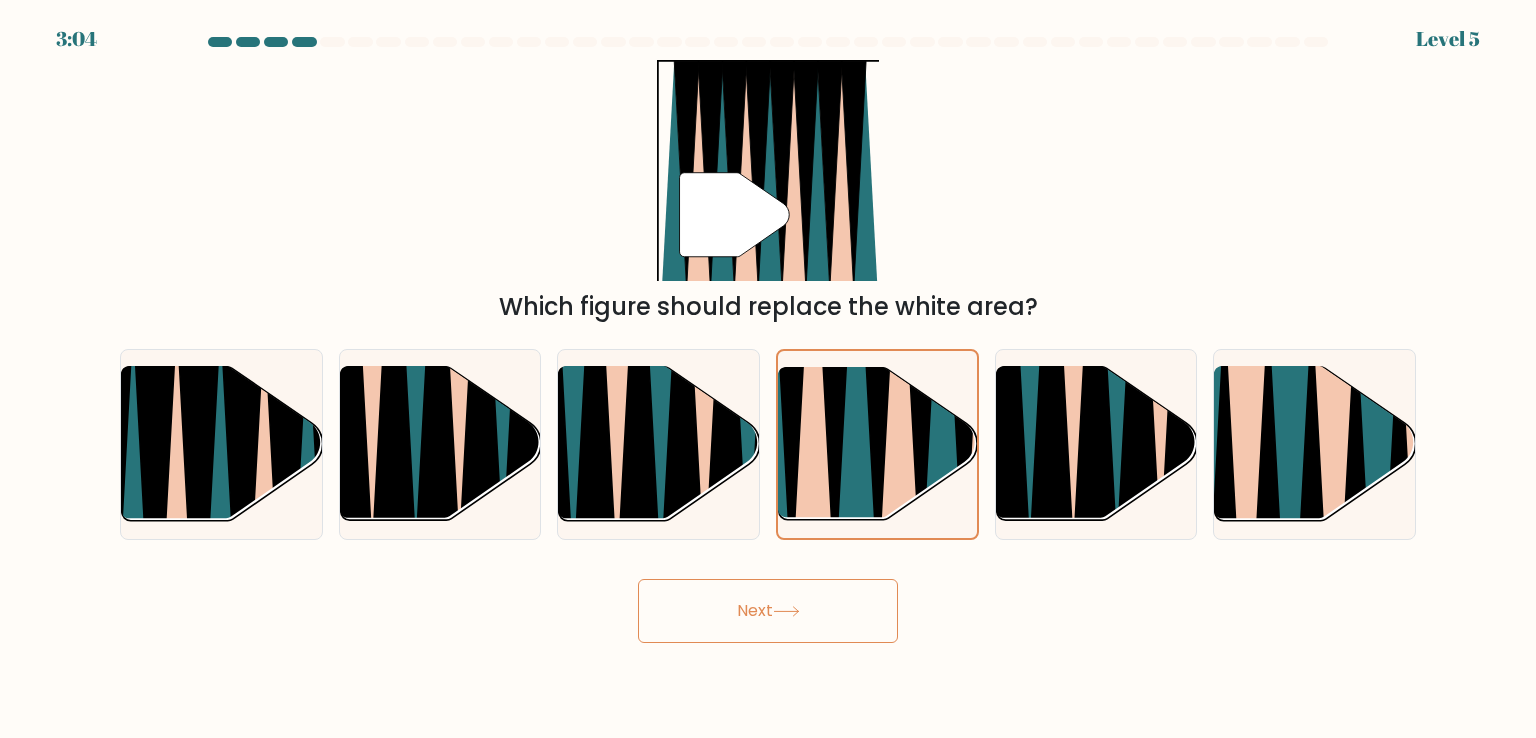 click on "Next" at bounding box center (768, 611) 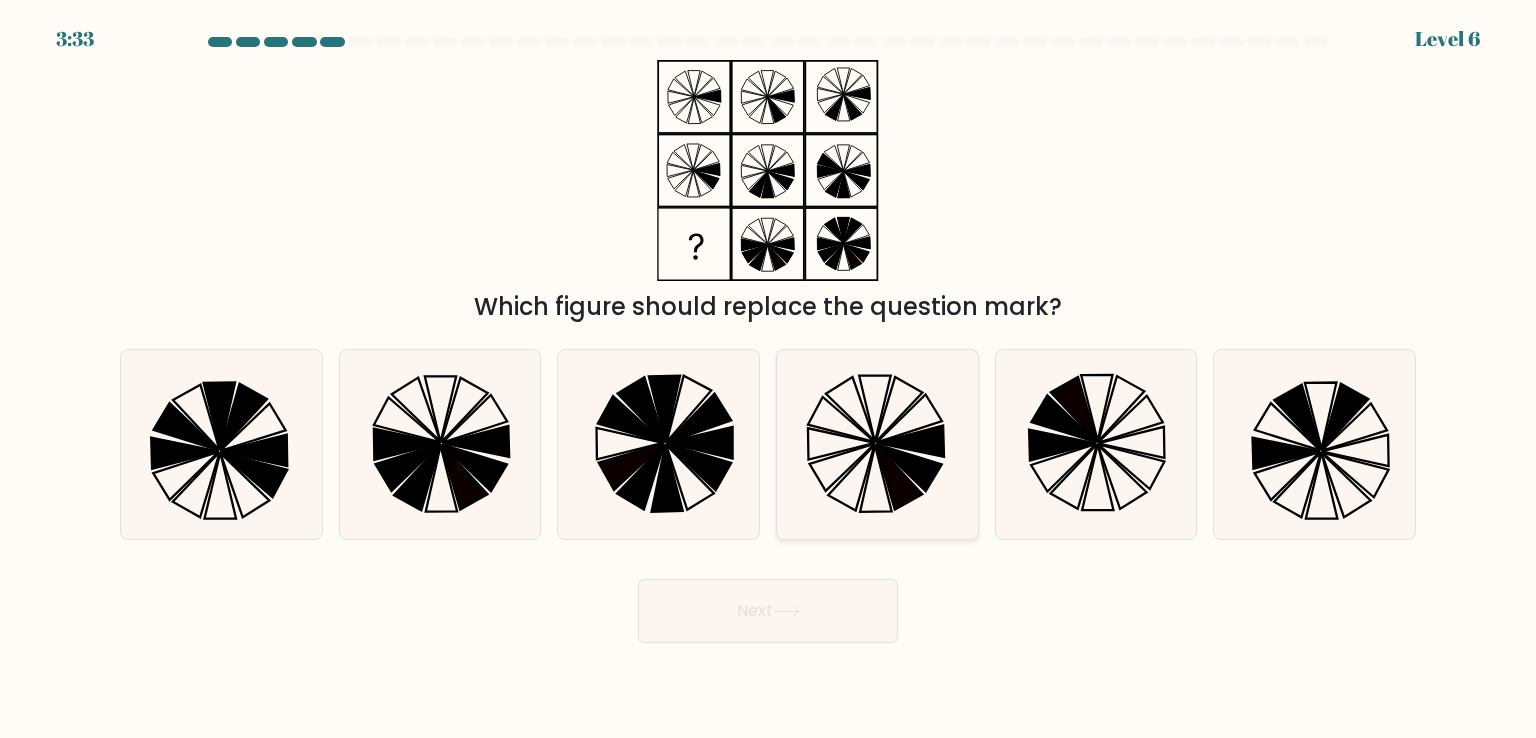 click 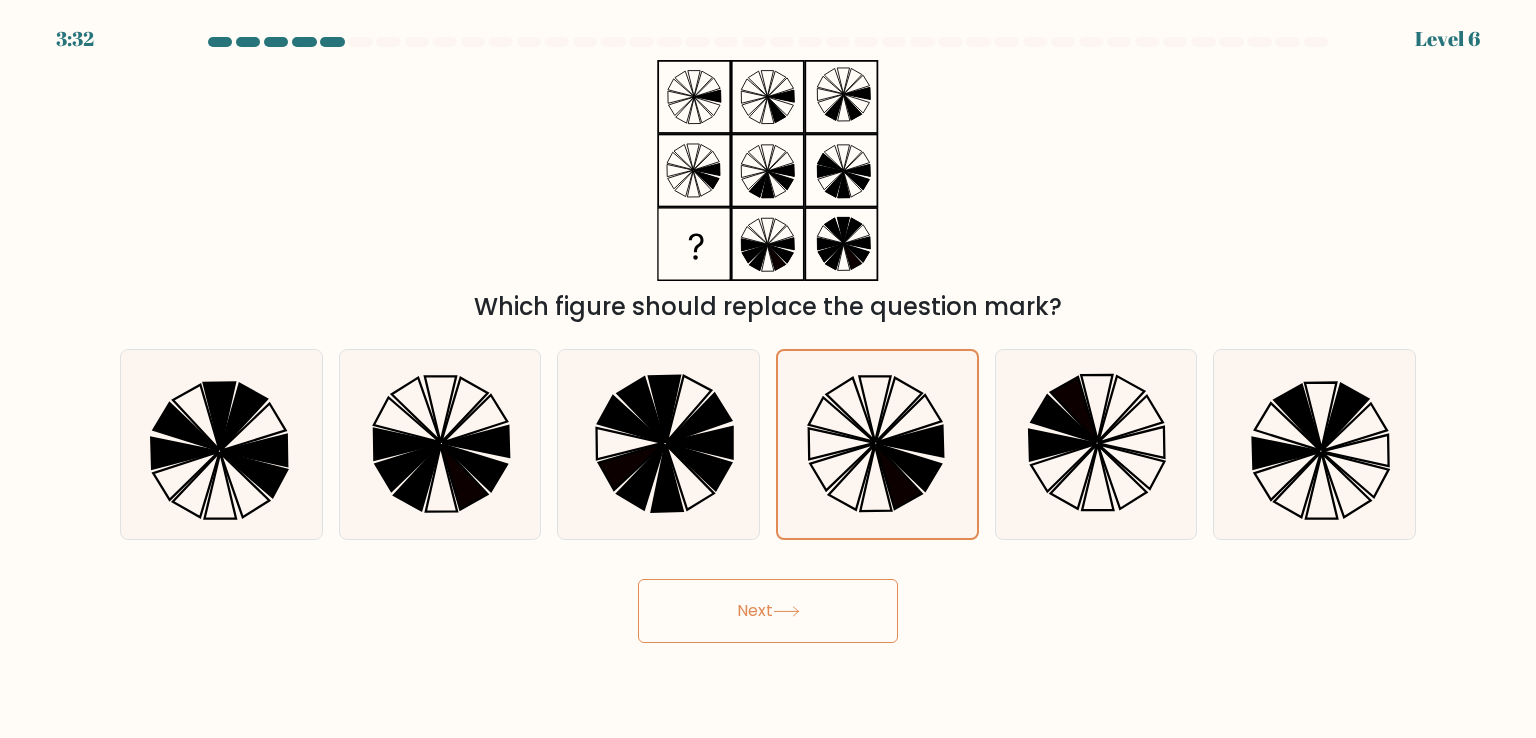 click on "Next" at bounding box center (768, 611) 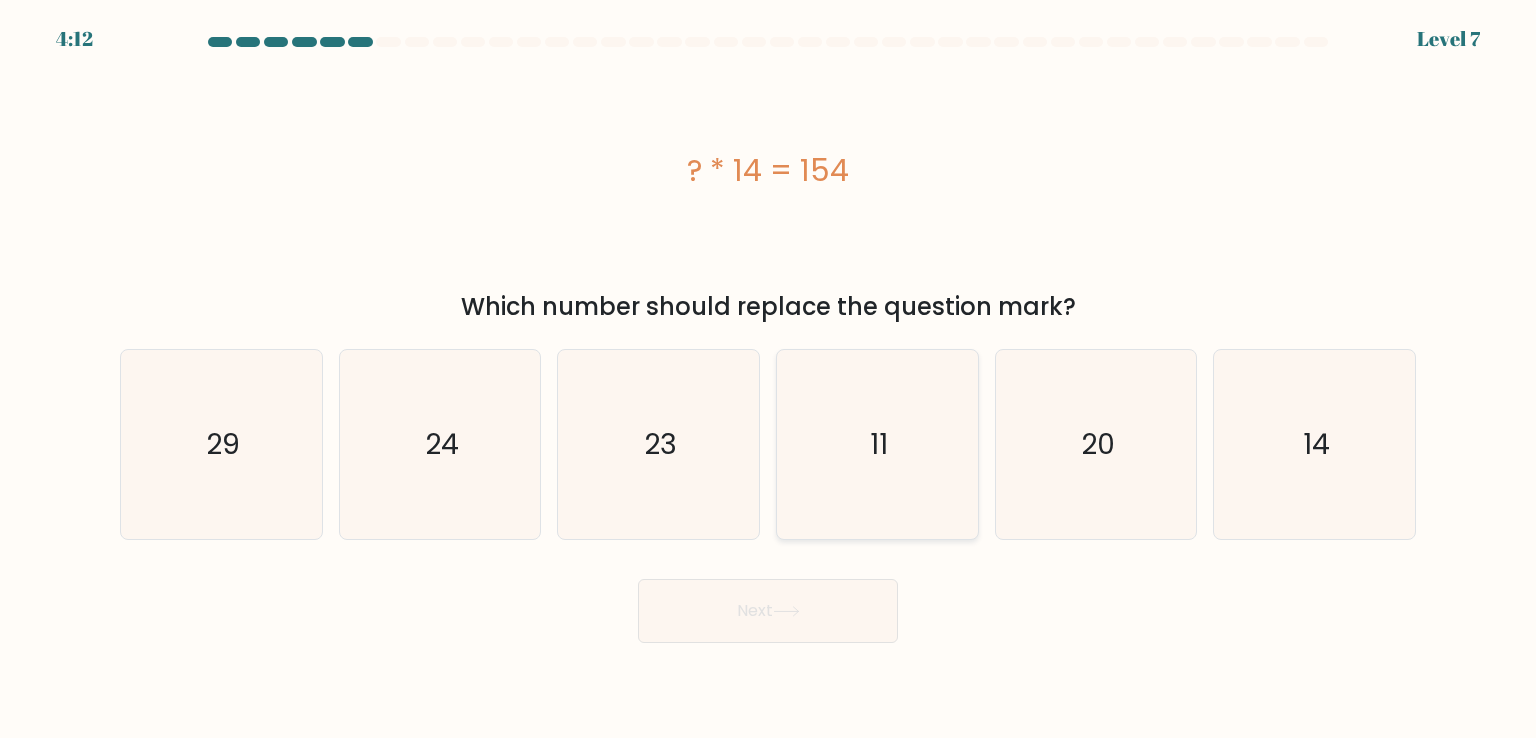 click on "11" 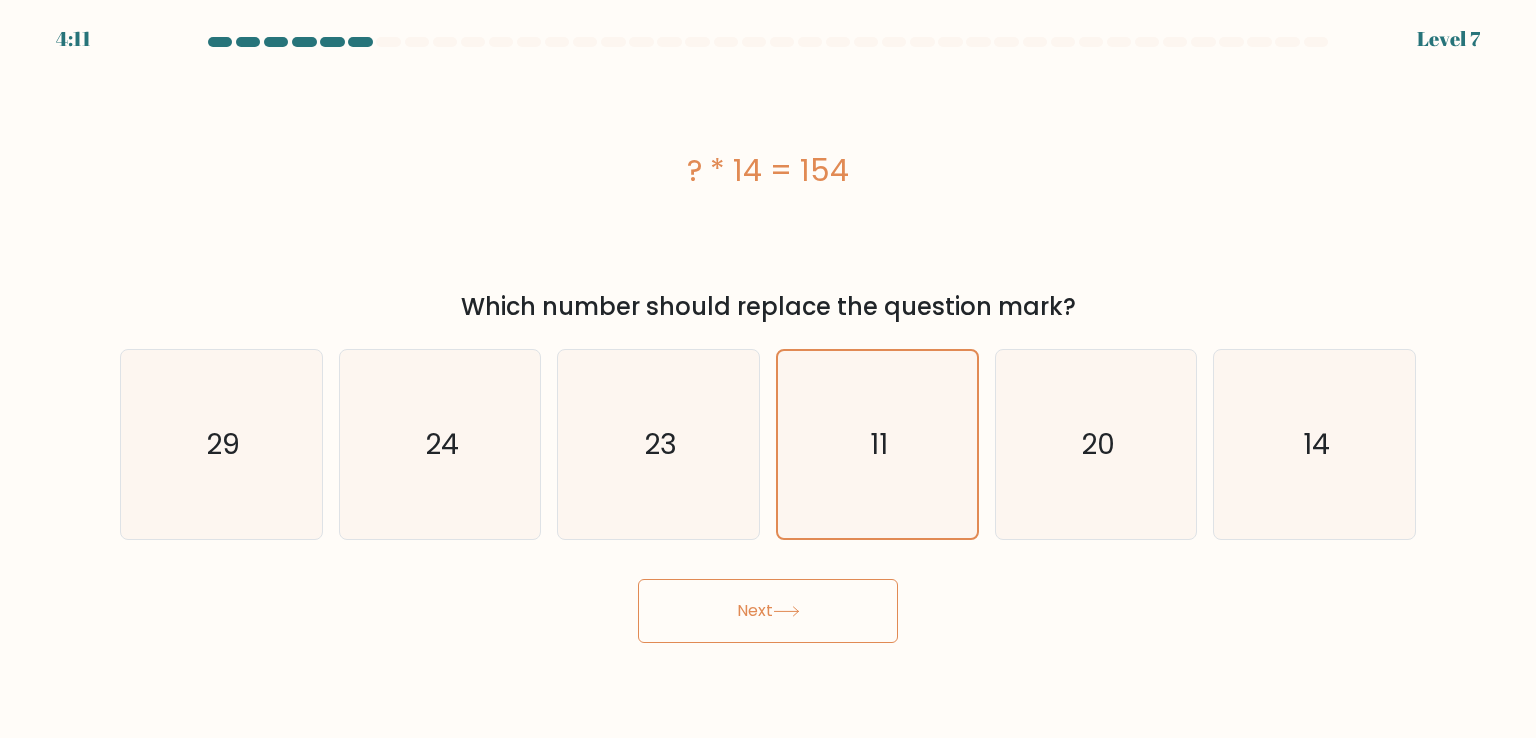 click on "Next" at bounding box center [768, 611] 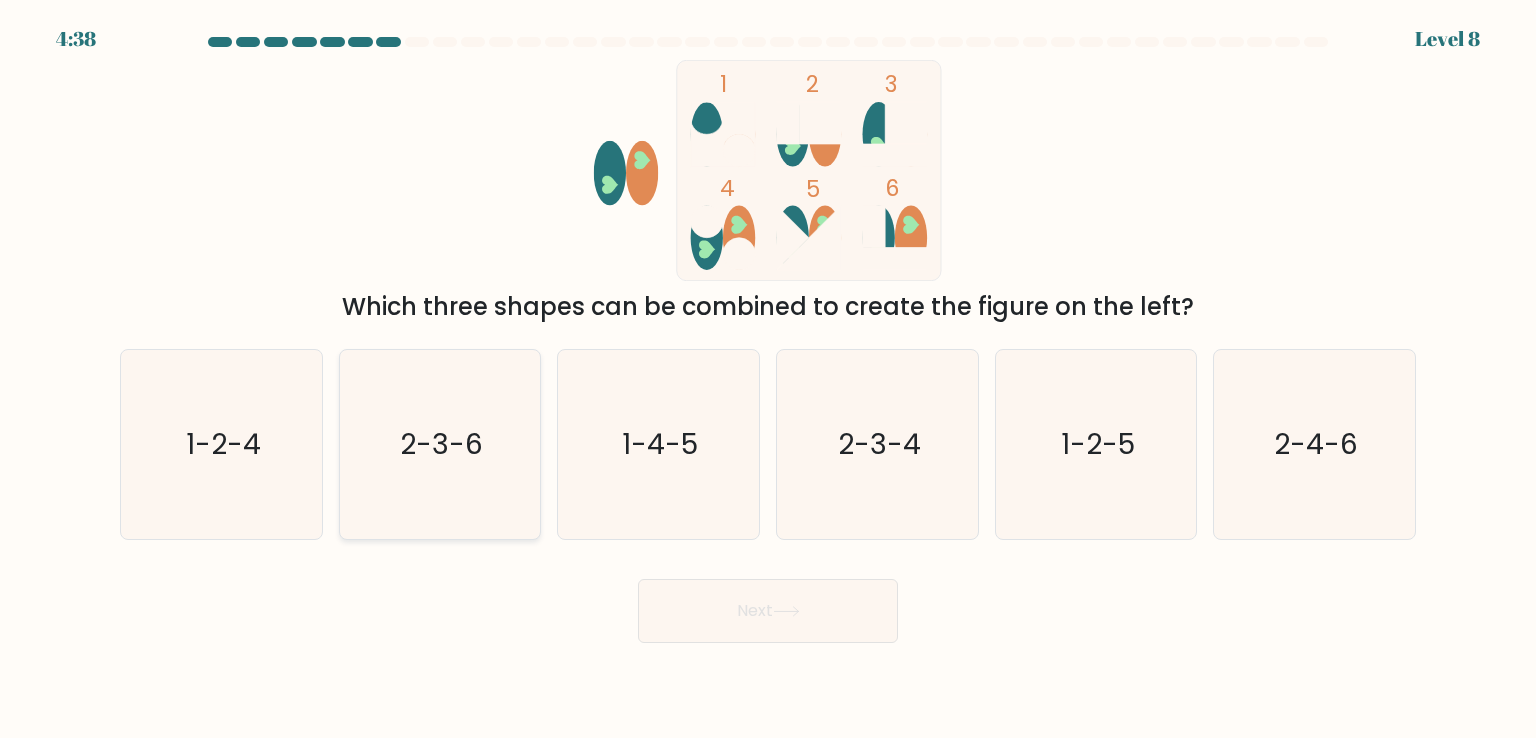 click on "2-3-6" 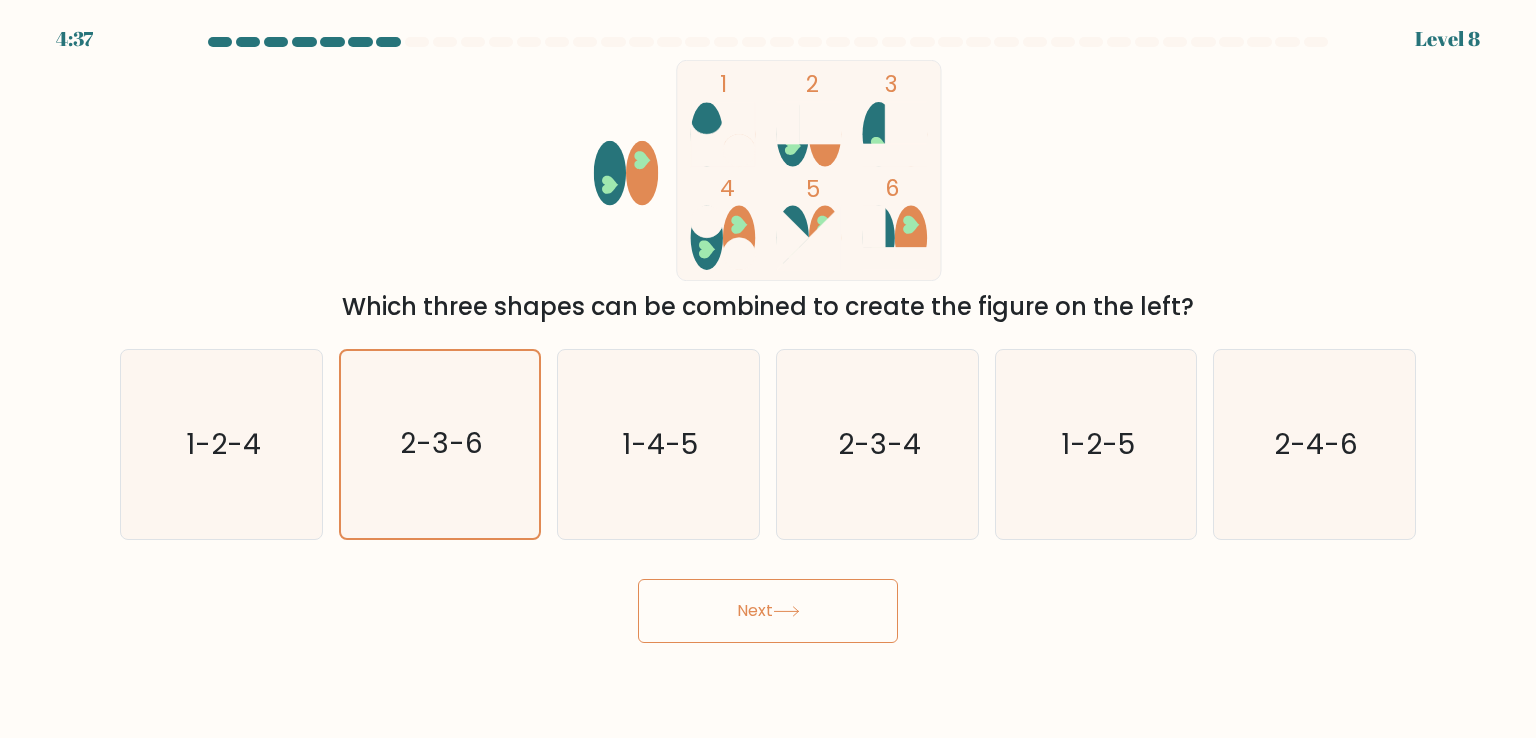 click on "Next" at bounding box center (768, 611) 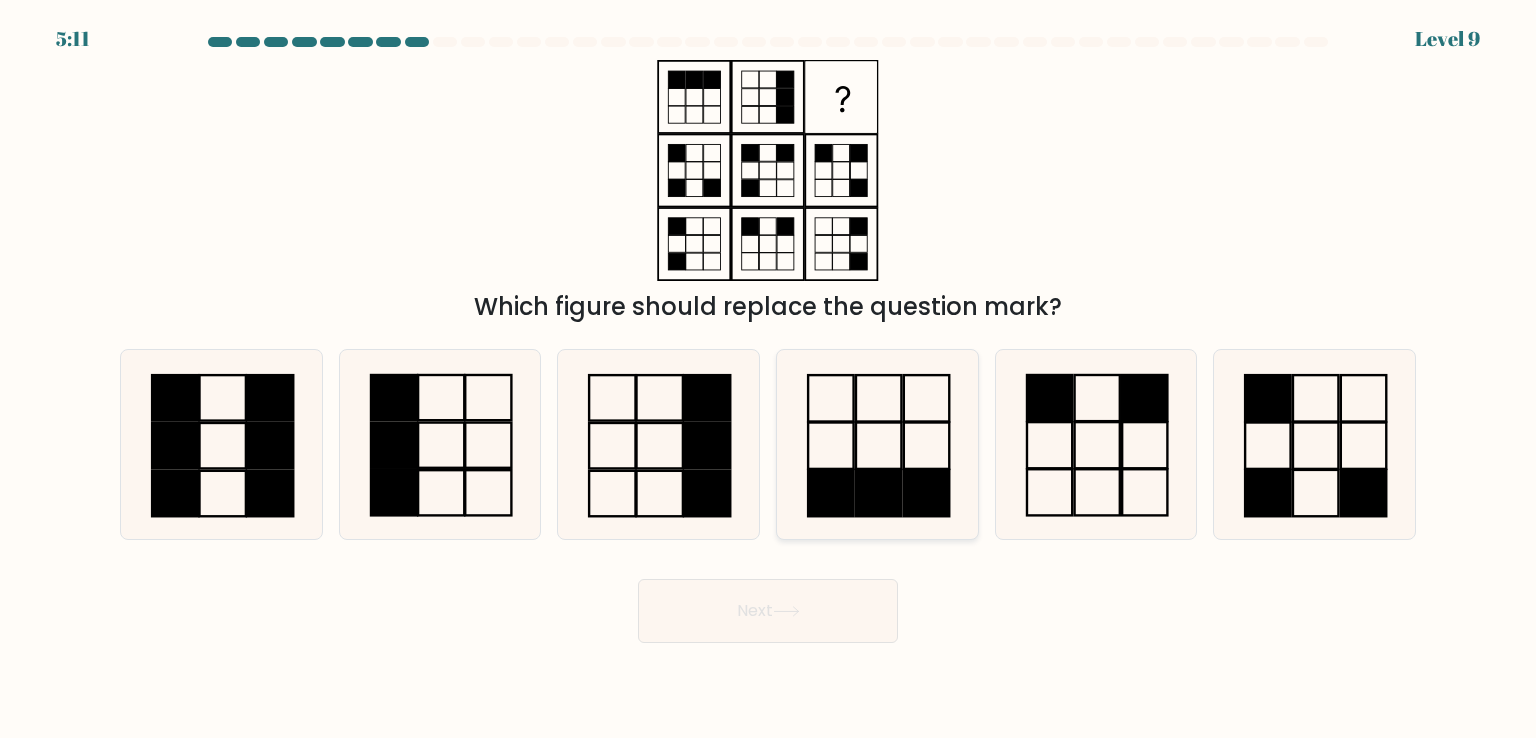 click 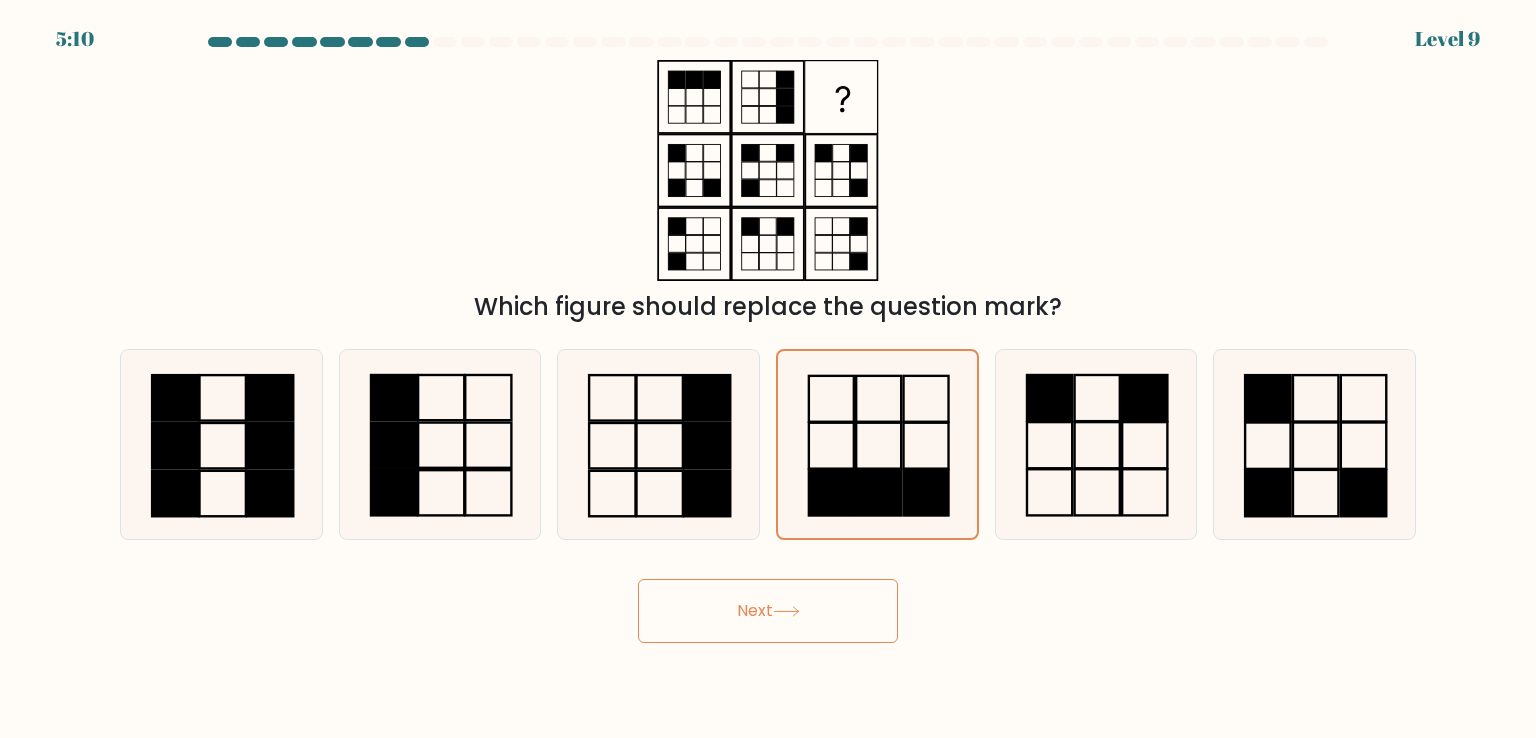 click on "Next" at bounding box center [768, 611] 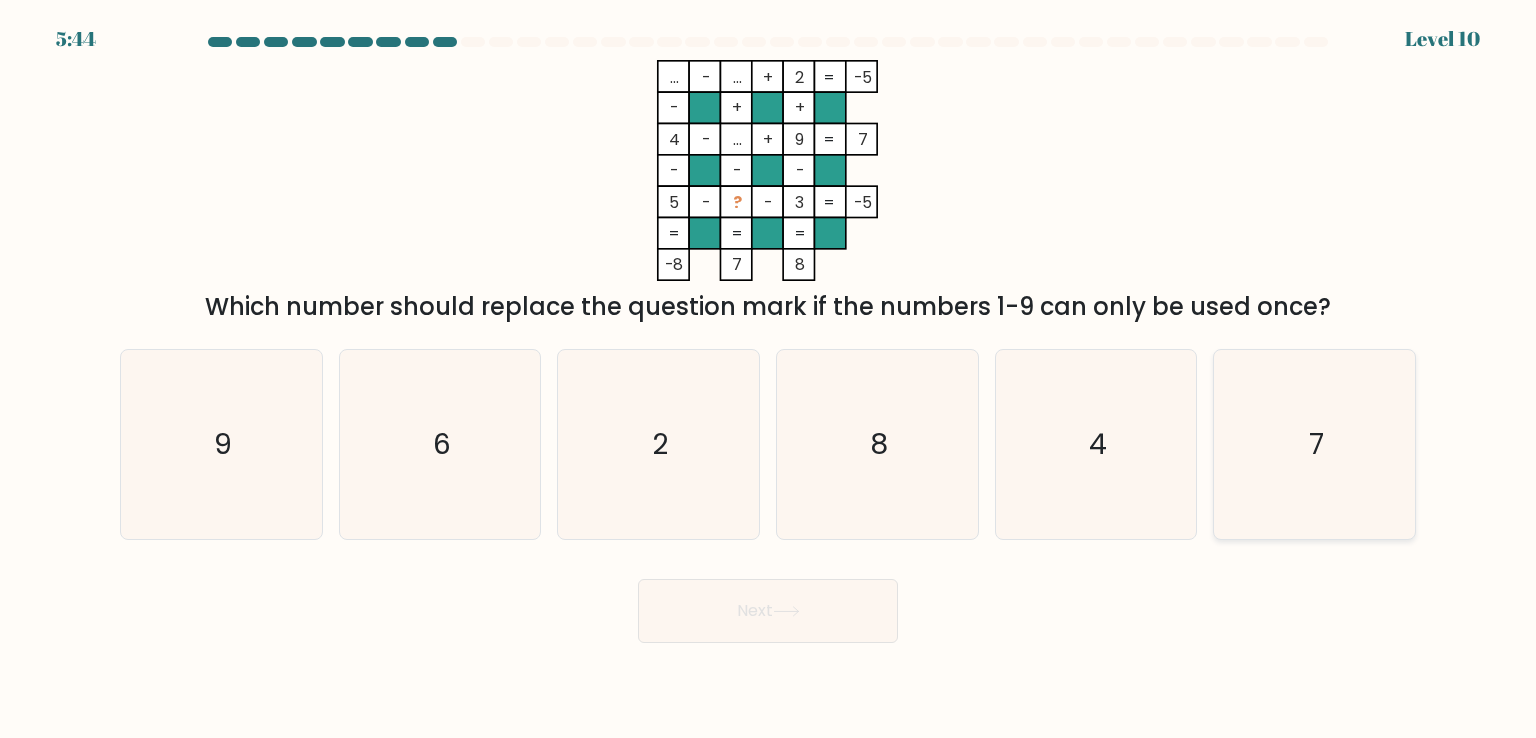 click on "7" 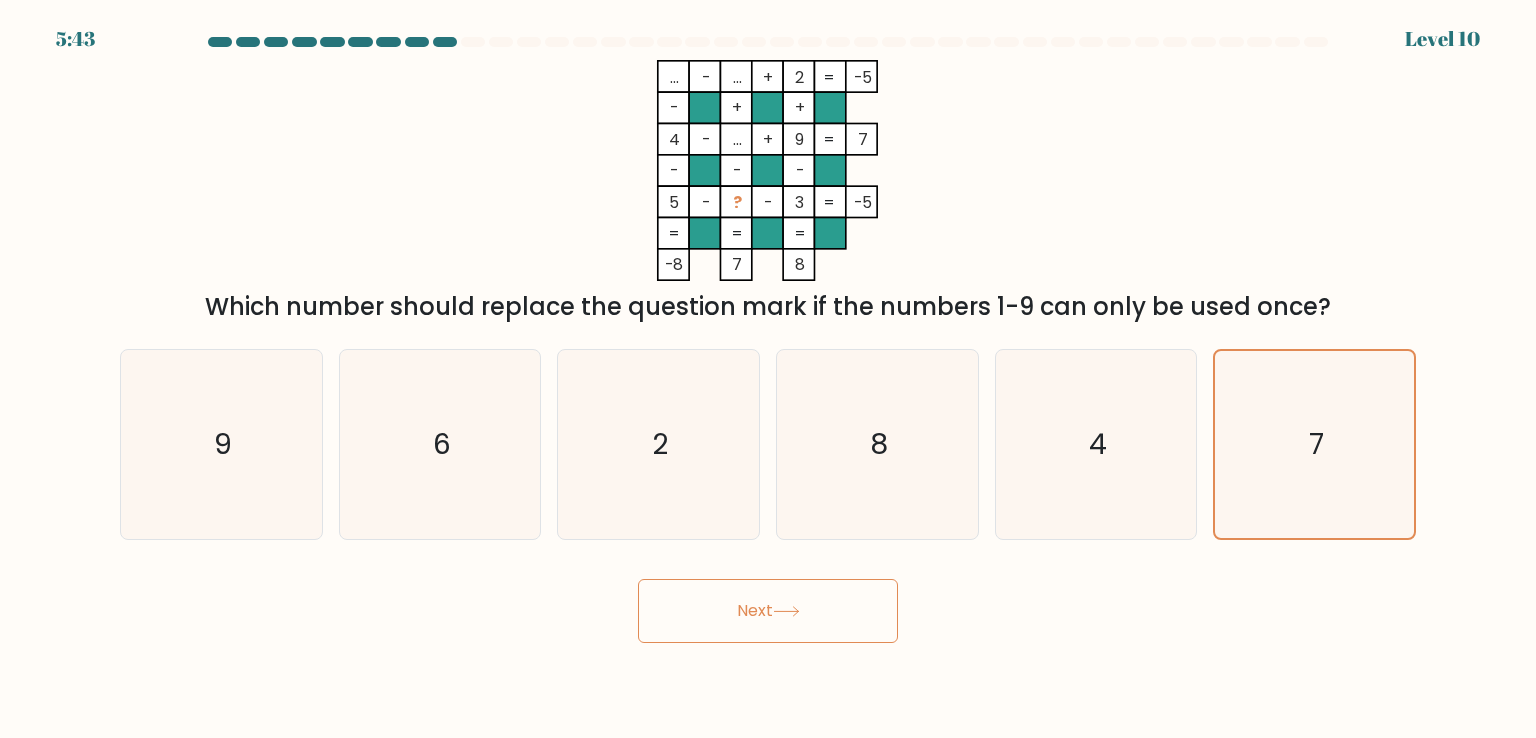 click on "Next" at bounding box center (768, 611) 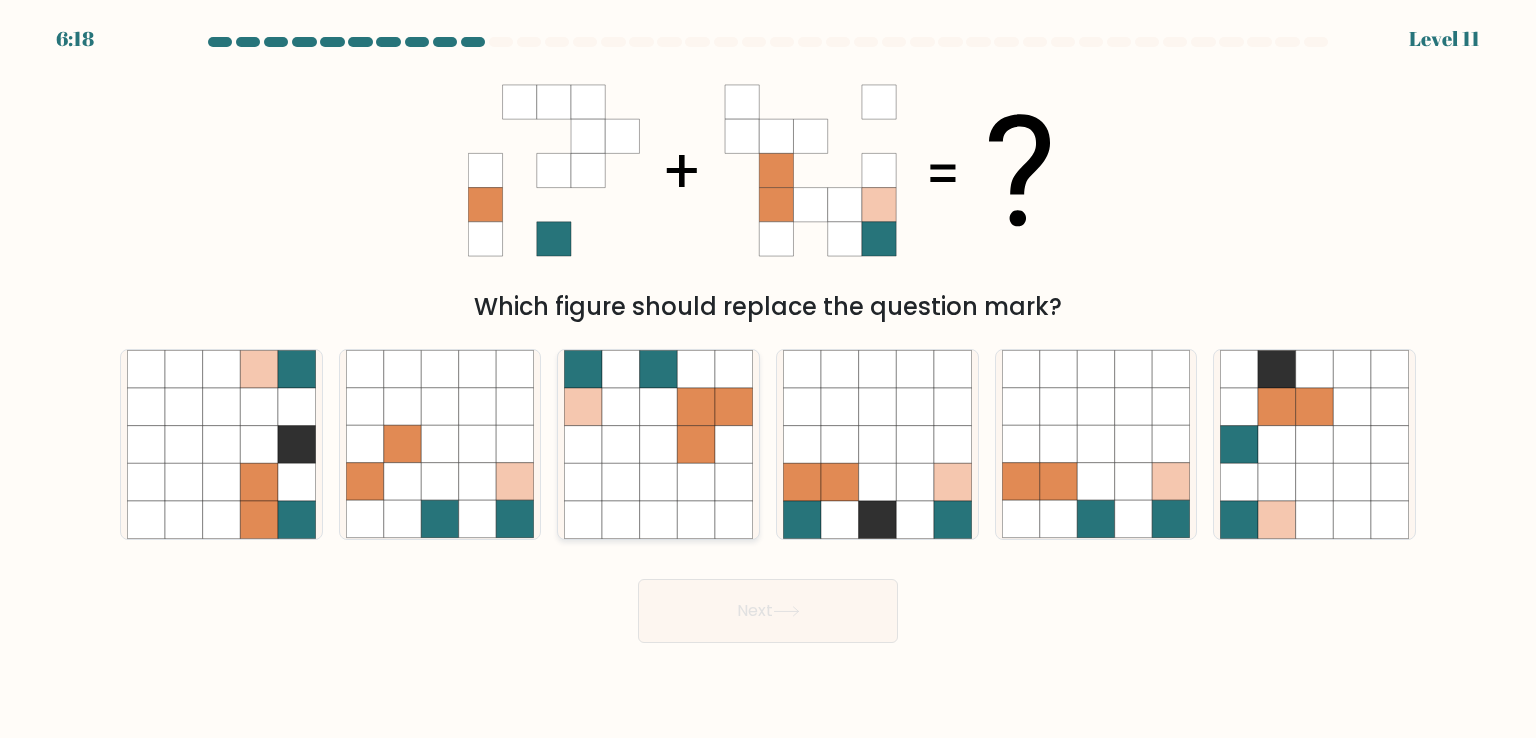 click 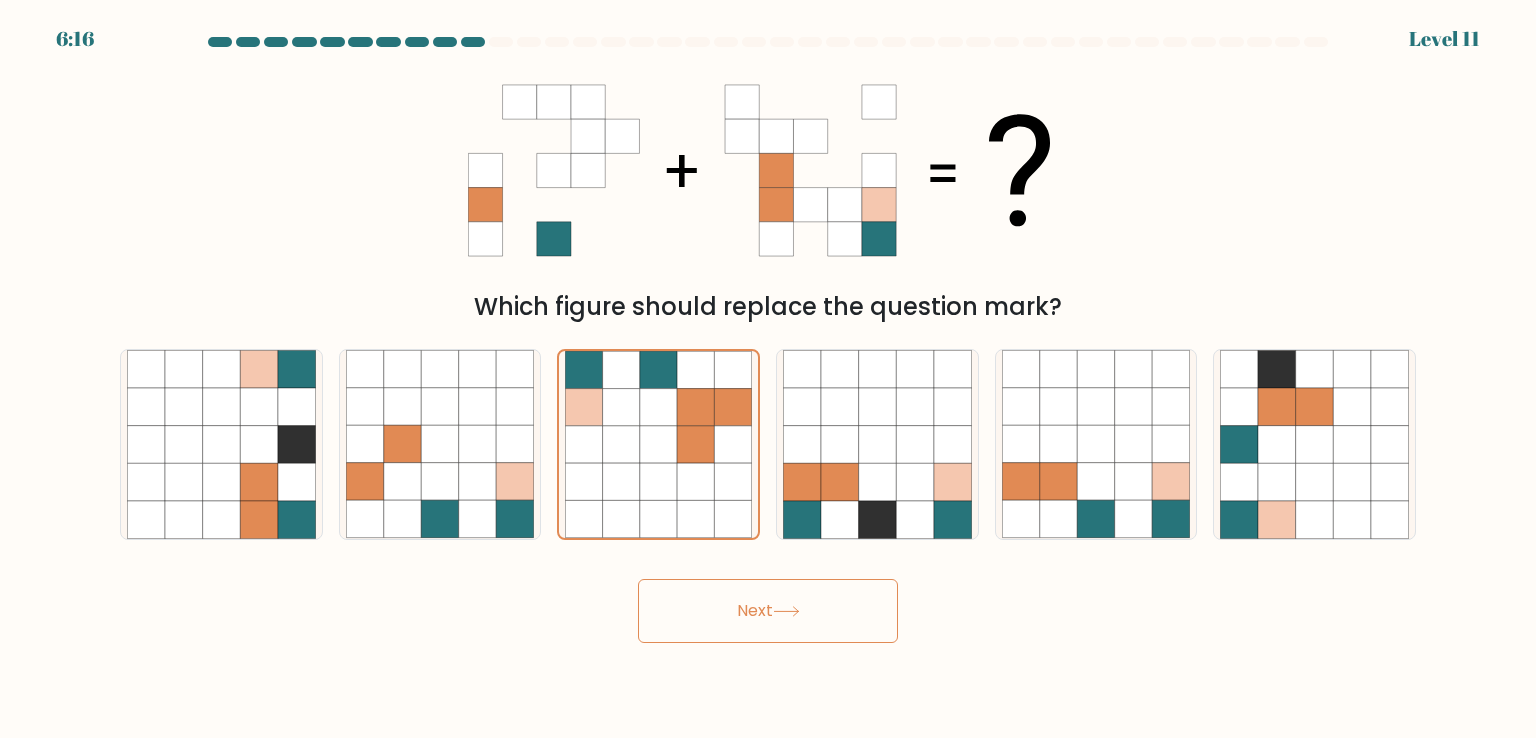 click on "Next" at bounding box center (768, 611) 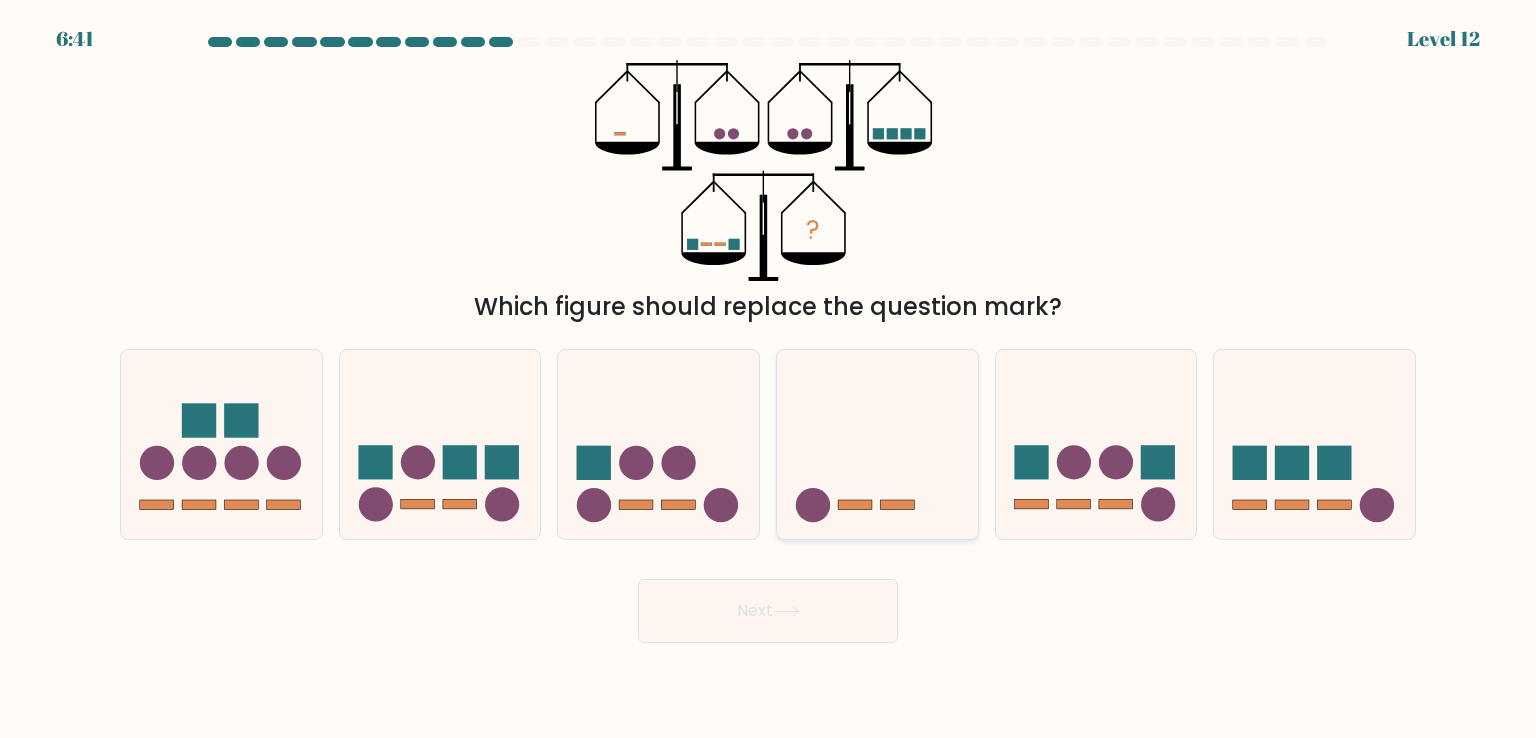 click 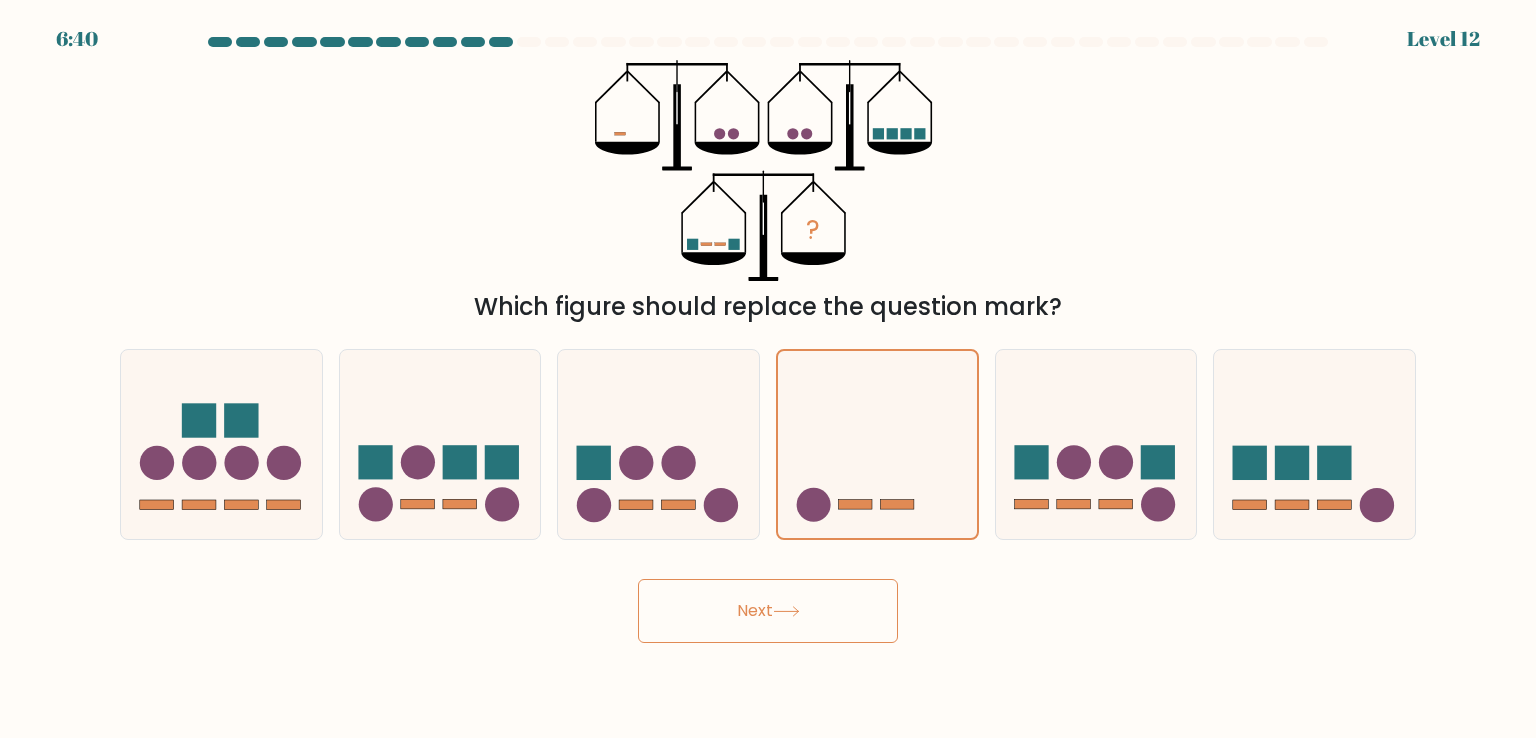 click on "Next" at bounding box center [768, 611] 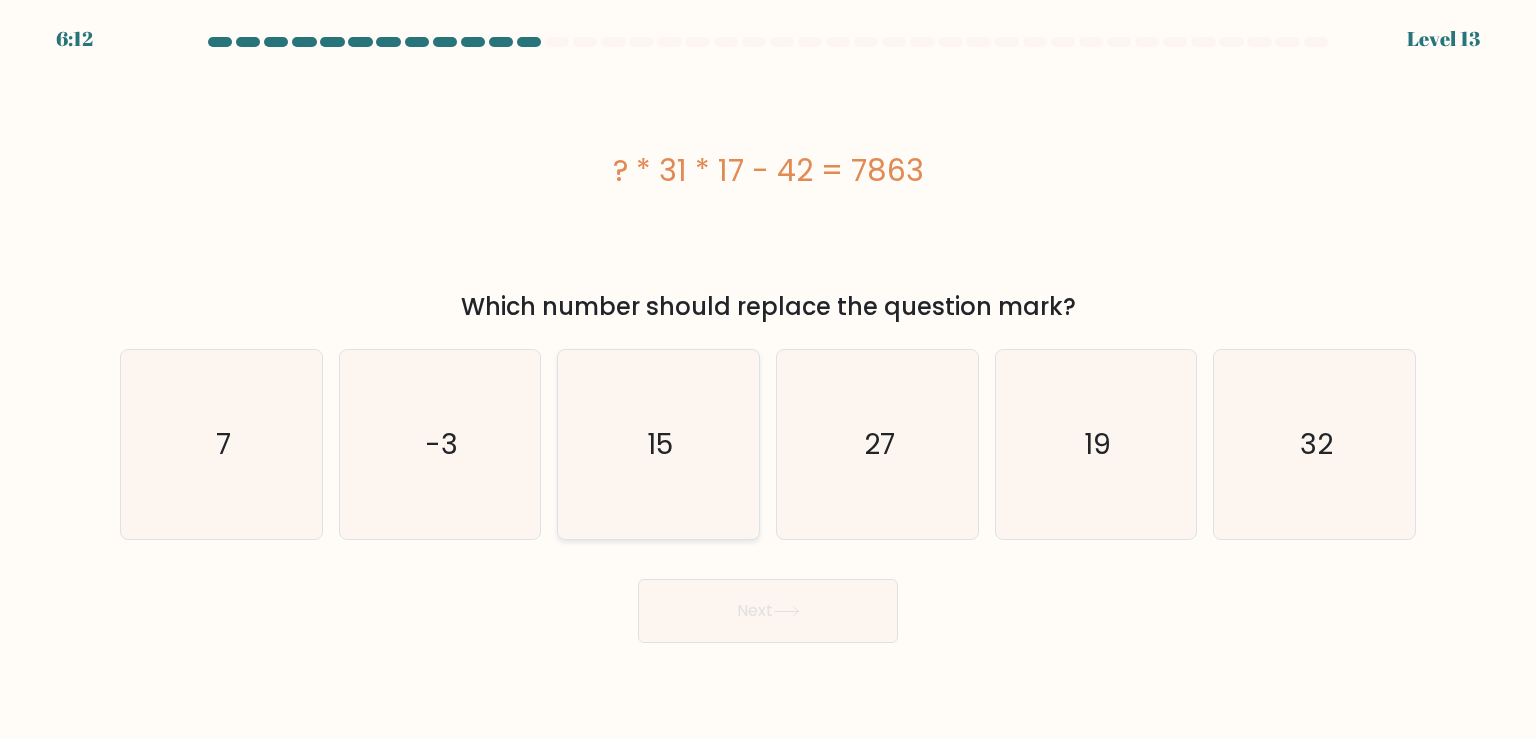 click on "15" 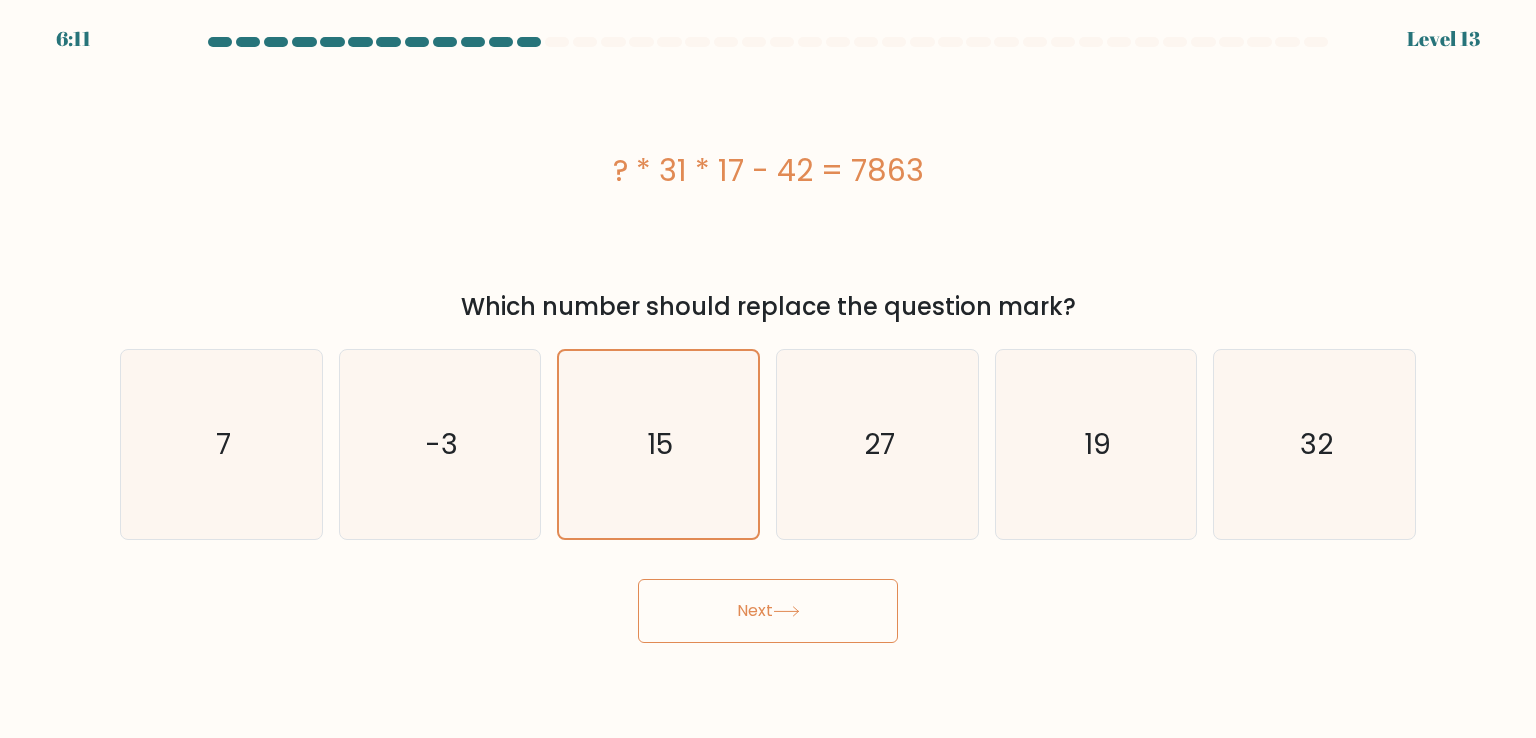 click on "Next" at bounding box center (768, 611) 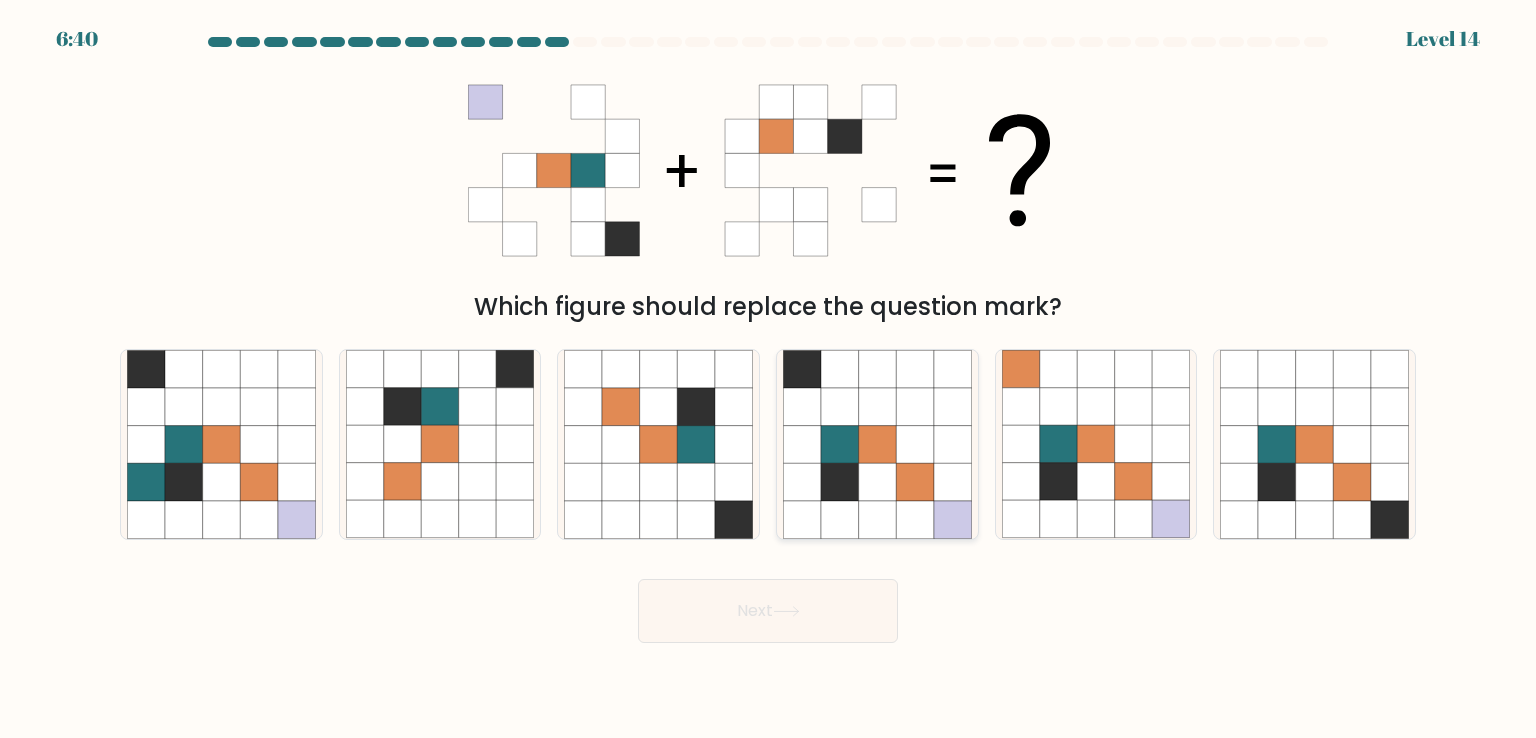 click 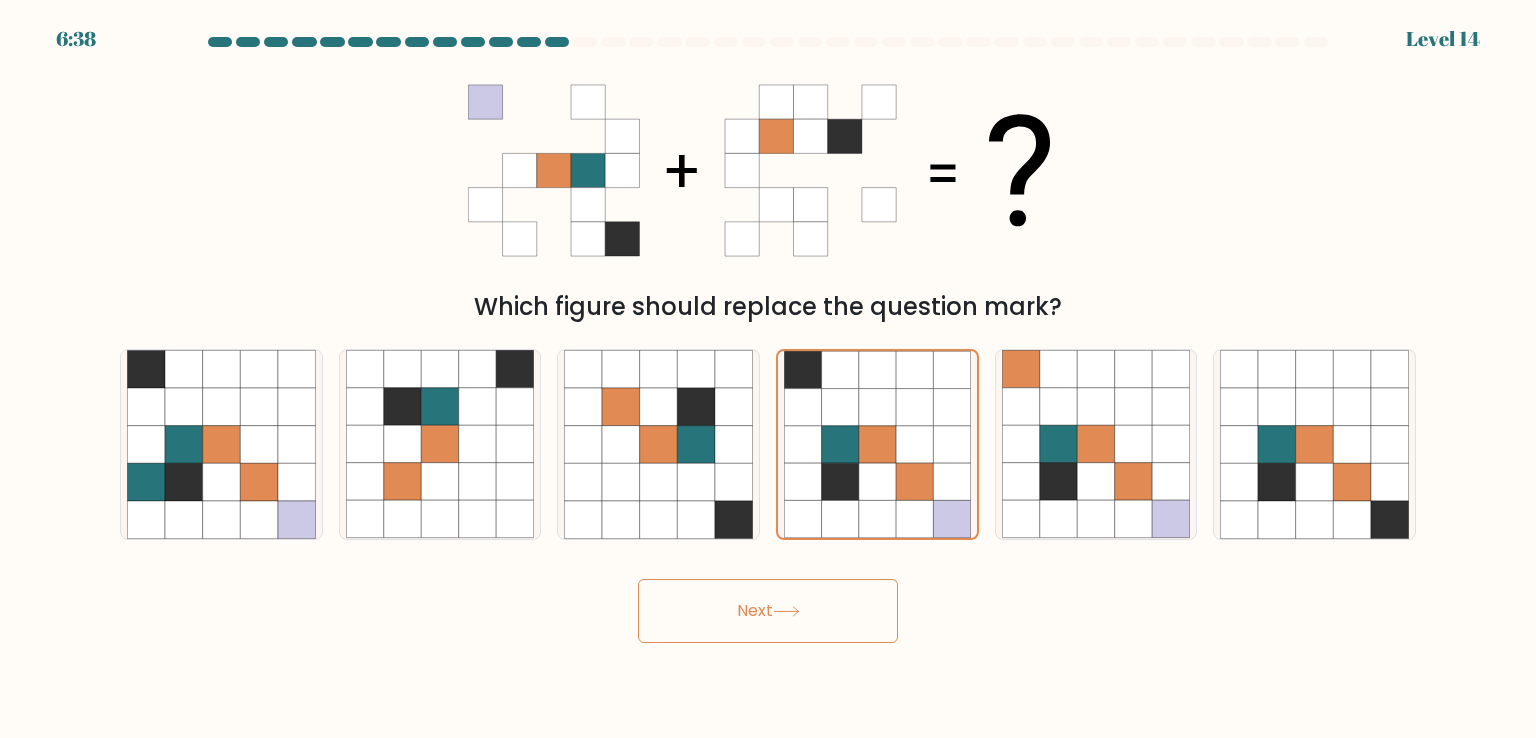 click on "Next" at bounding box center [768, 611] 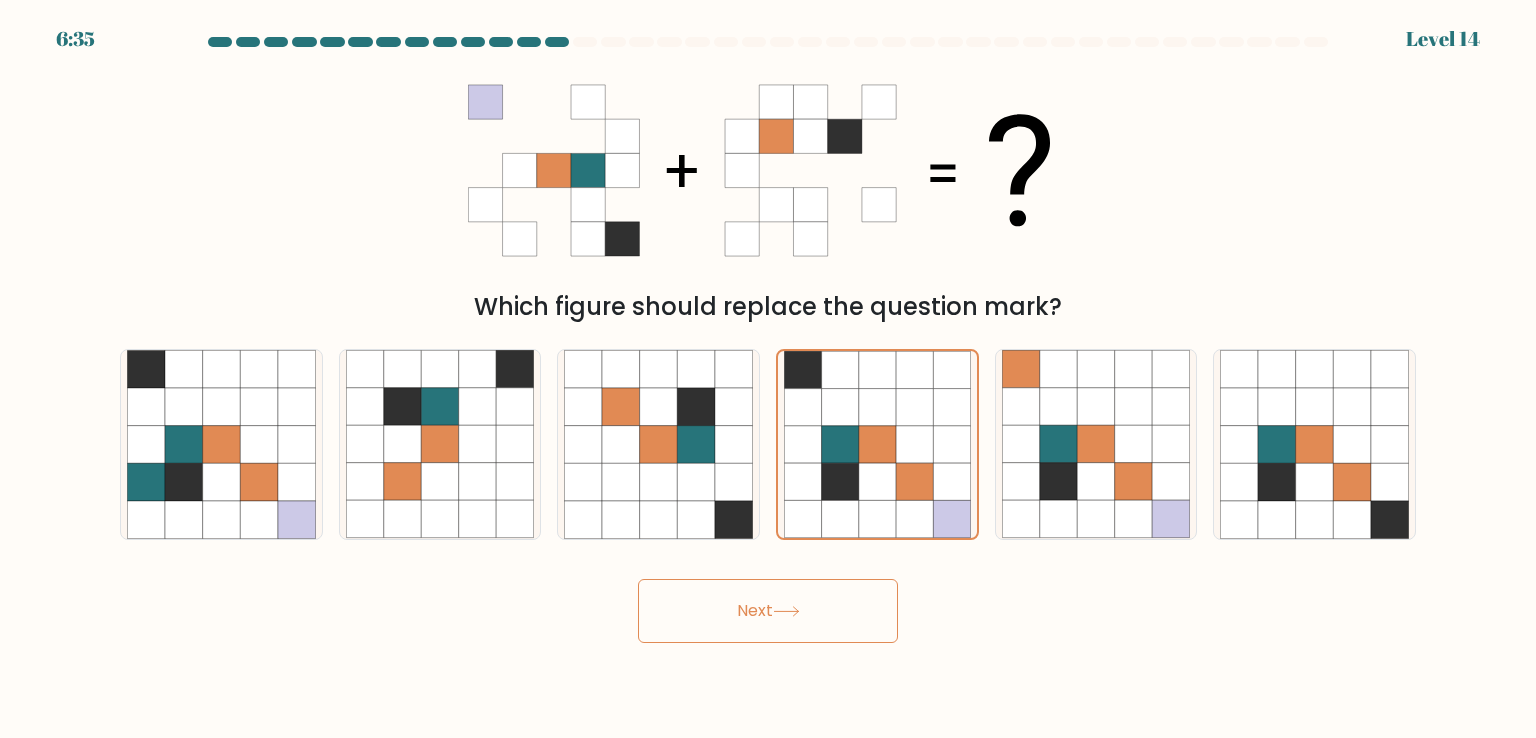 click on "Next" at bounding box center [768, 611] 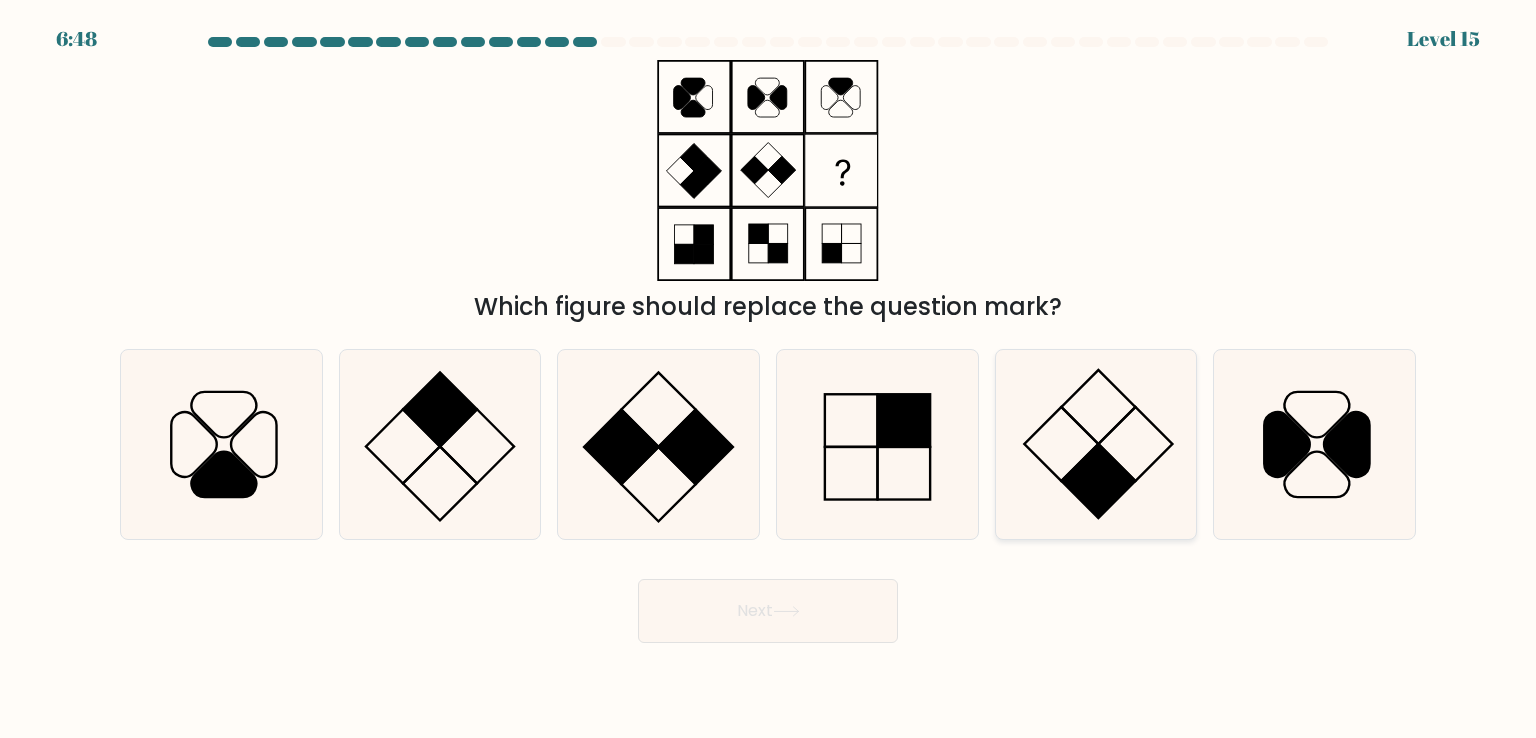 click at bounding box center (1096, 444) 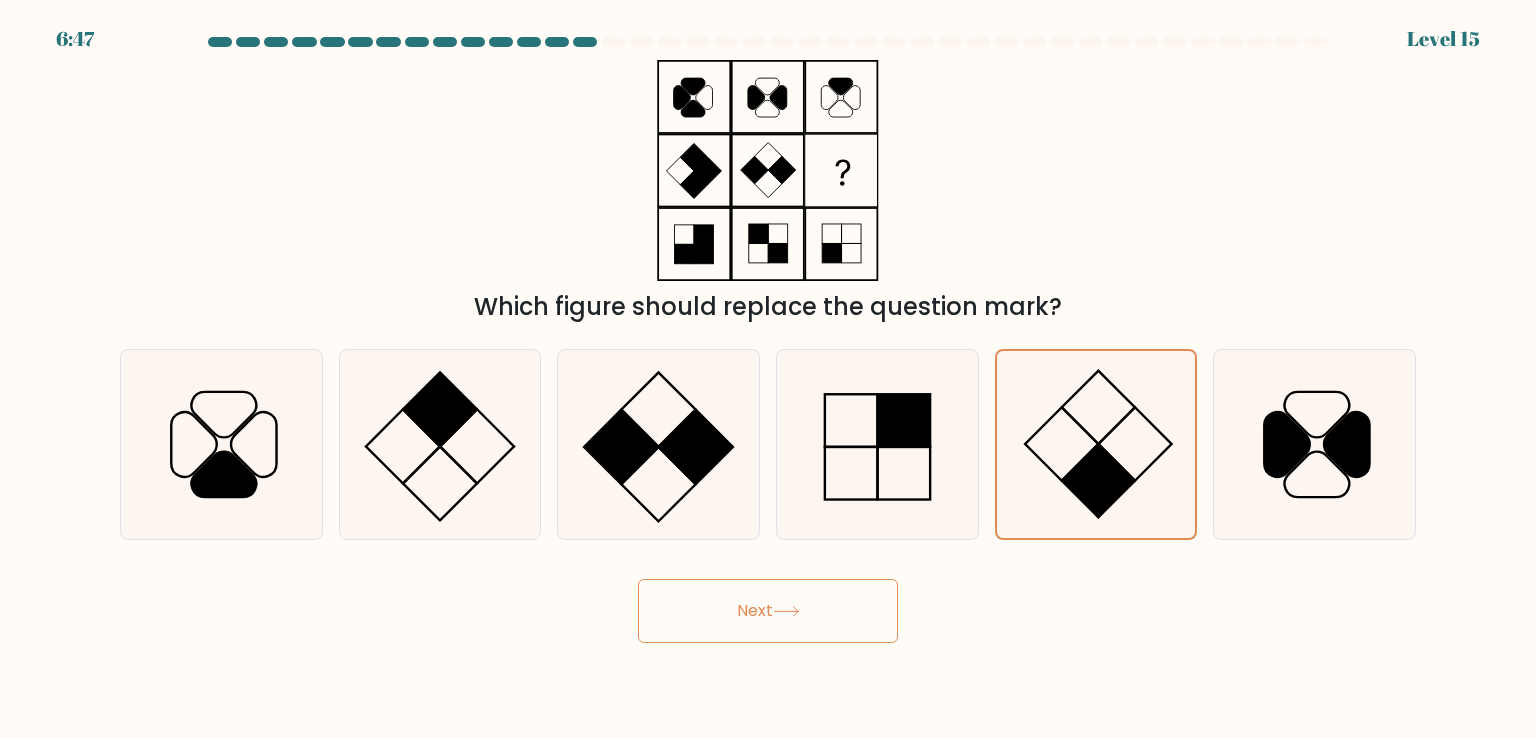 click 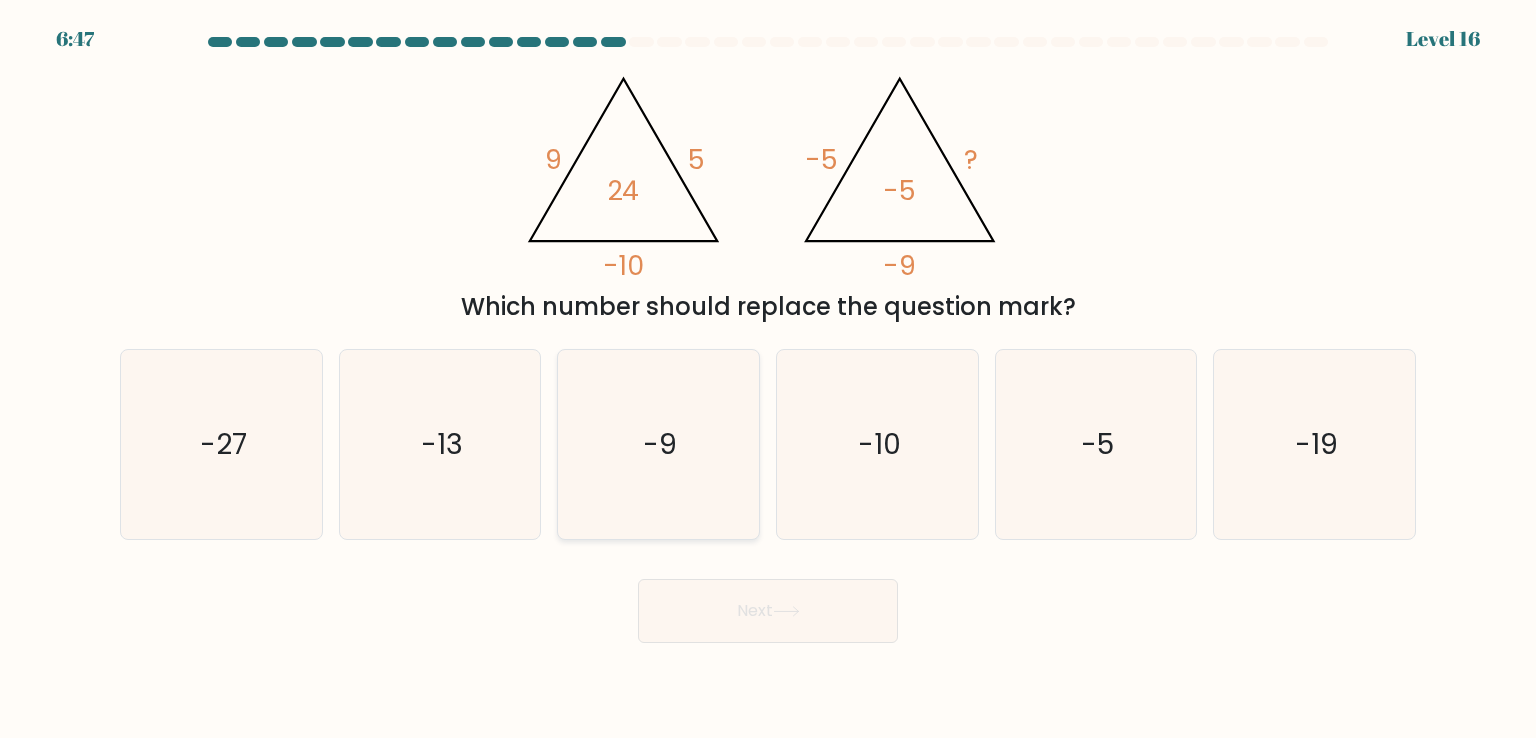 click on "-9" 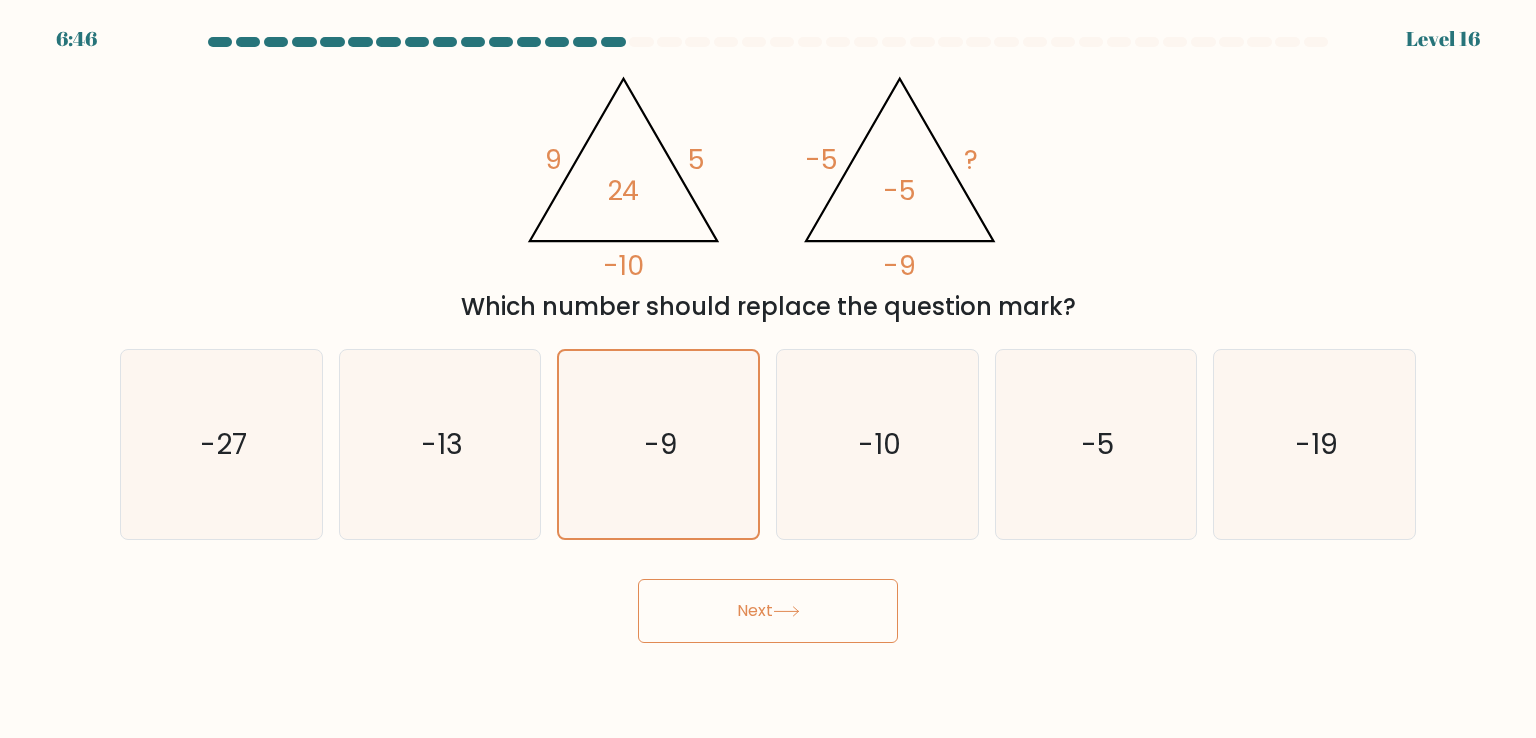 click on "Next" at bounding box center (768, 611) 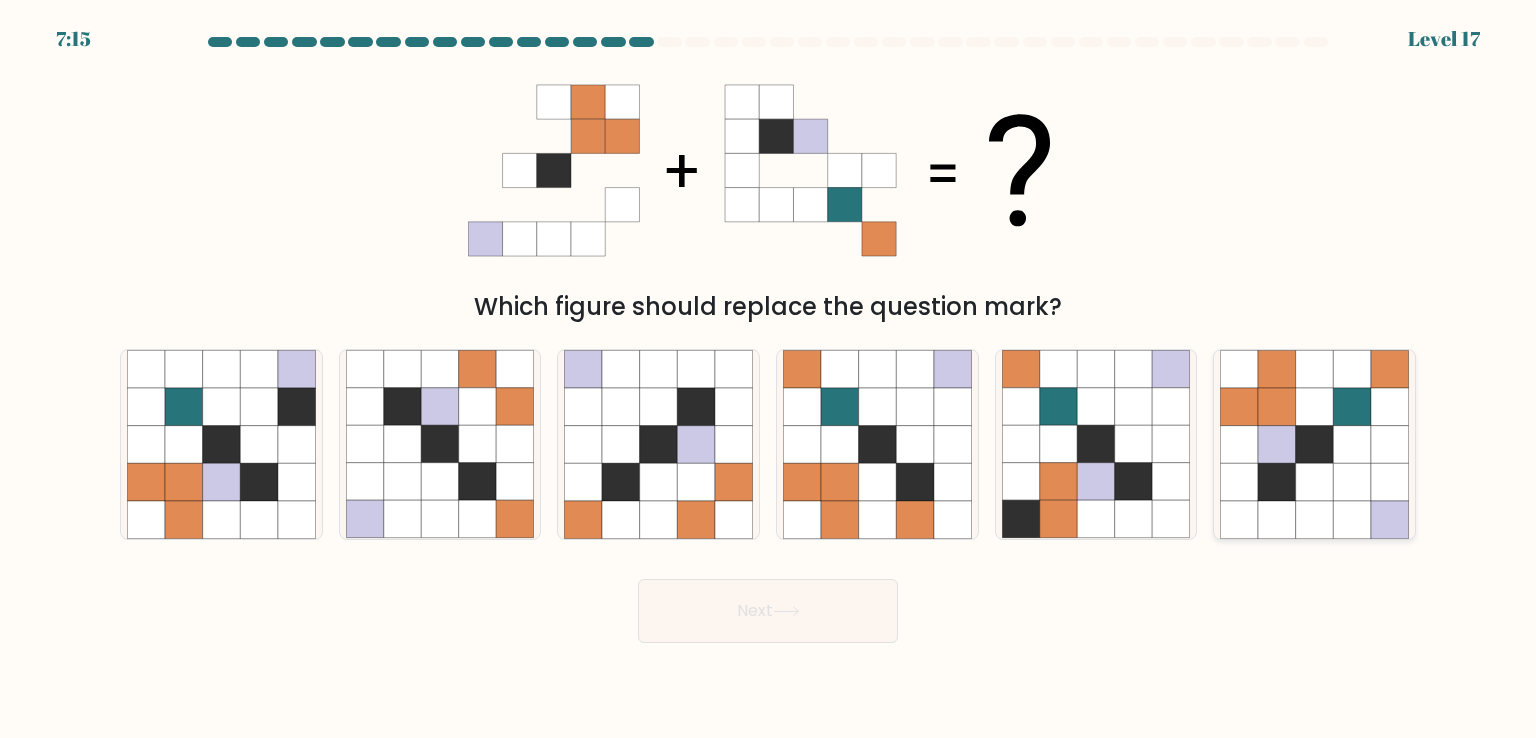 click 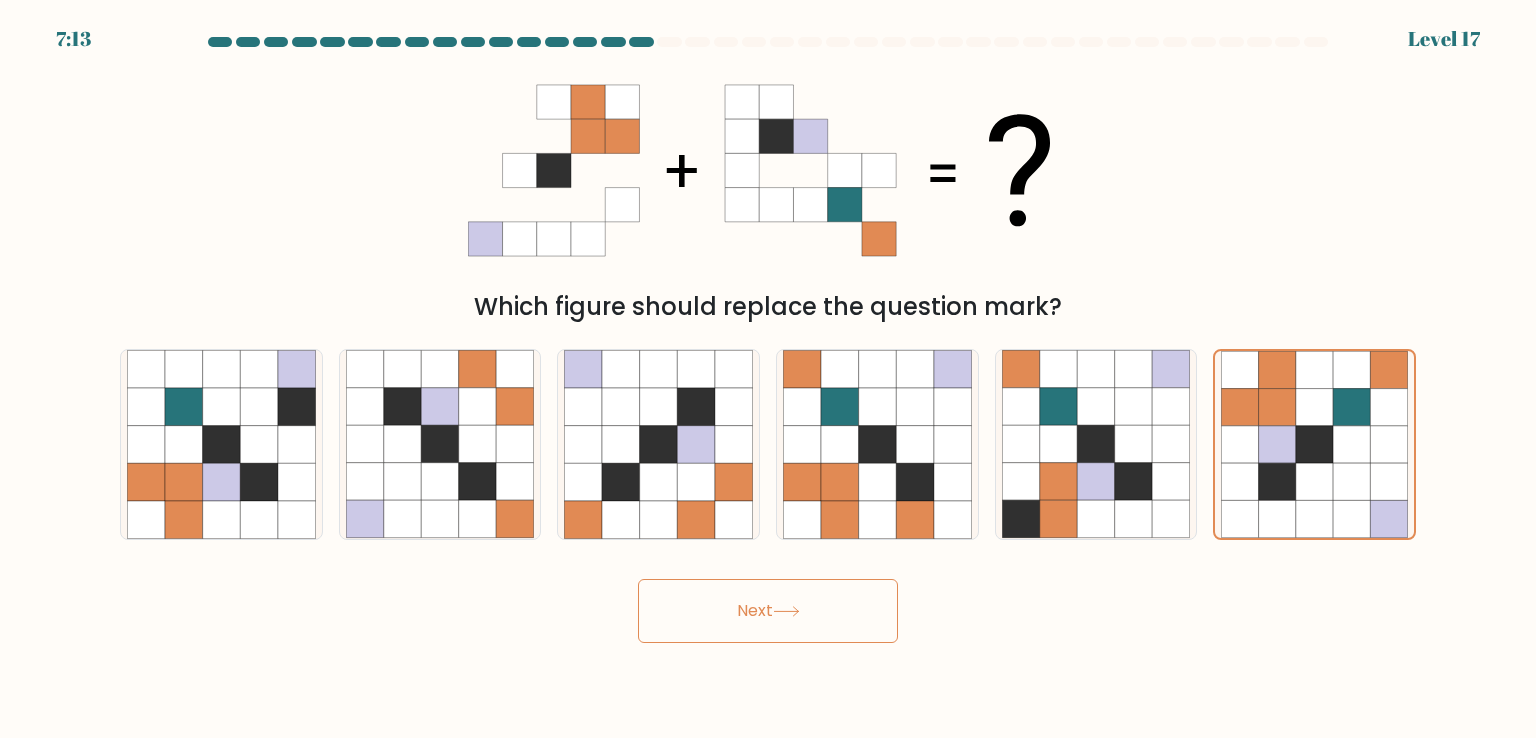 click 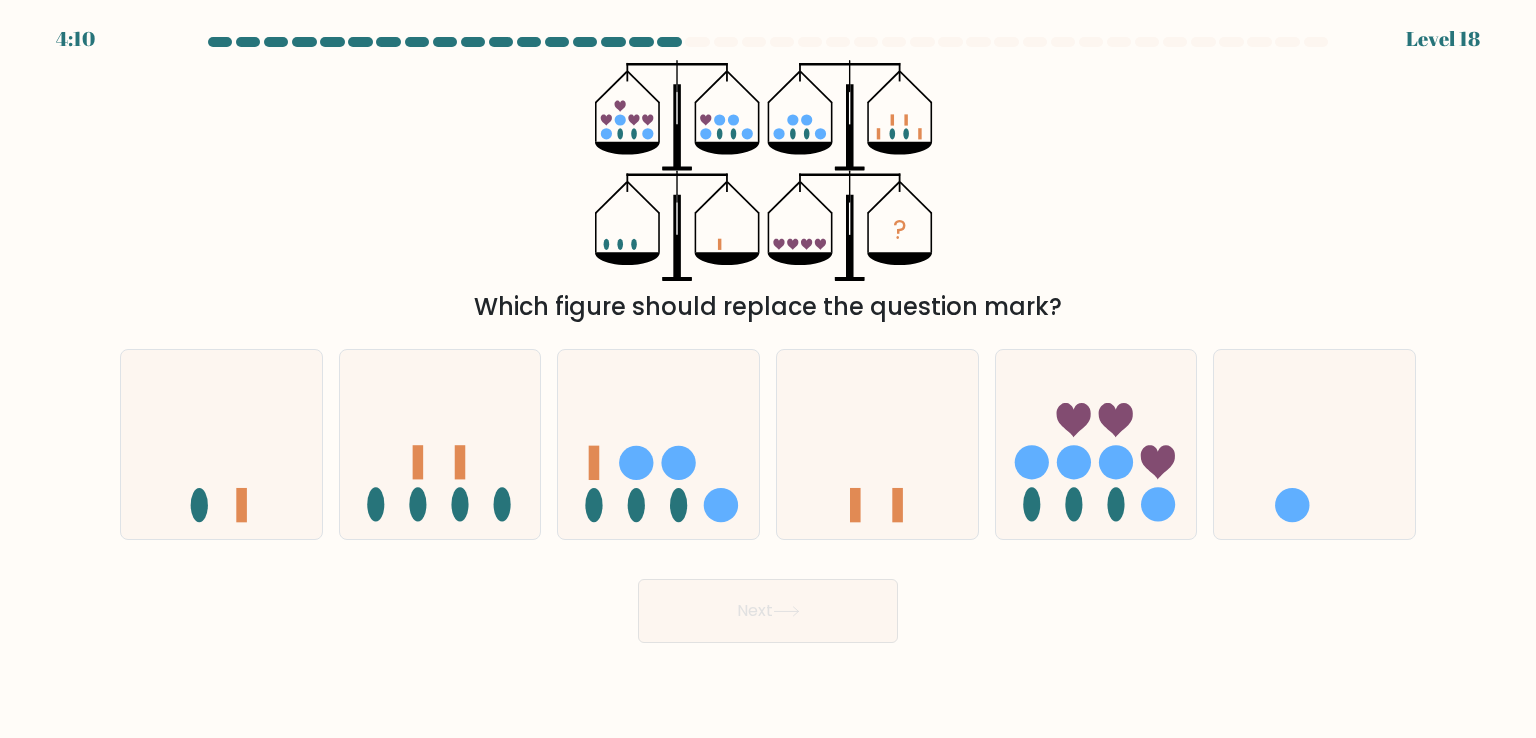 type 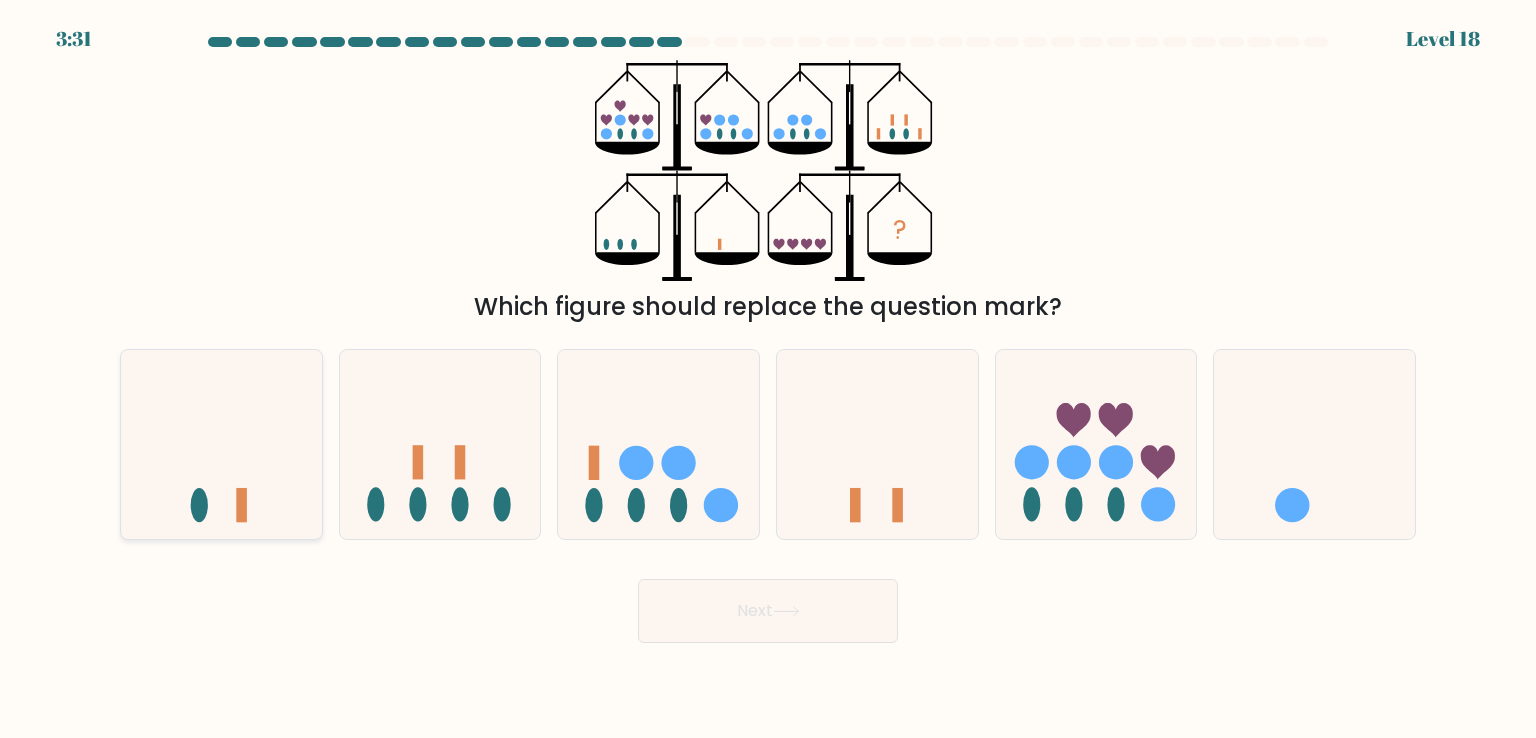 click 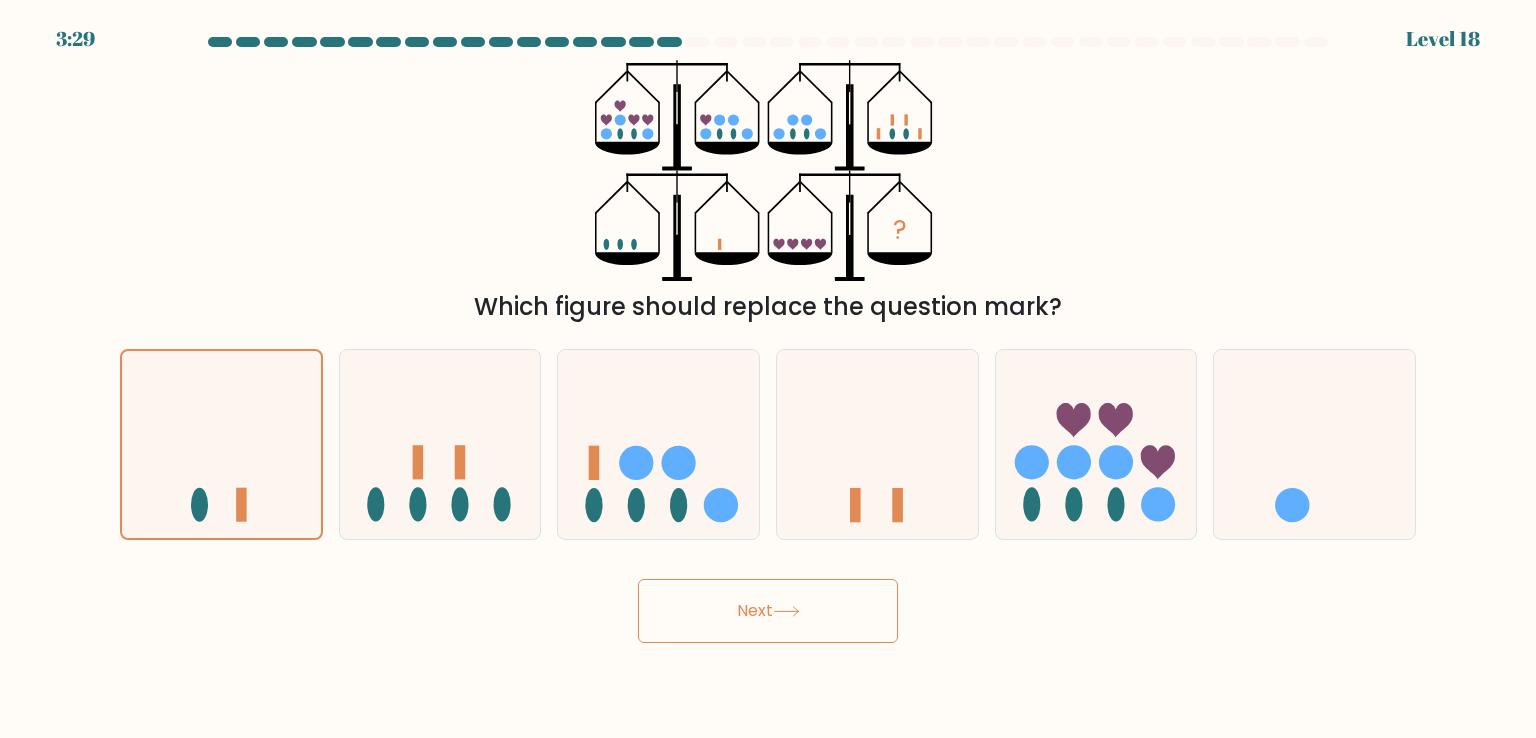 click on "Next" at bounding box center [768, 611] 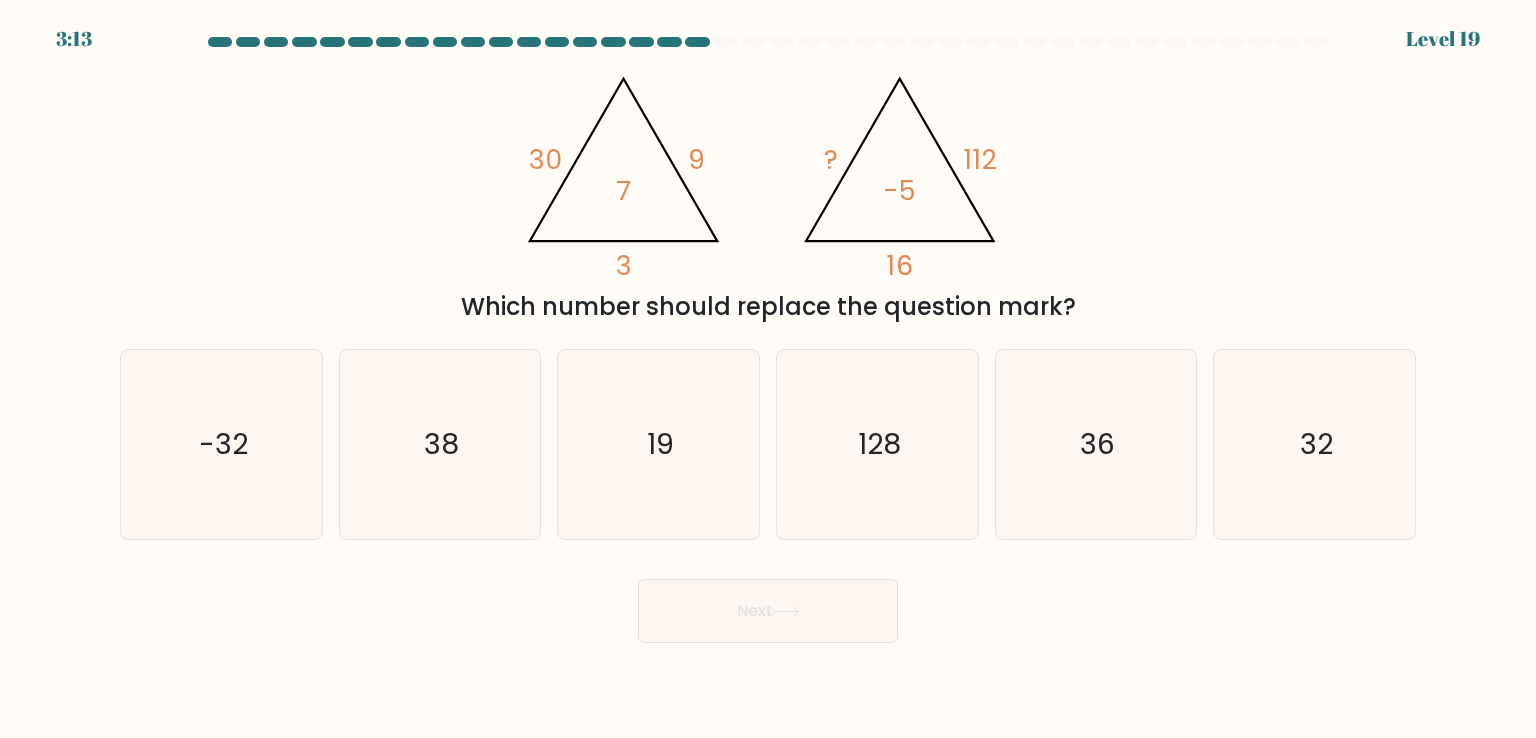 click on "@import url('https://fonts.googleapis.com/css?family=Abril+Fatface:400,100,100italic,300,300italic,400italic,500,500italic,700,700italic,900,900italic');                        30       9       3       7                                       @import url('https://fonts.googleapis.com/css?family=Abril+Fatface:400,100,100italic,300,300italic,400italic,500,500italic,700,700italic,900,900italic');                        ?       112       16       -5
Which number should replace the question mark?" at bounding box center [768, 192] 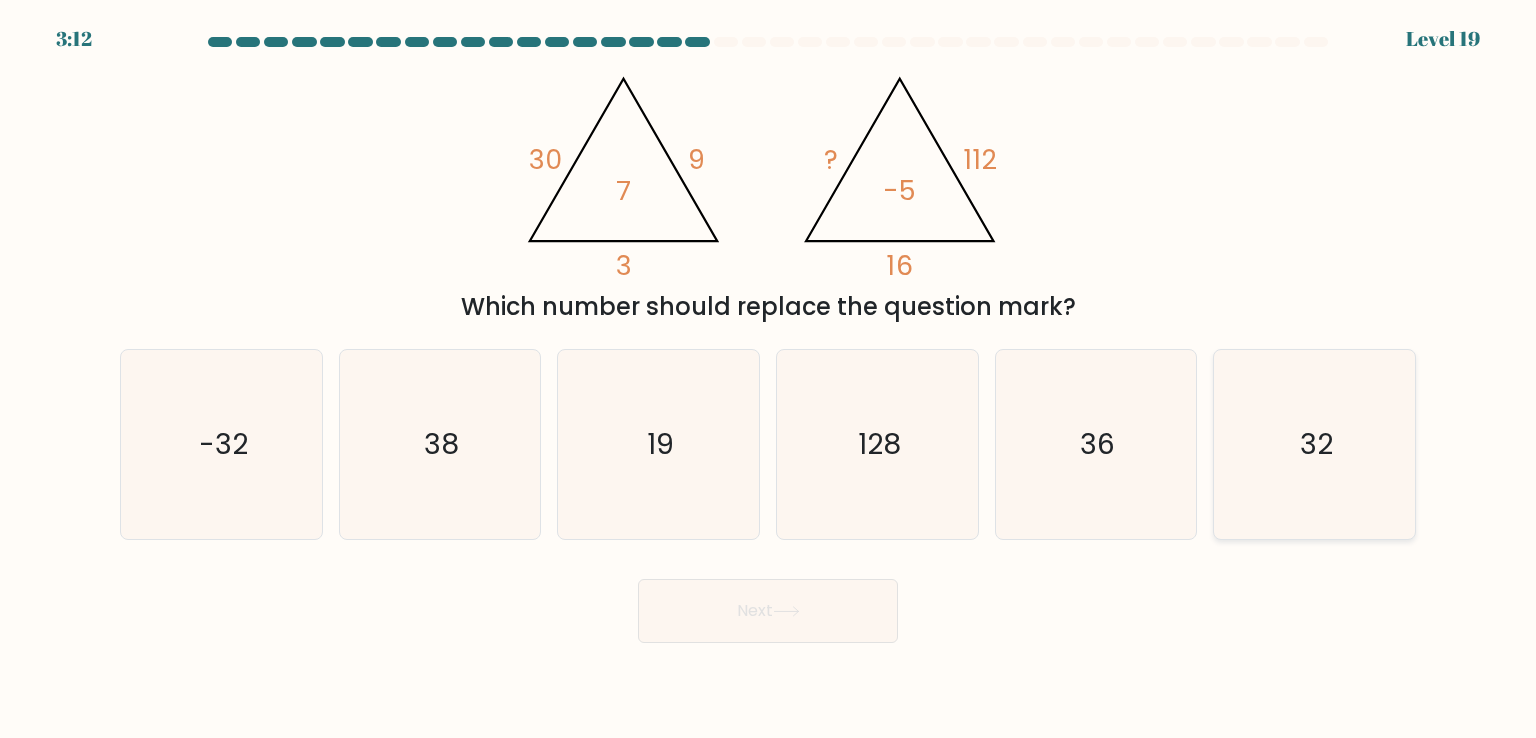 click on "32" 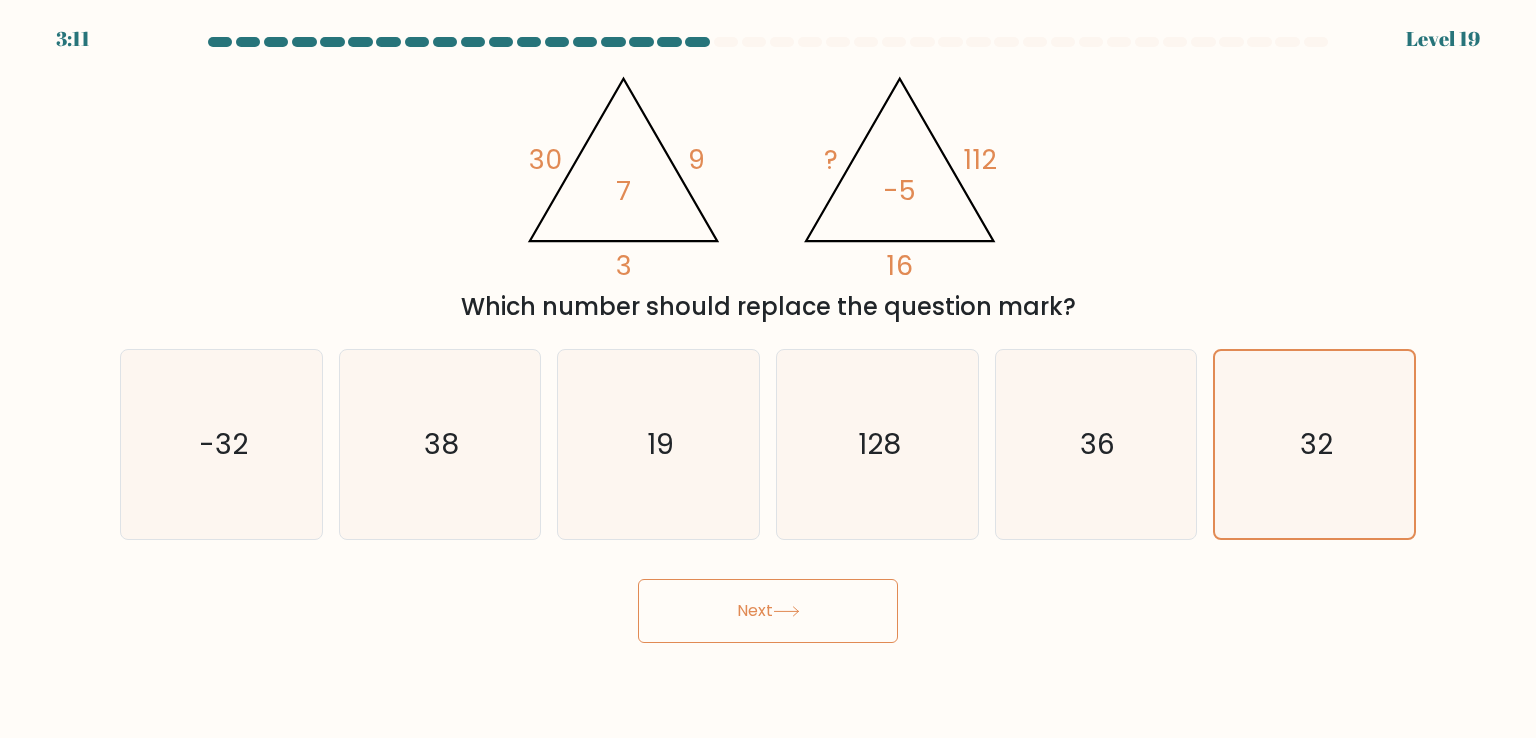 click on "Next" at bounding box center [768, 611] 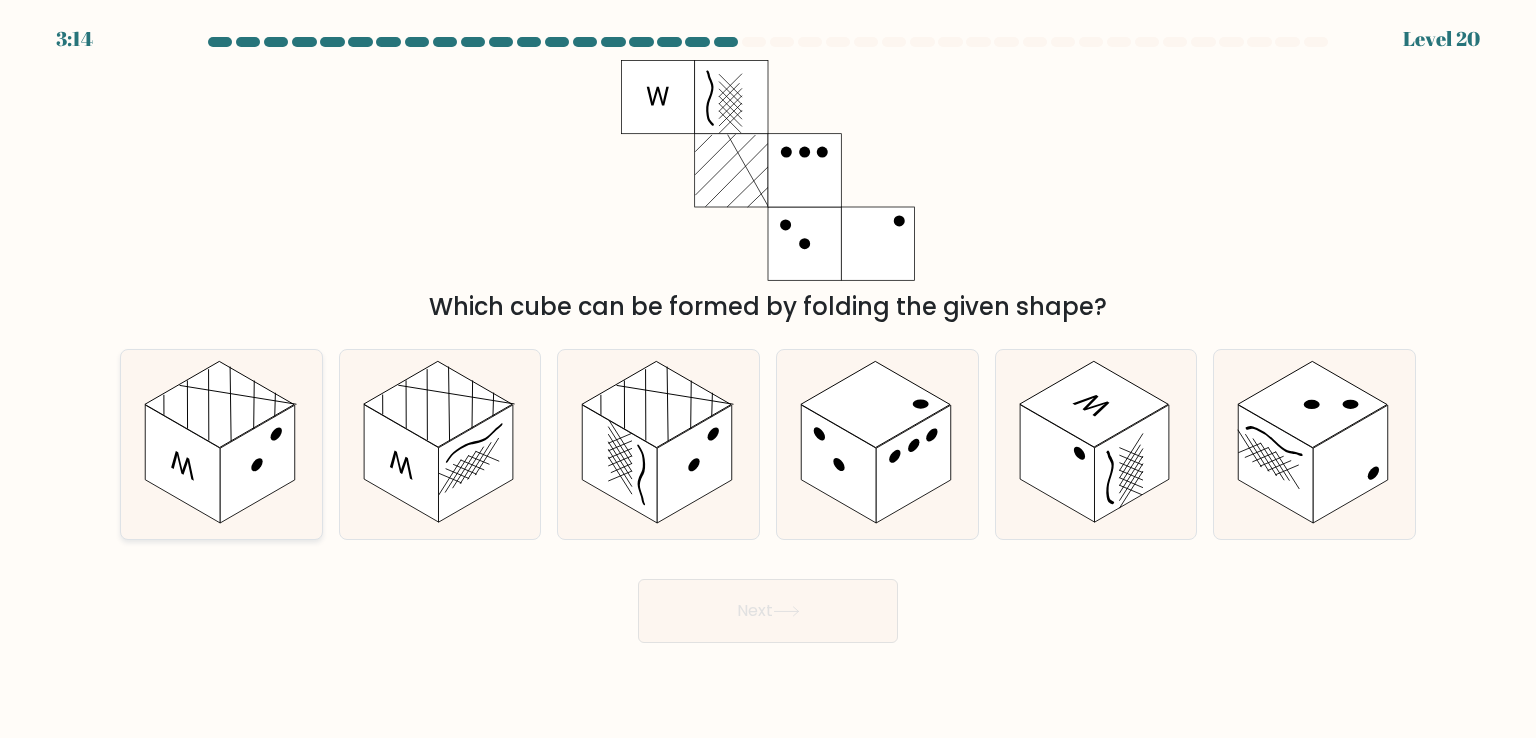 click 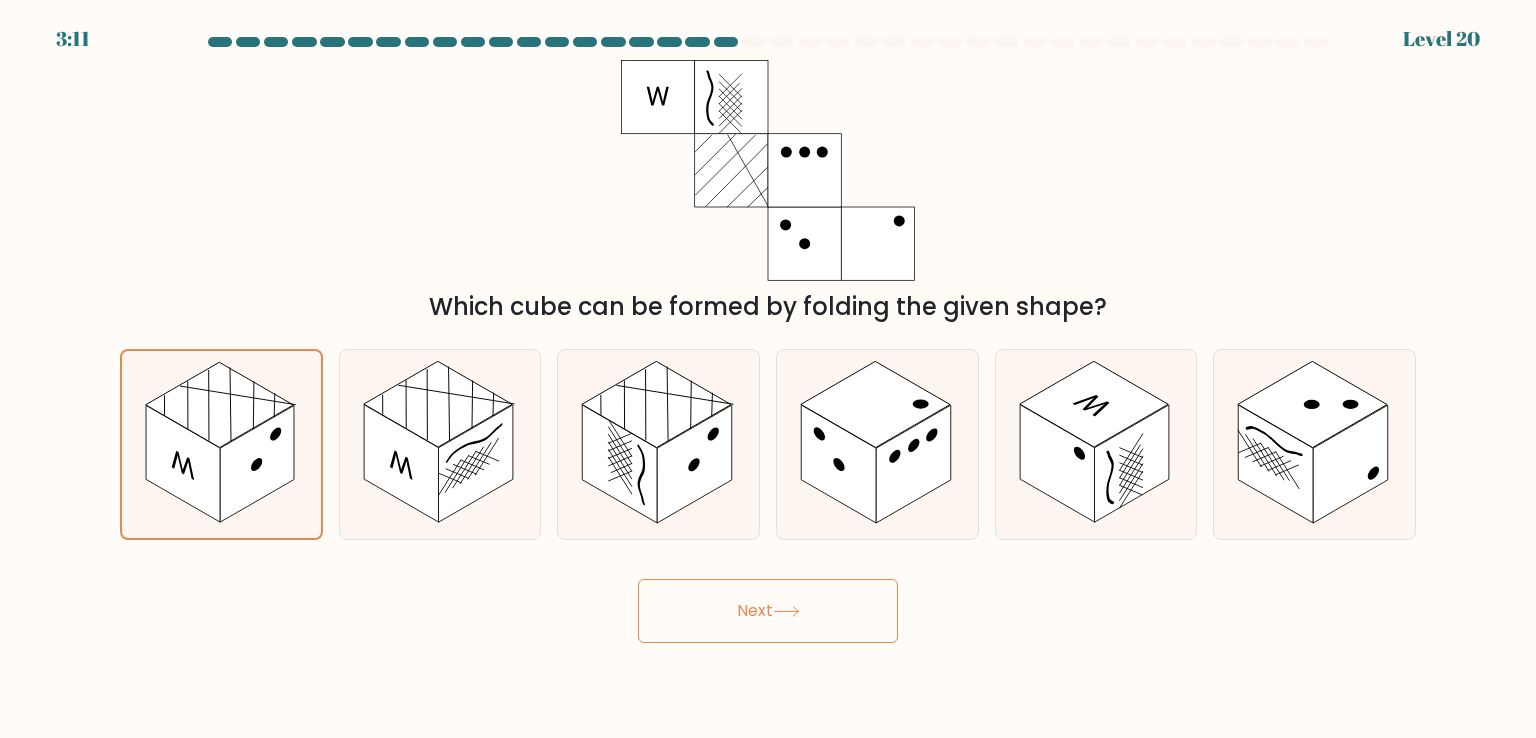 click on "Next" at bounding box center [768, 611] 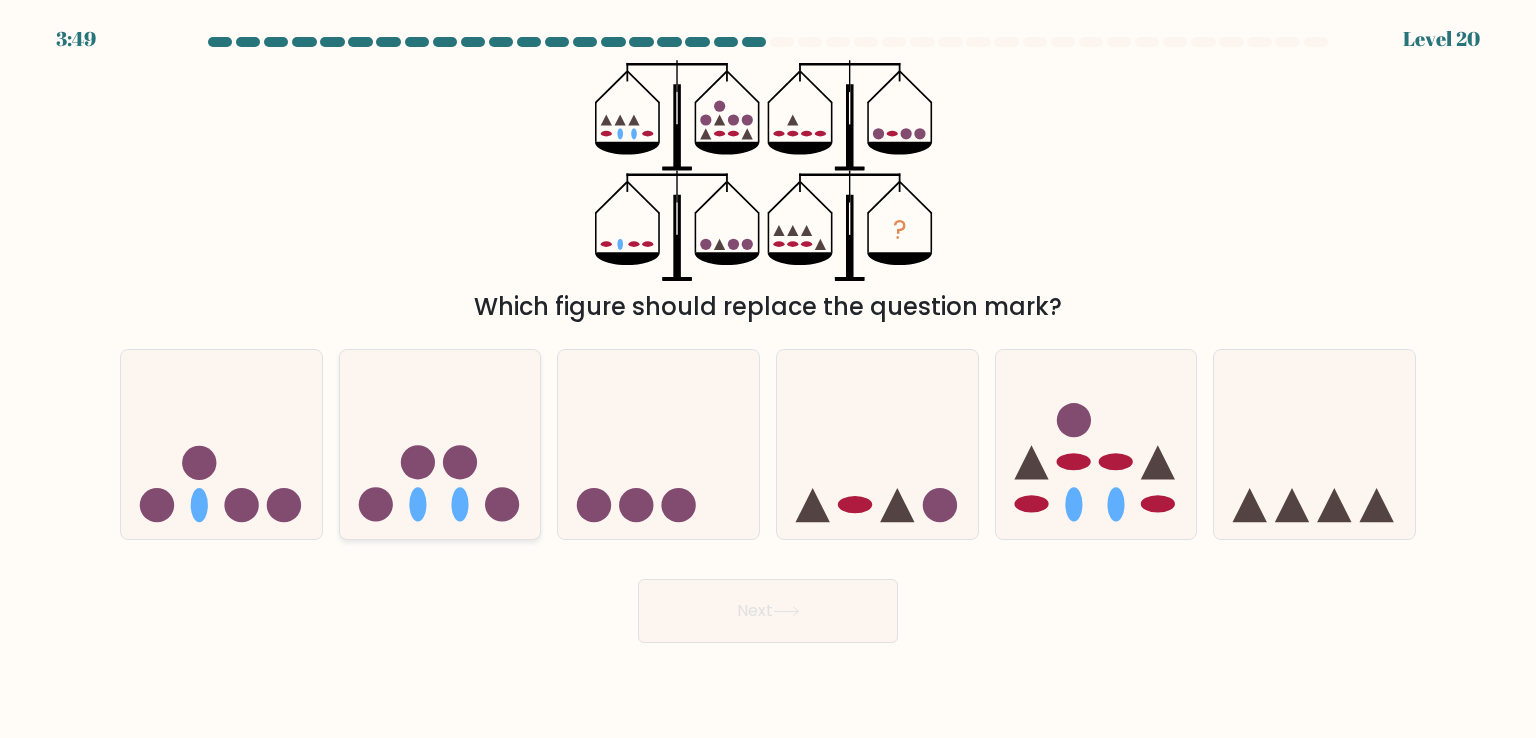 click 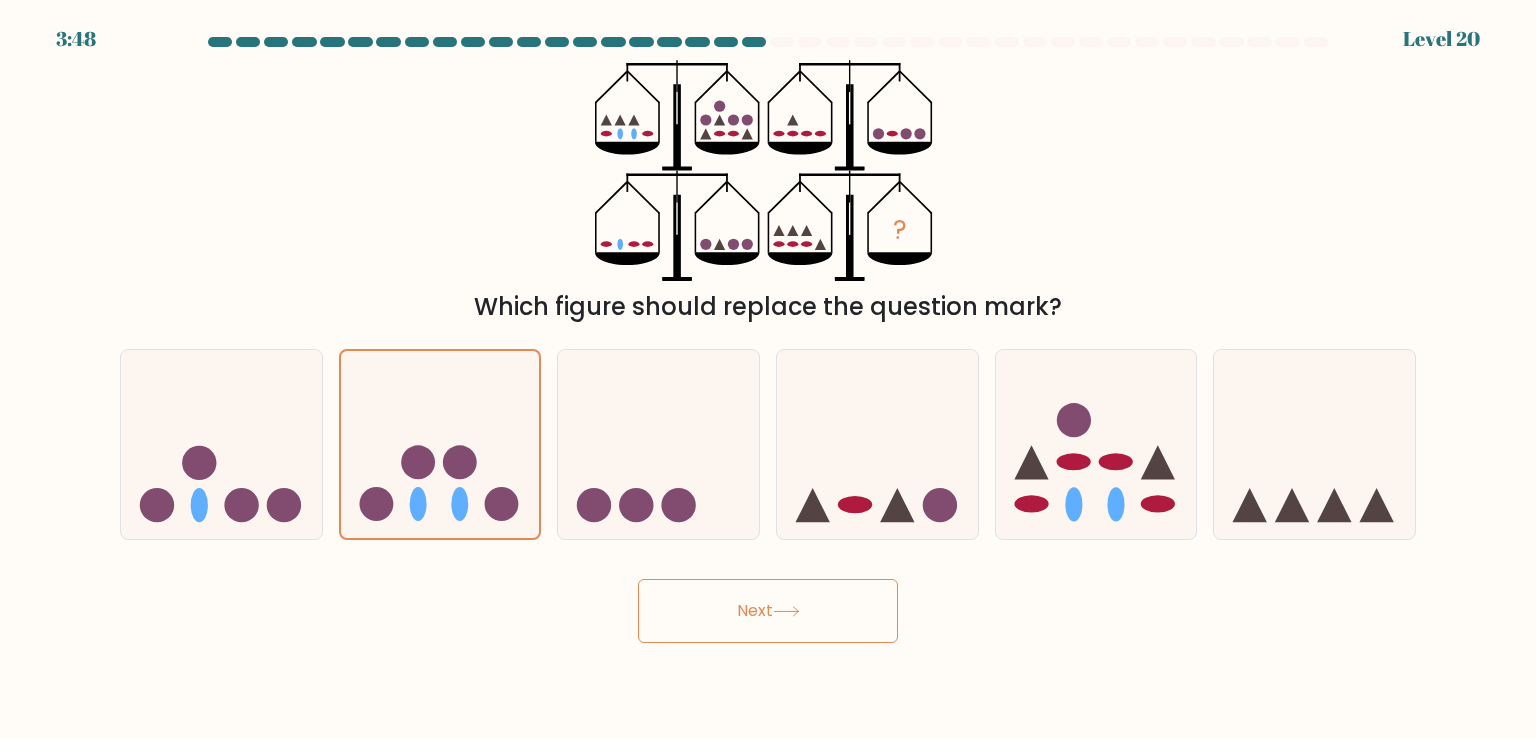 click on "Next" at bounding box center [768, 611] 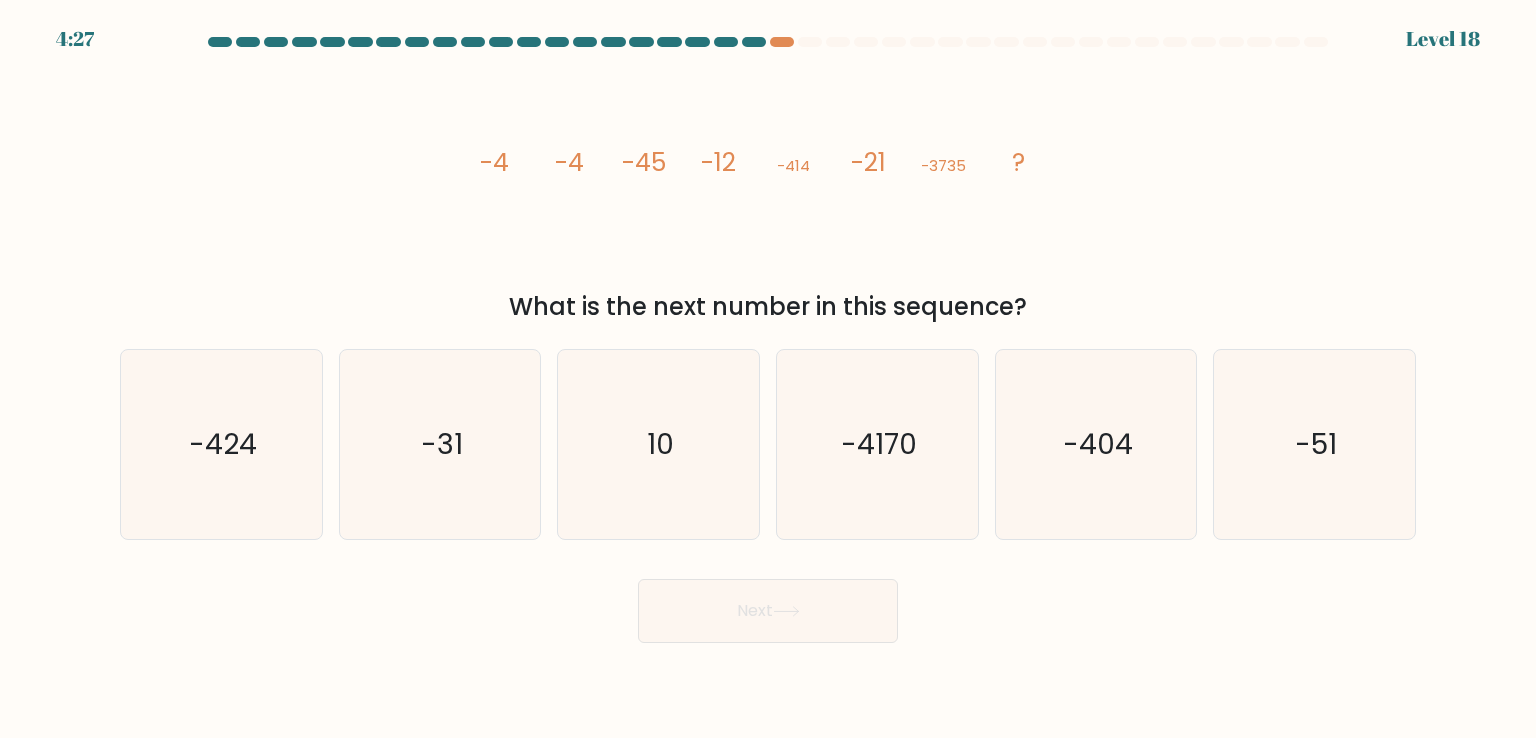 type 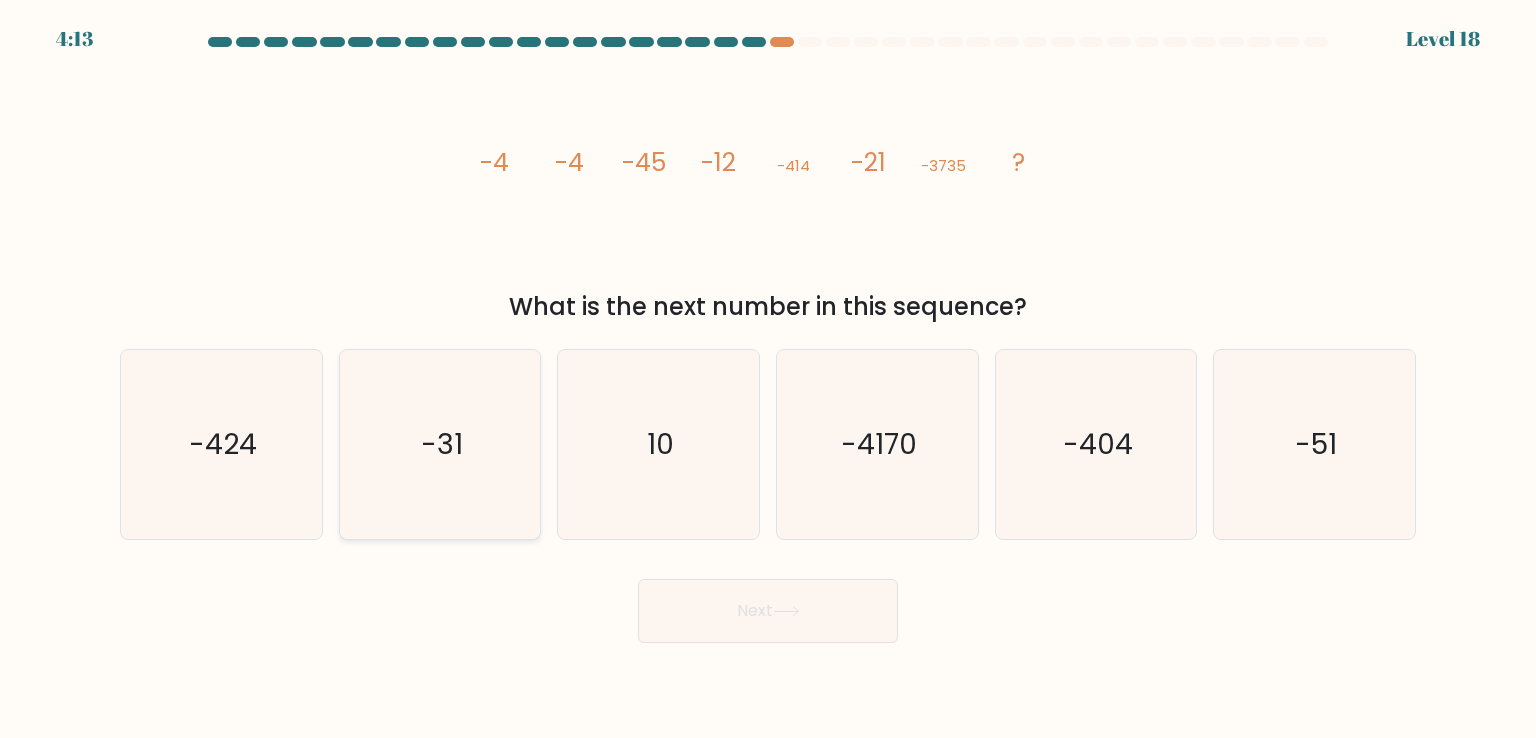 click on "-31" 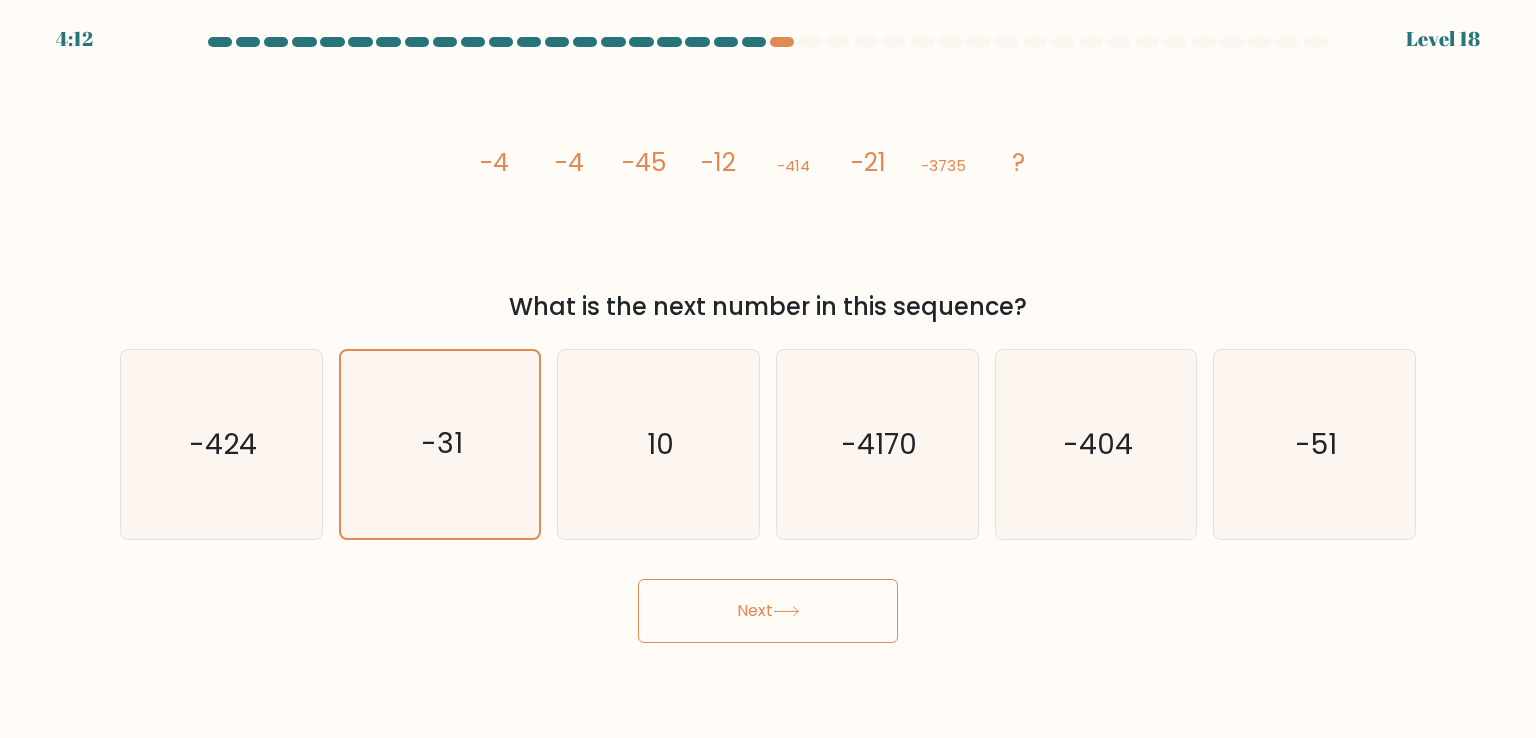 click on "Next" at bounding box center [768, 611] 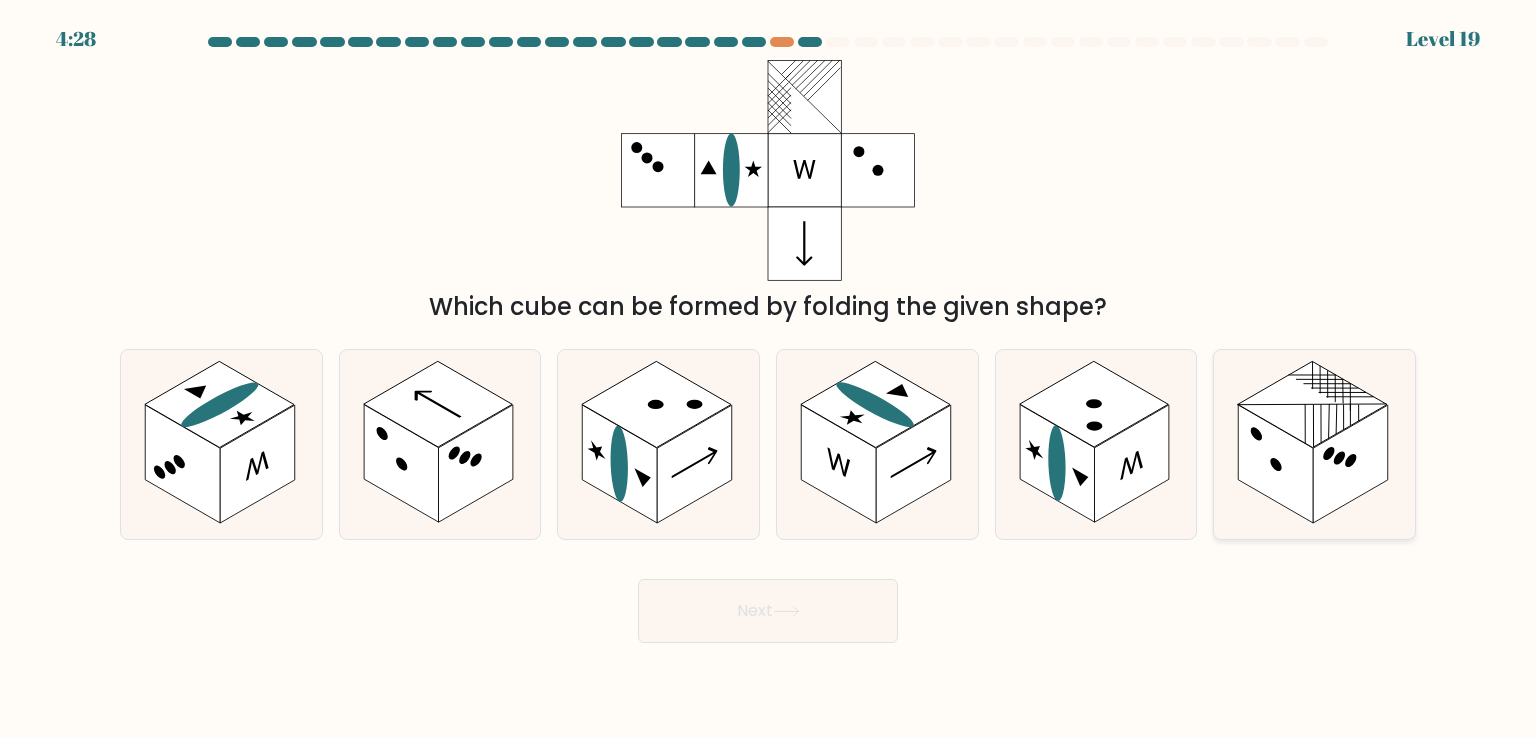 click 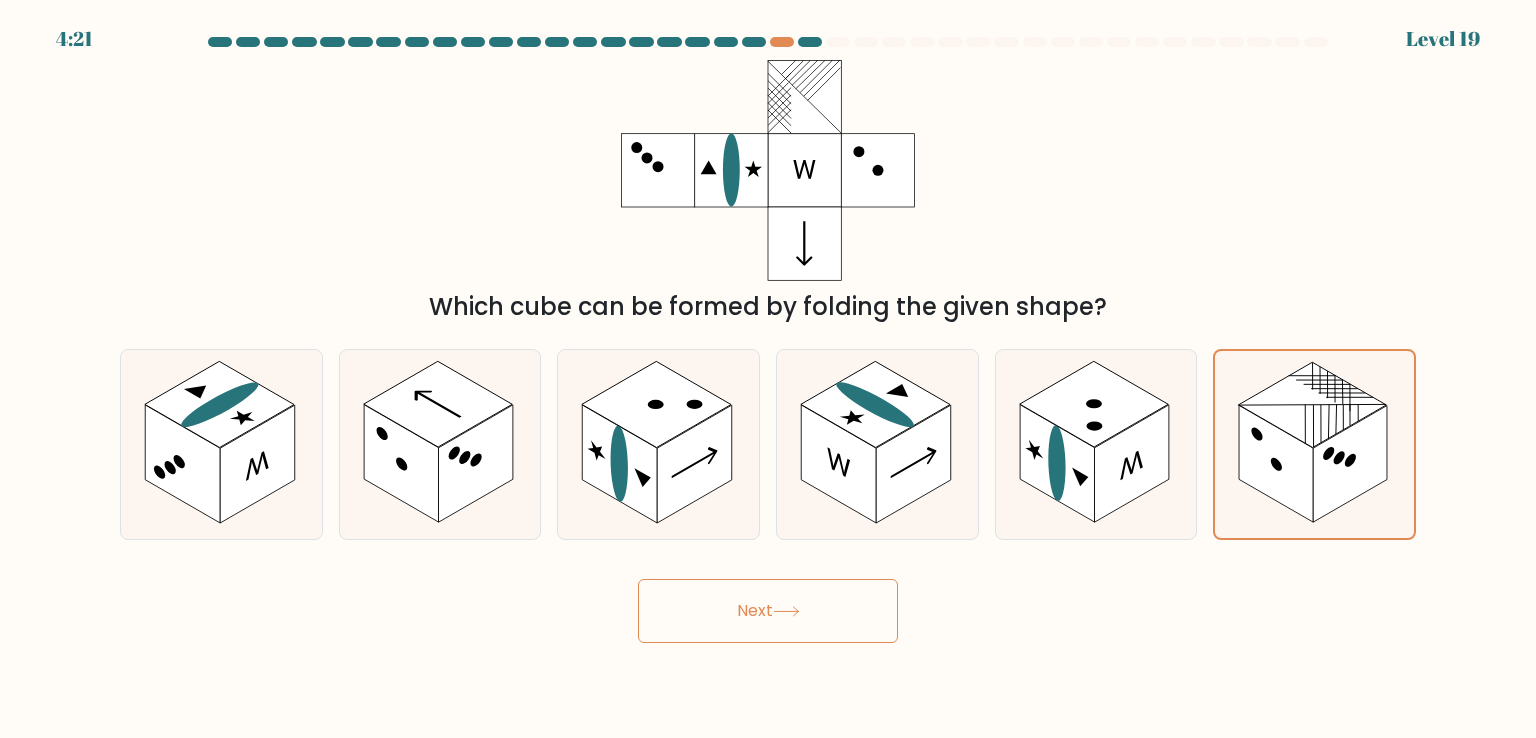 click on "Next" at bounding box center (768, 611) 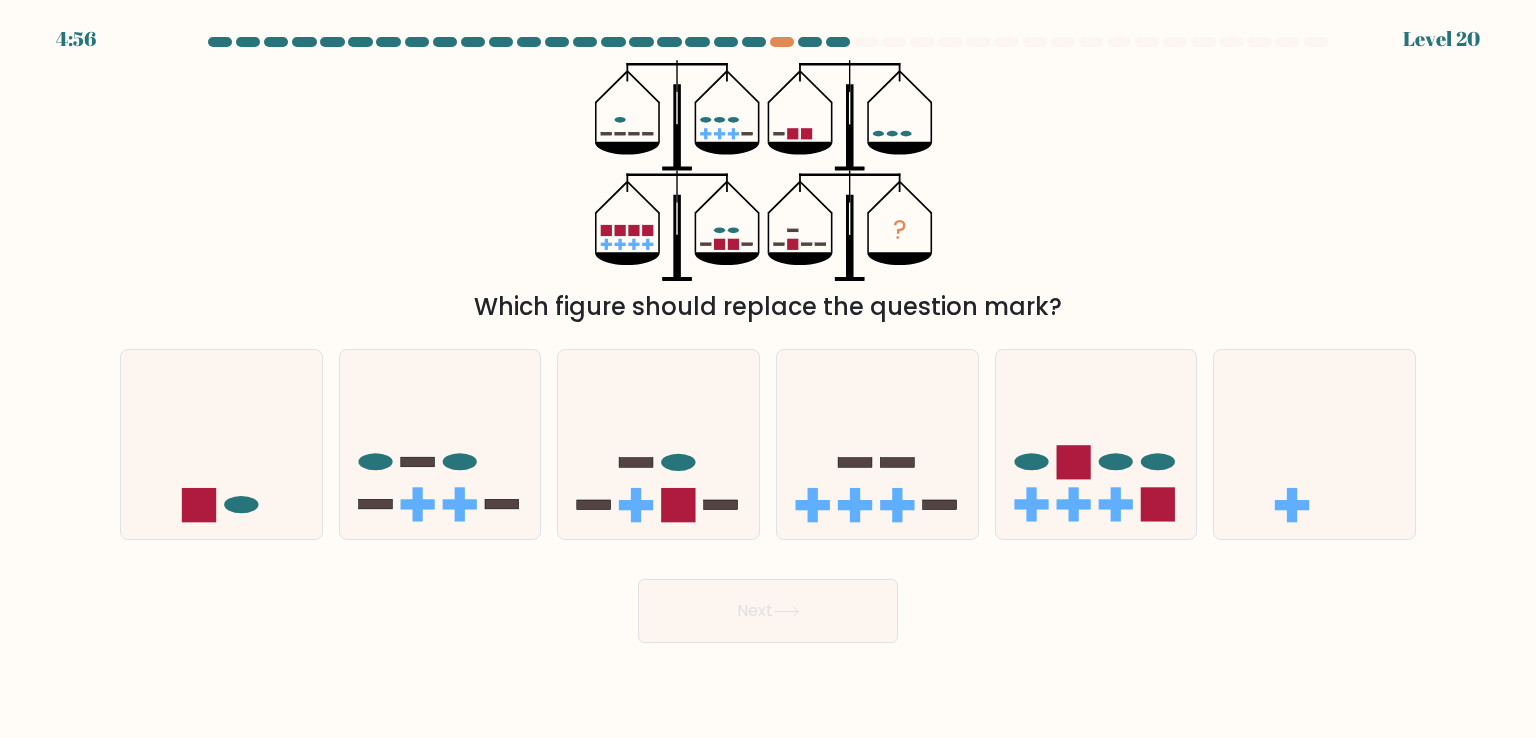 type 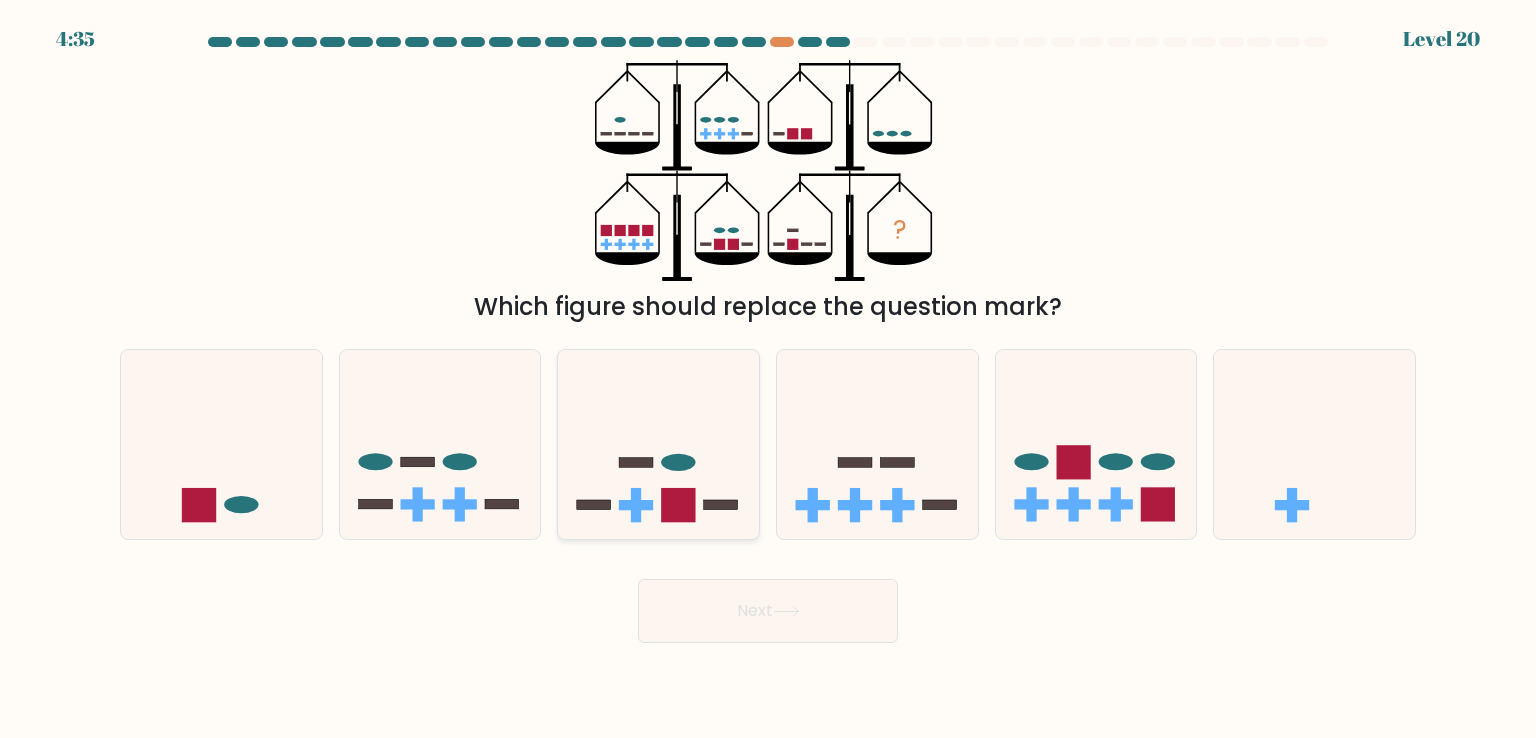 click 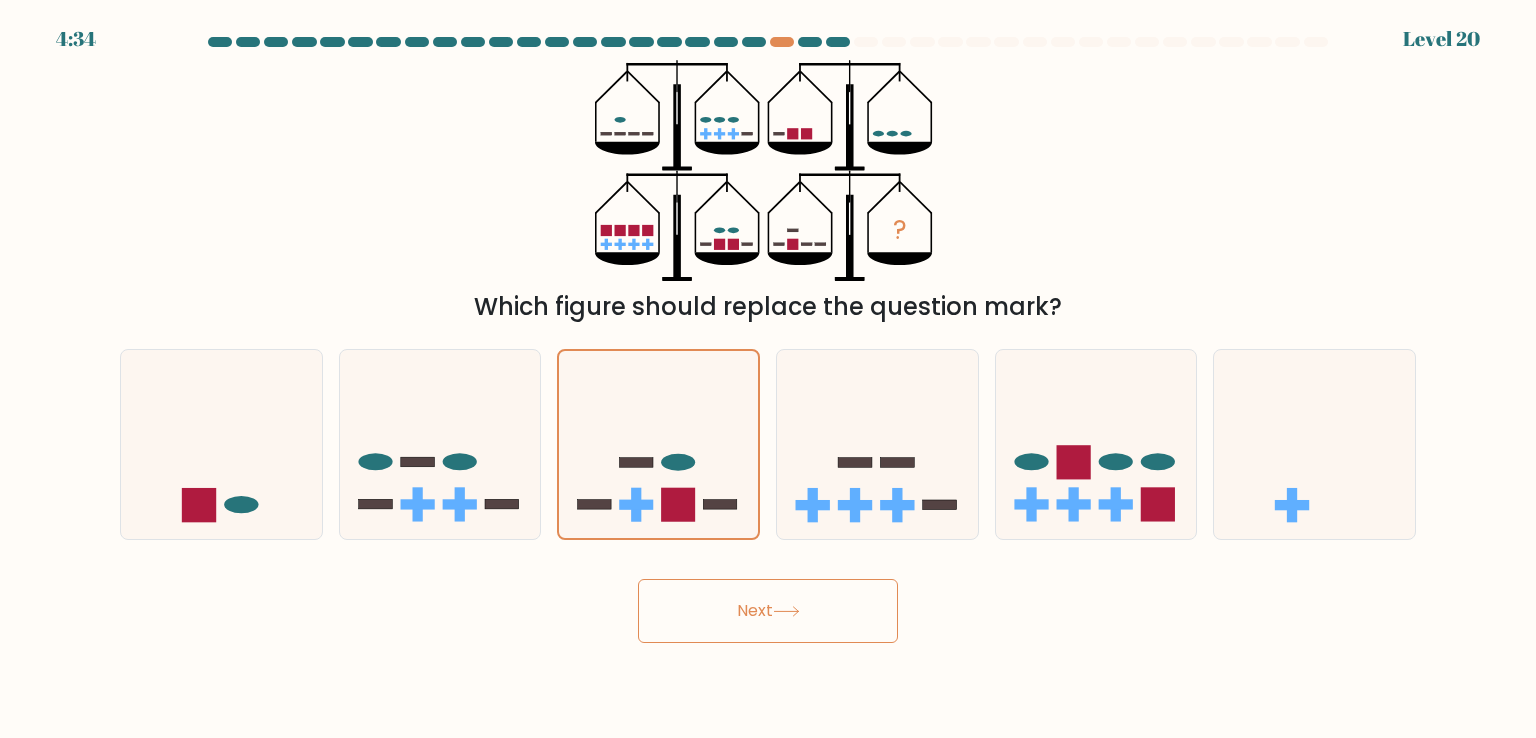 click on "Next" at bounding box center [768, 611] 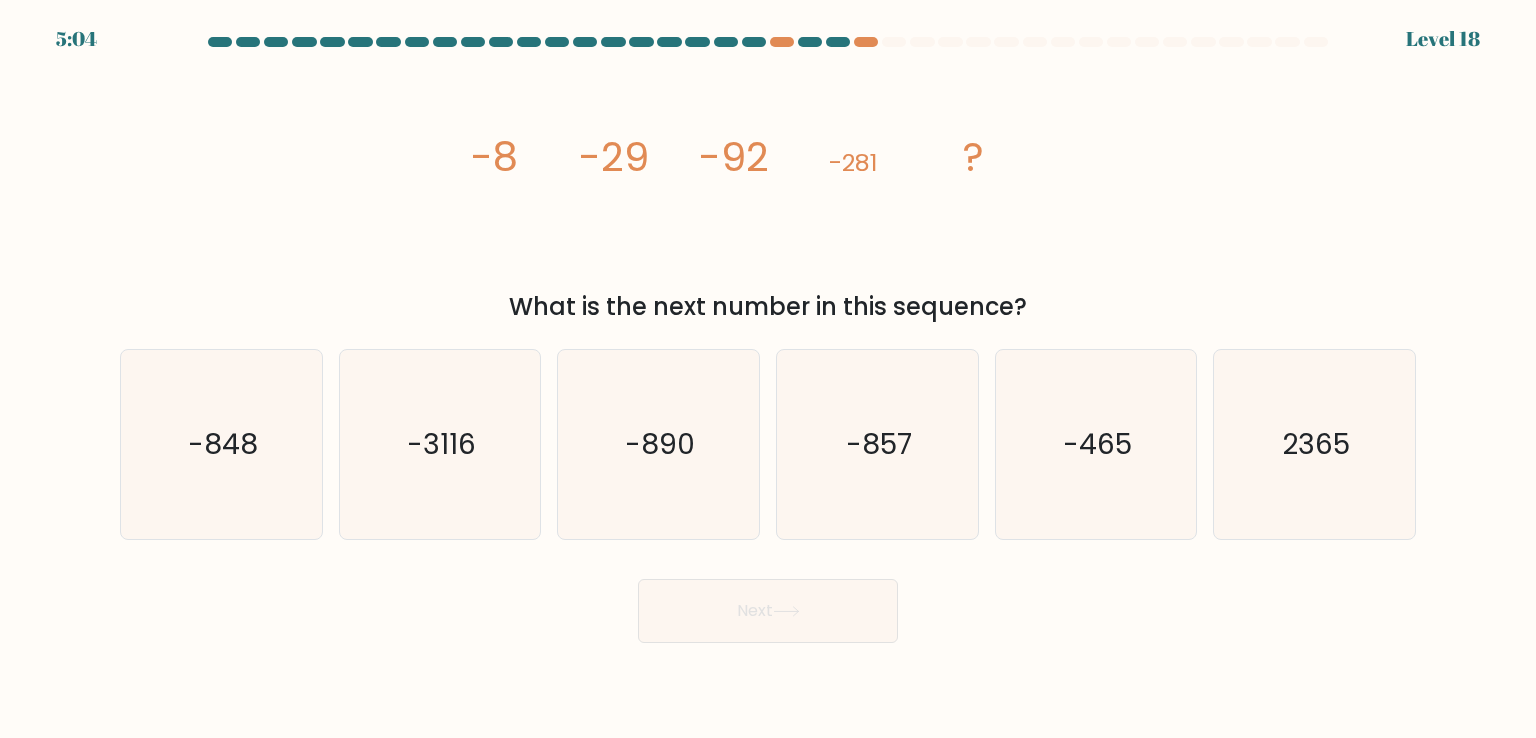 type 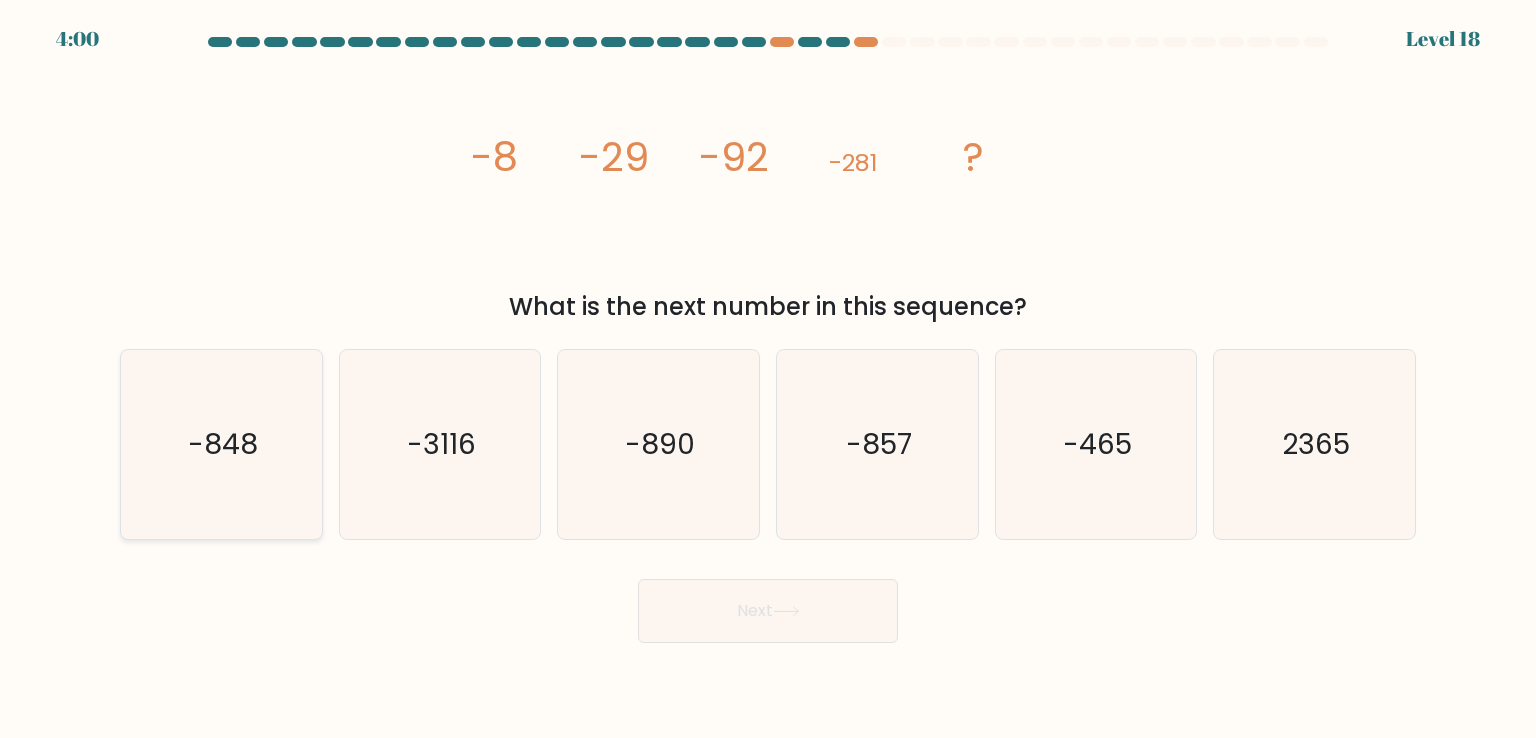 click on "-848" 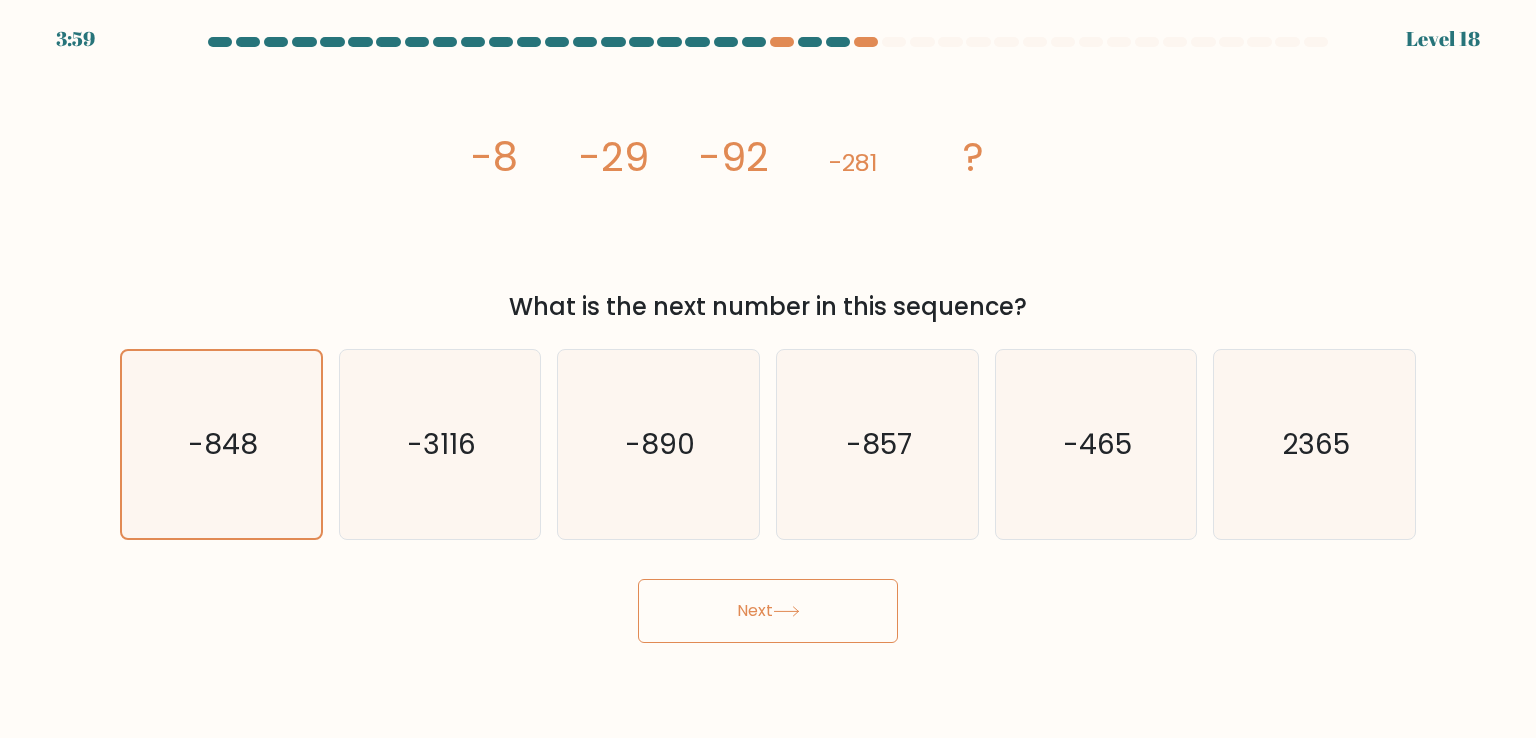 click on "Next" at bounding box center [768, 611] 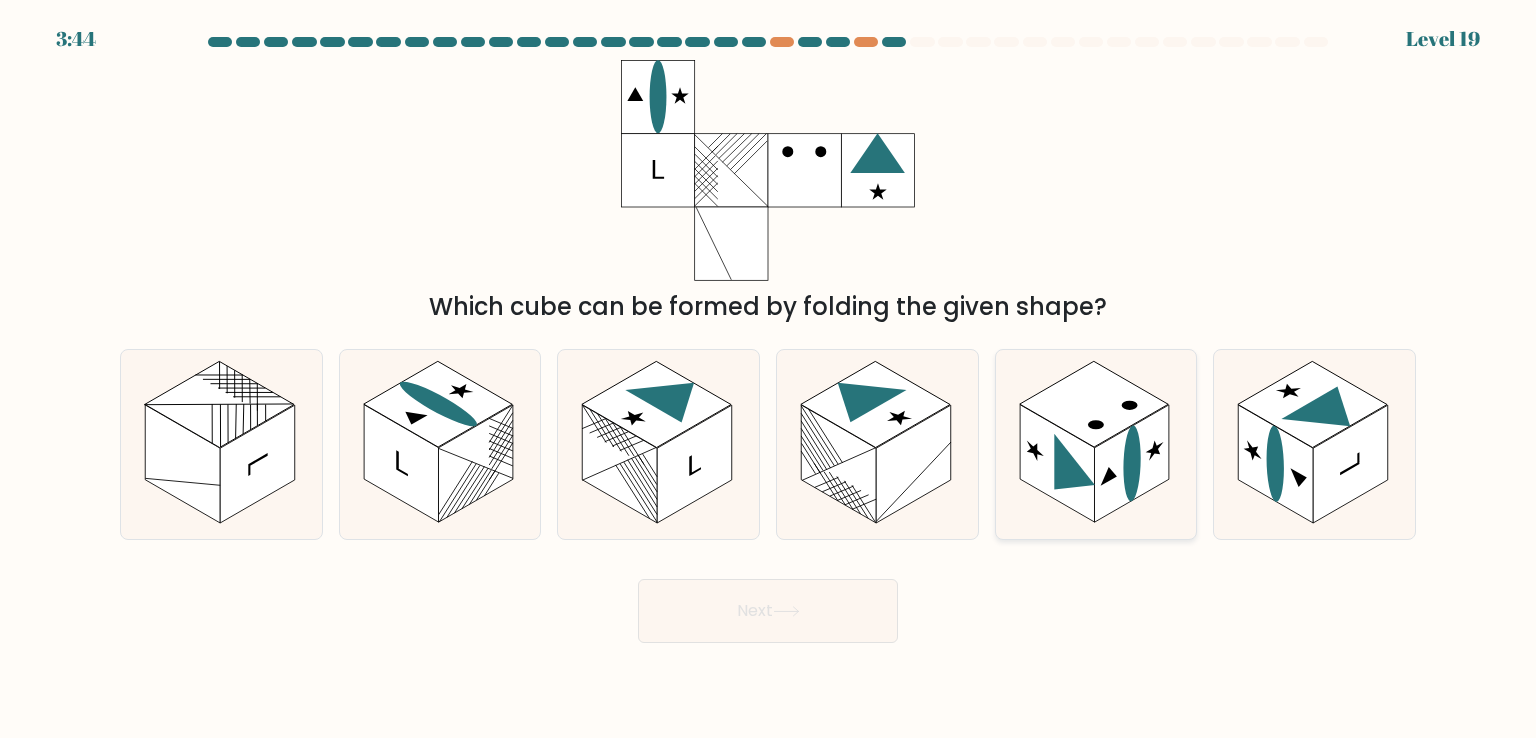 click 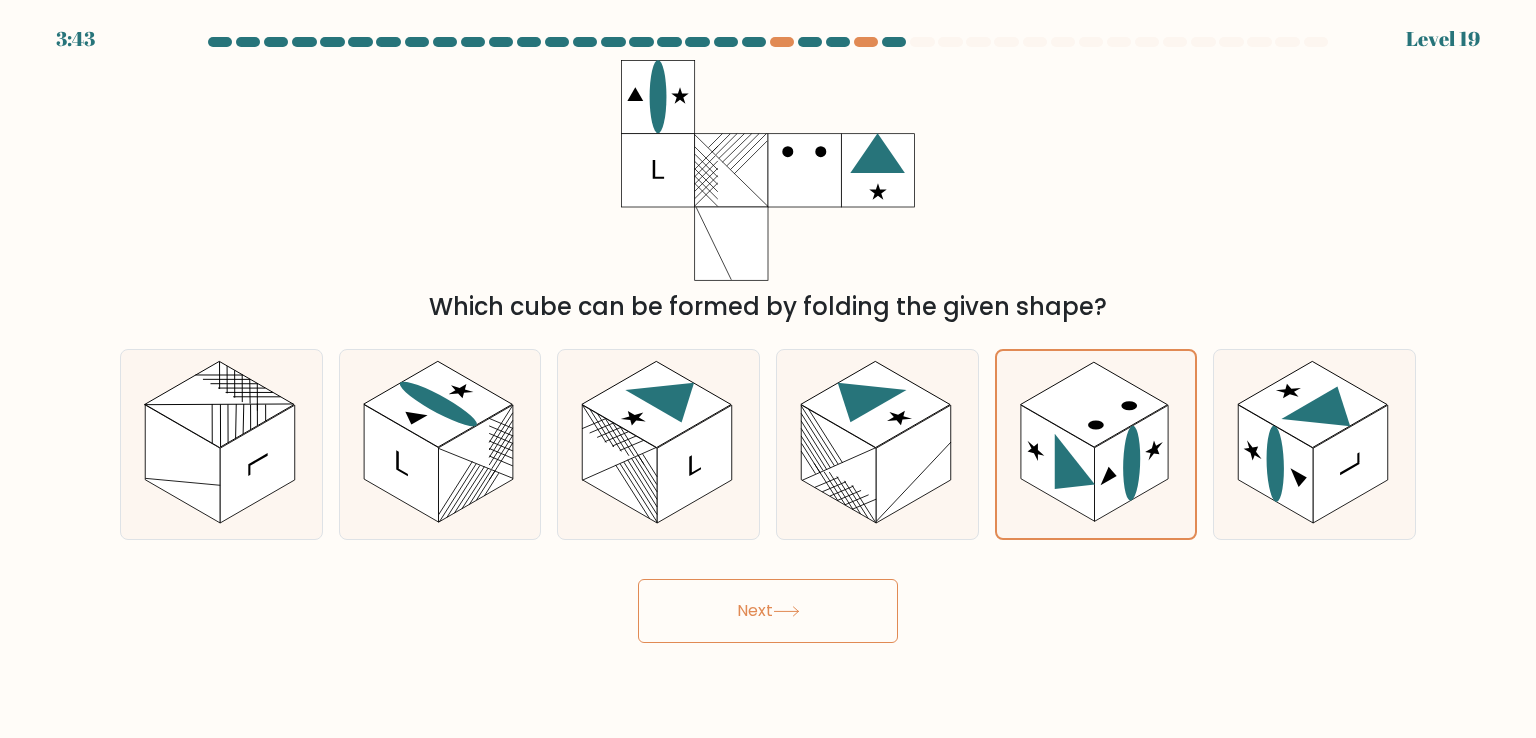 click on "Next" at bounding box center (768, 611) 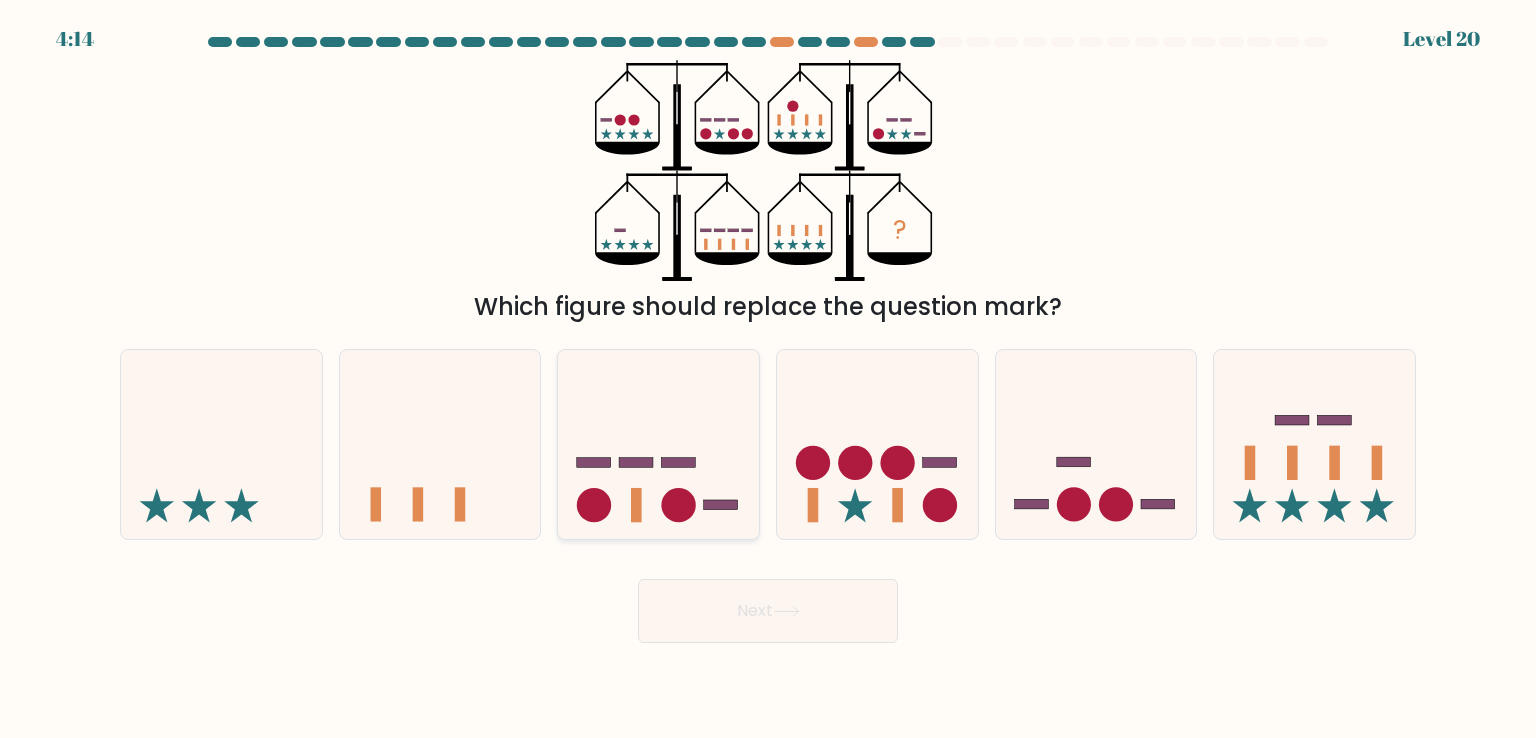 click 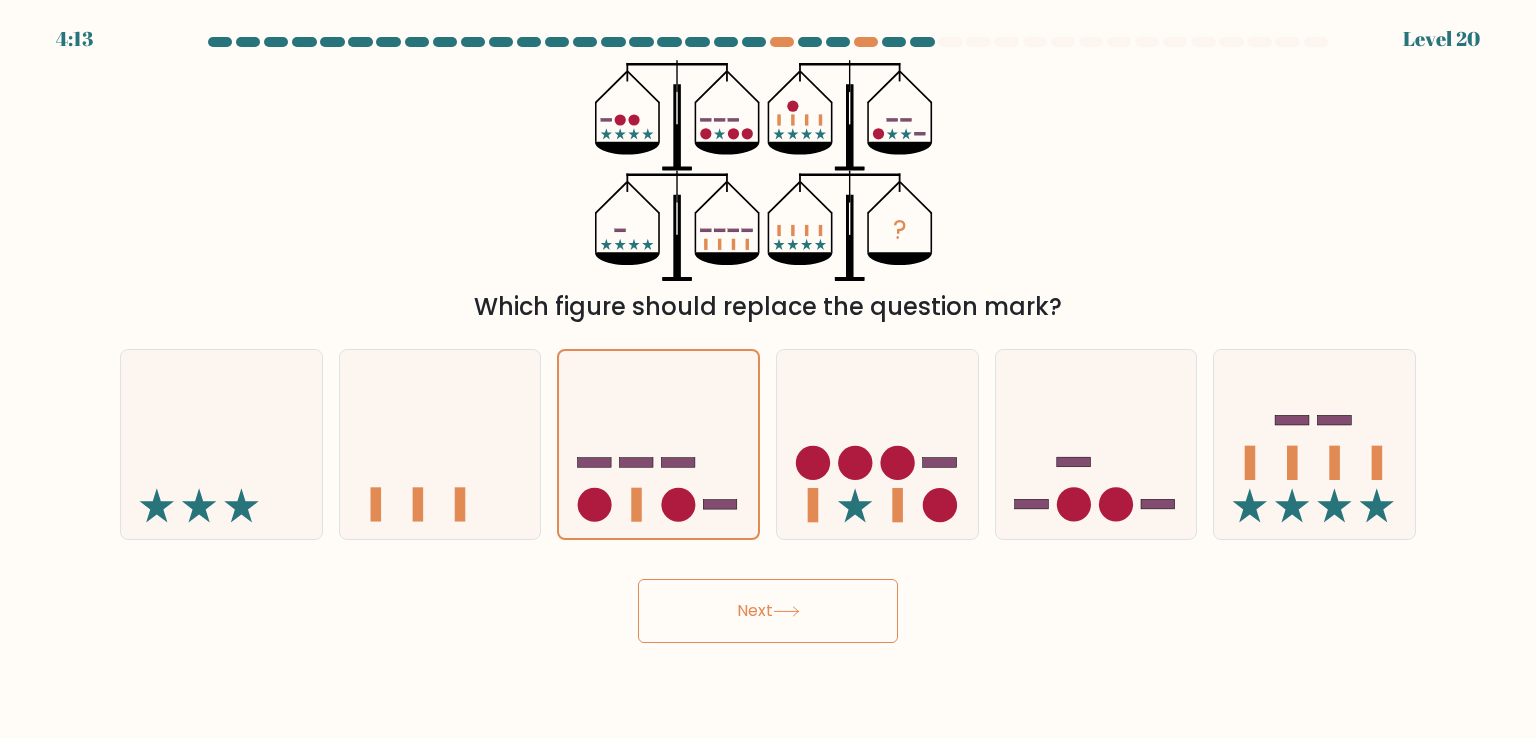 click on "Next" at bounding box center (768, 611) 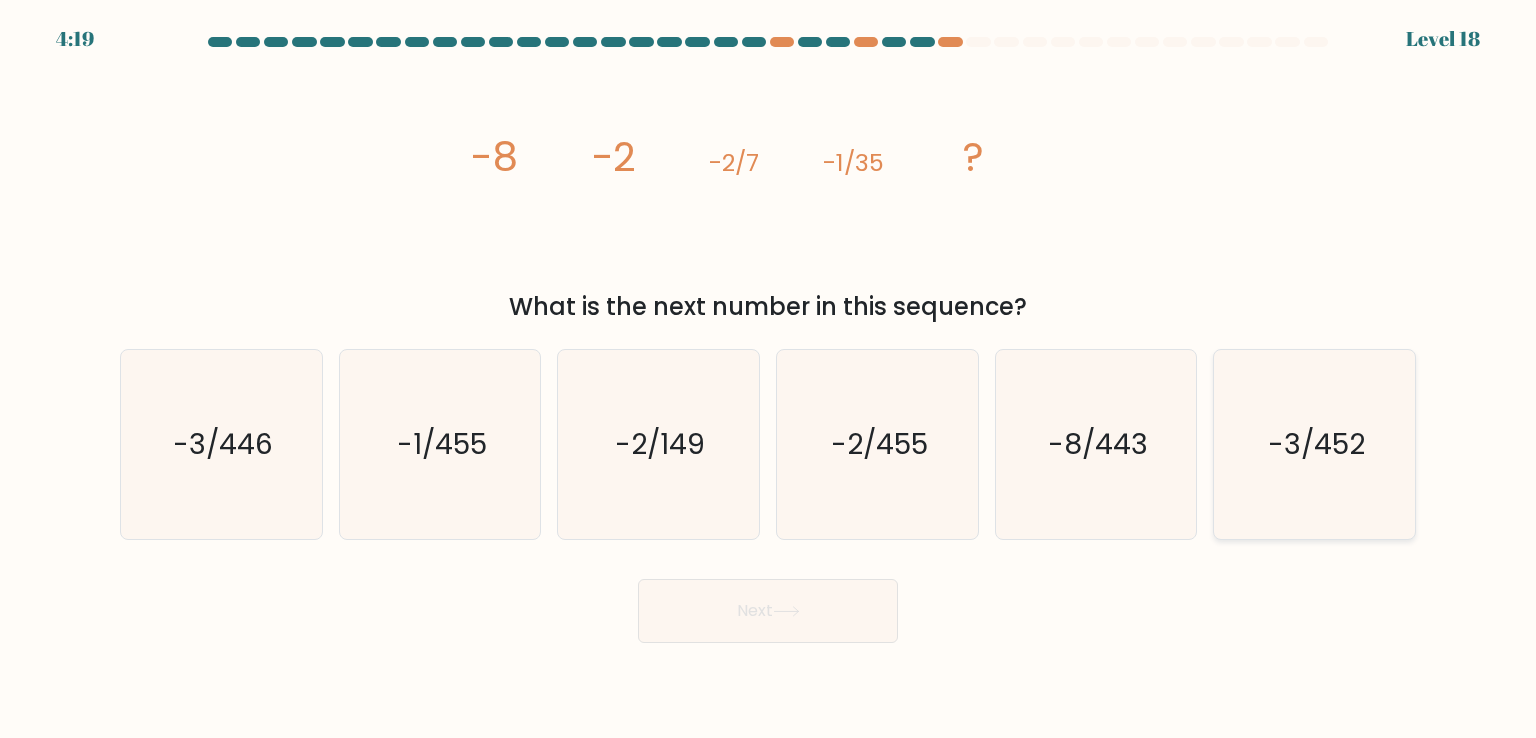 click on "-3/452" 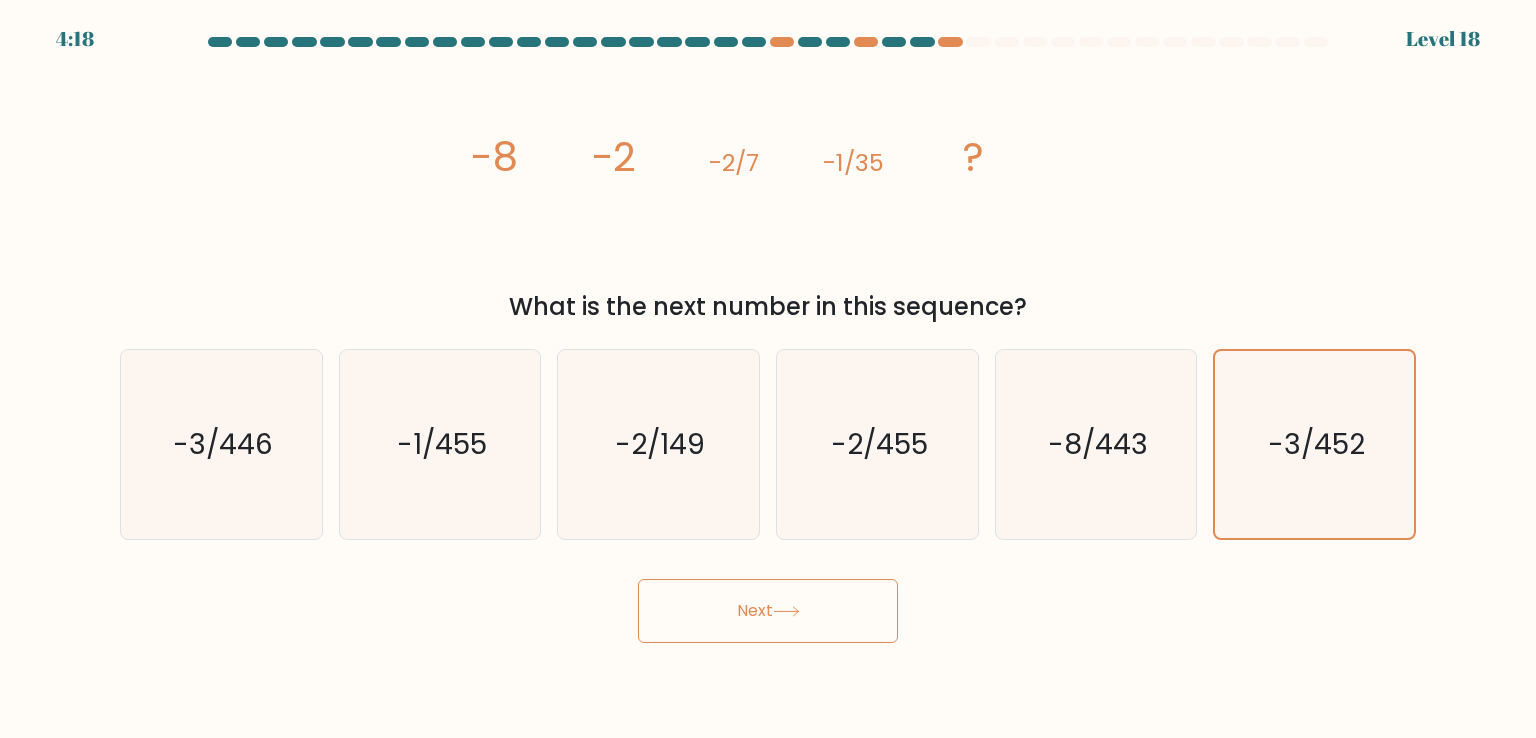 click on "Next" at bounding box center (768, 611) 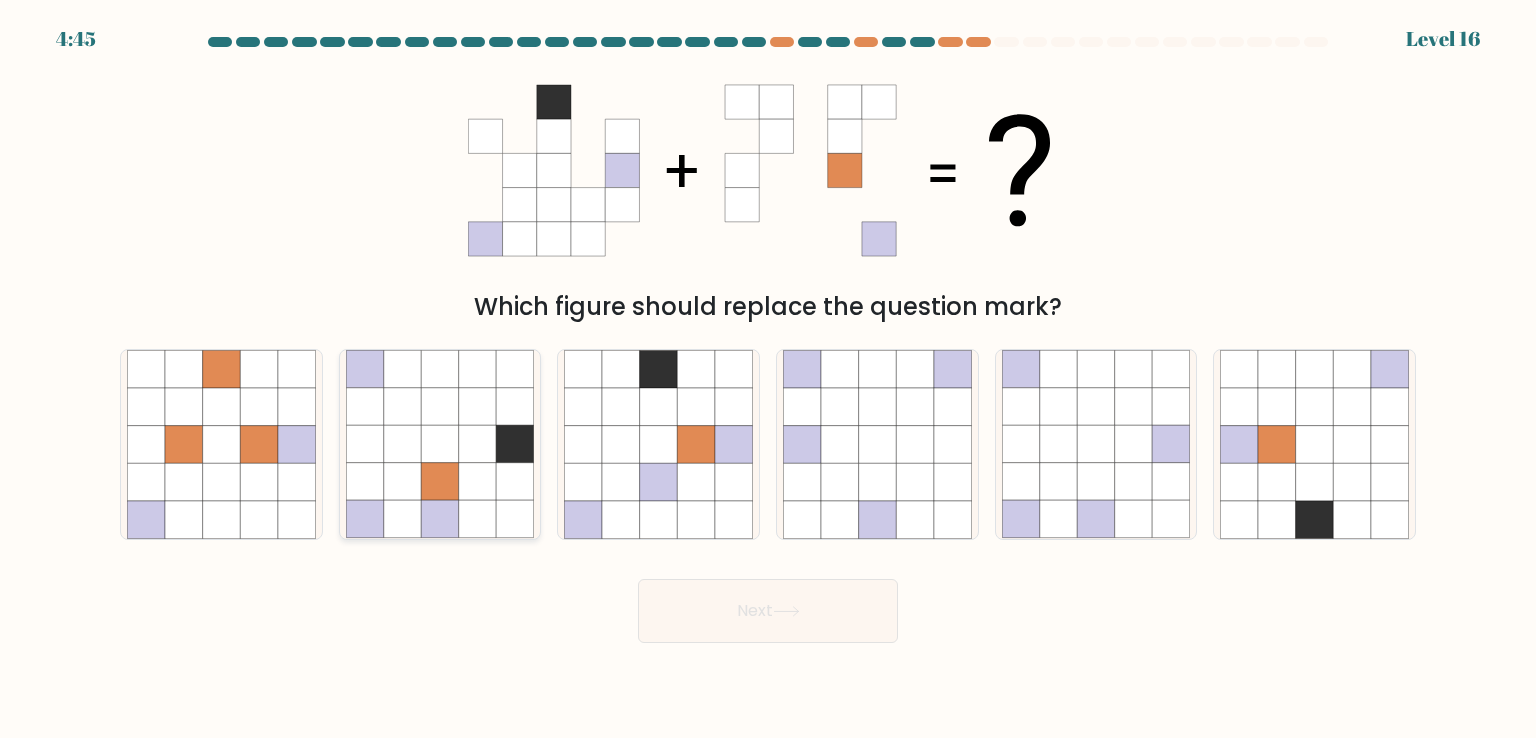 click 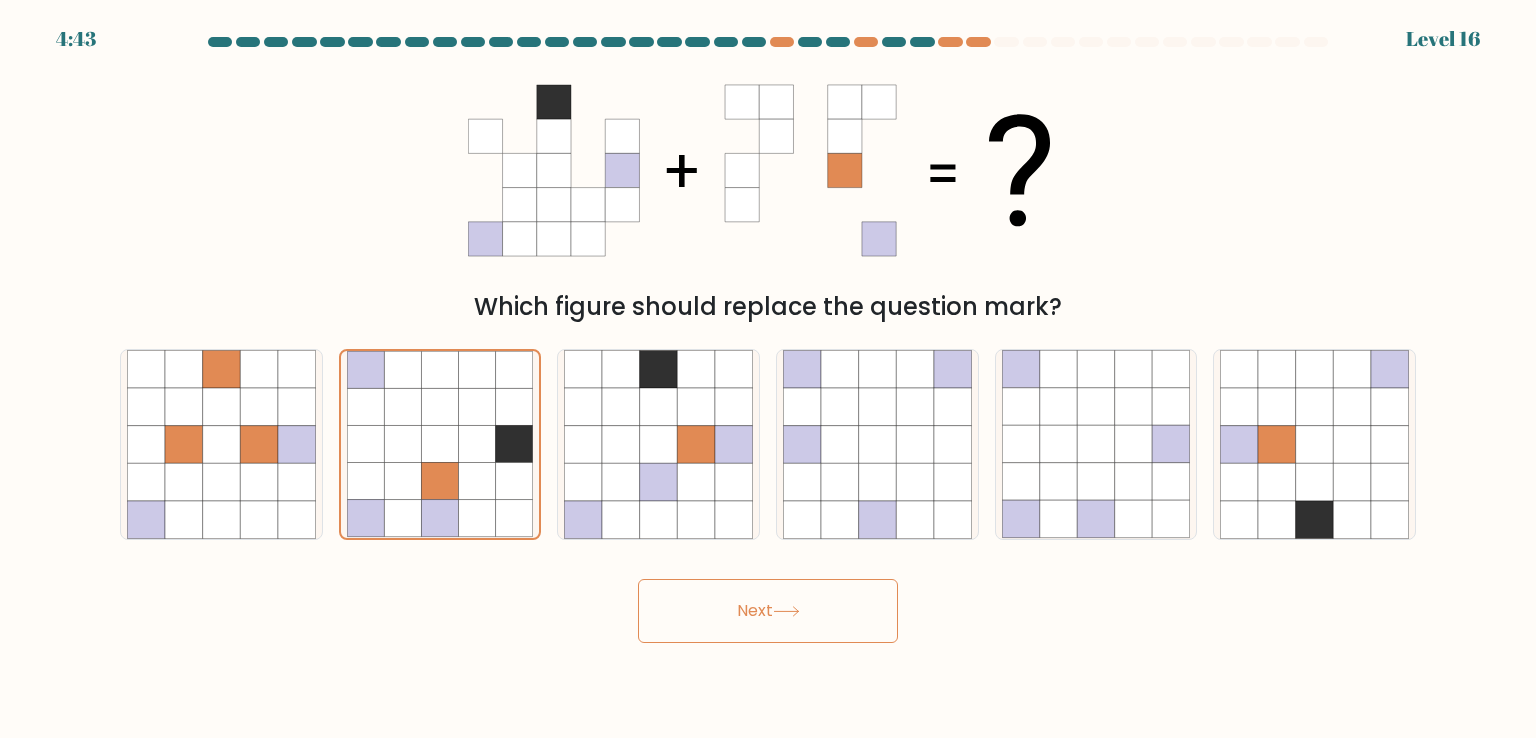 click on "Next" at bounding box center [768, 611] 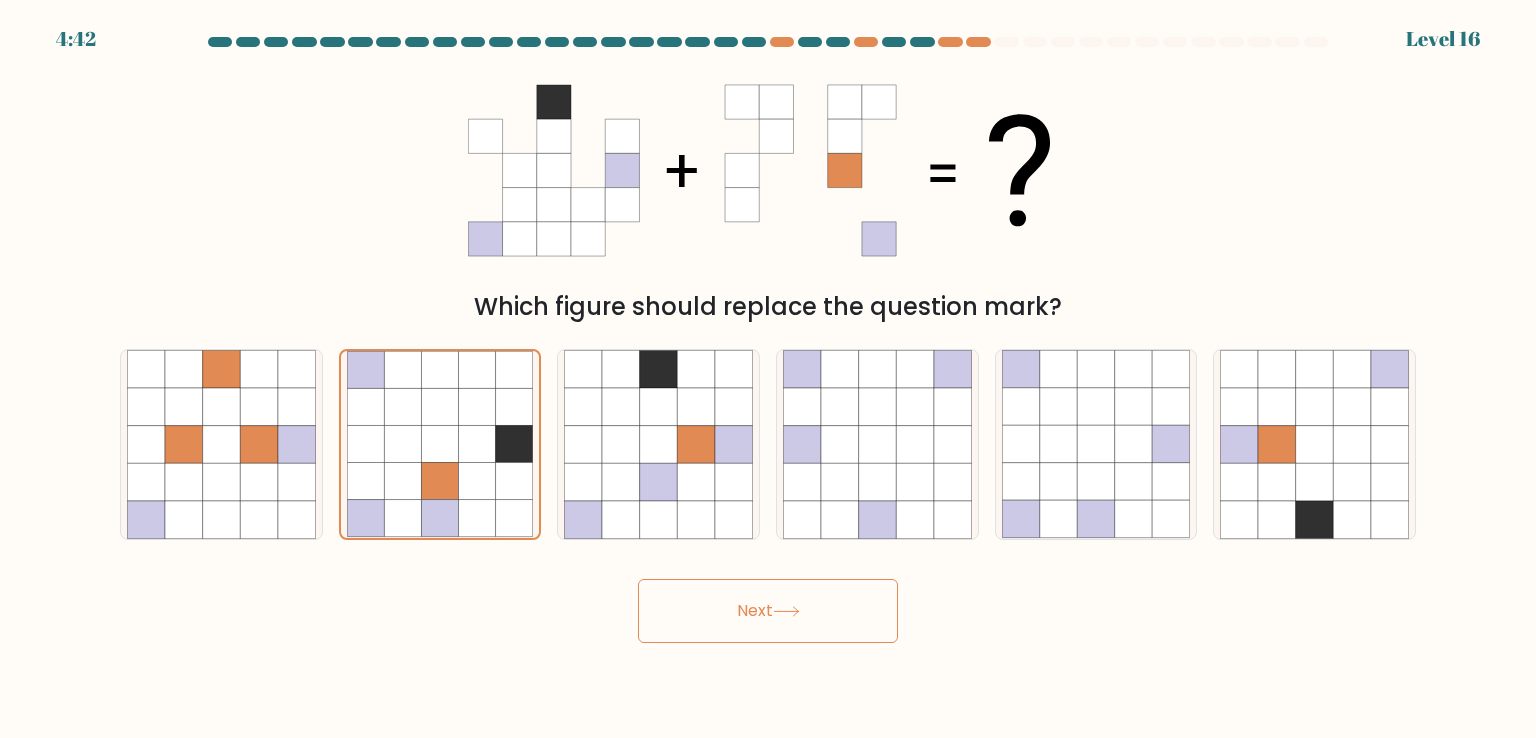 click on "Next" at bounding box center (768, 611) 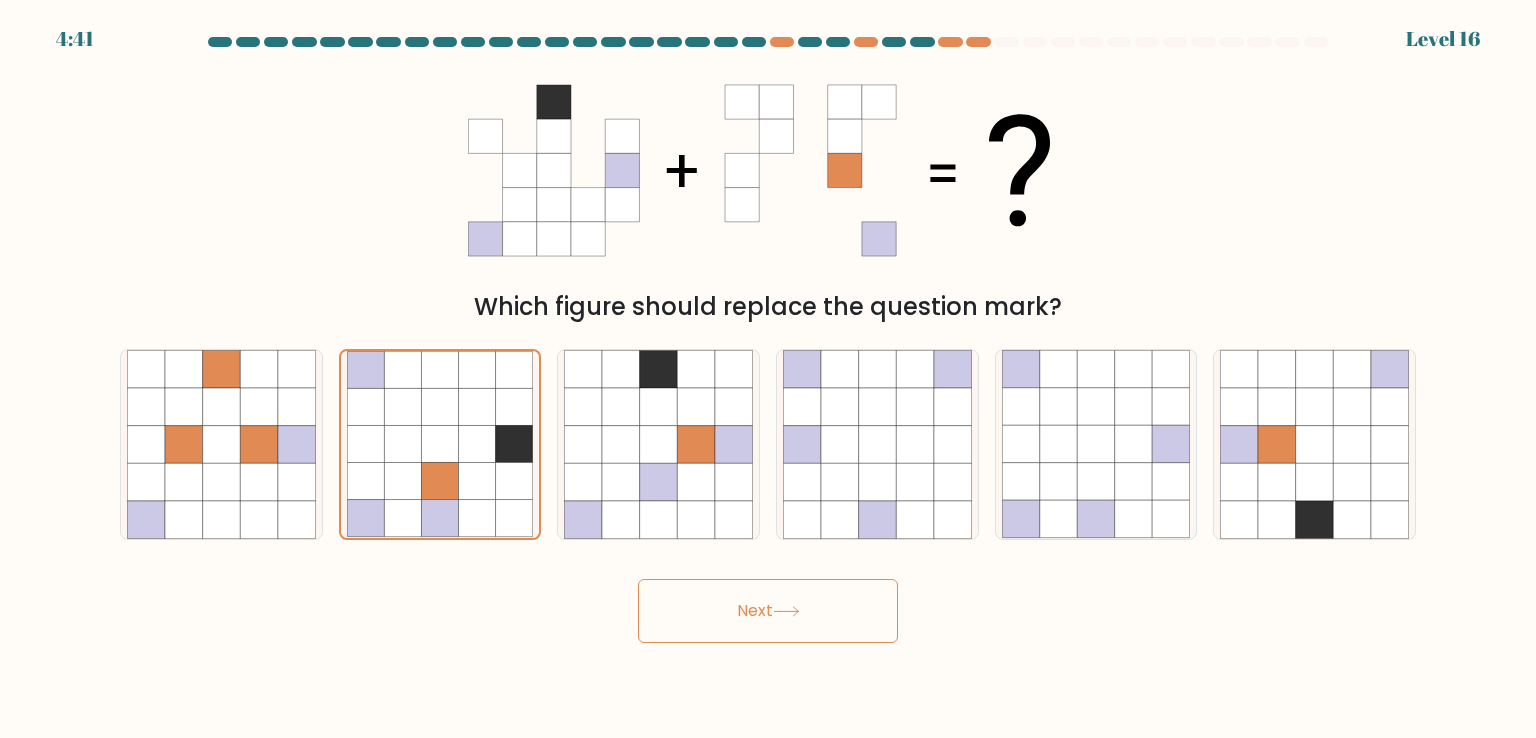 click on "Next" at bounding box center (768, 611) 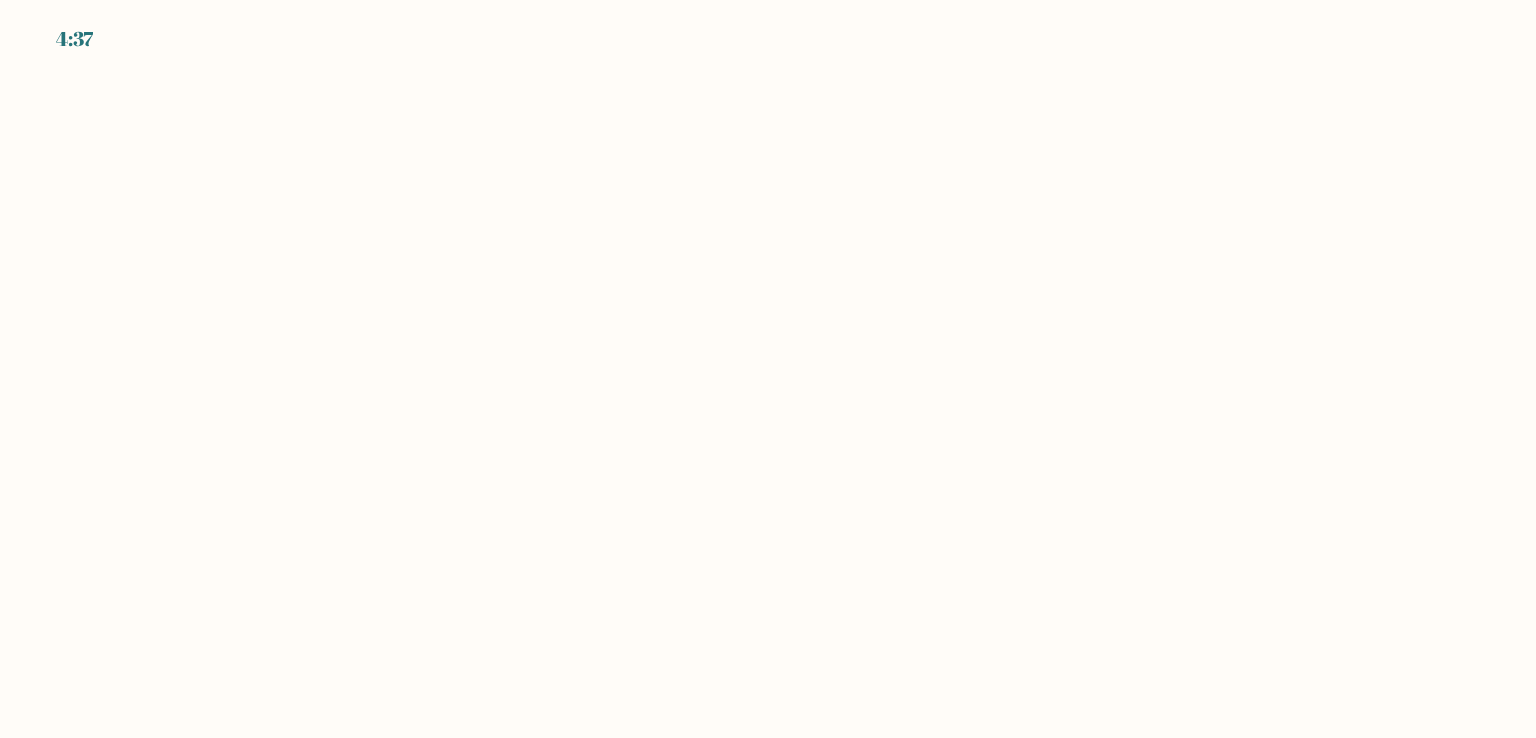 scroll, scrollTop: 0, scrollLeft: 0, axis: both 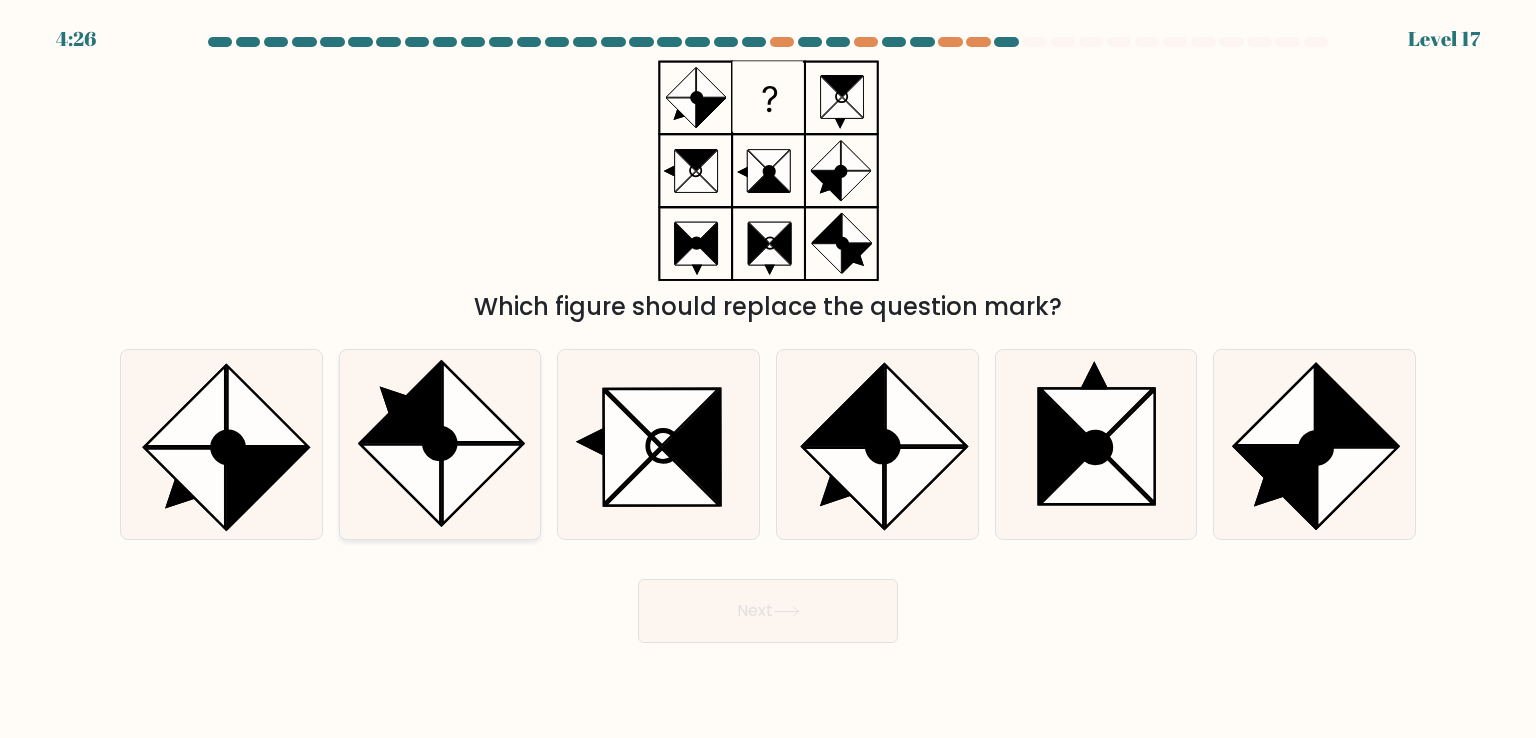 click 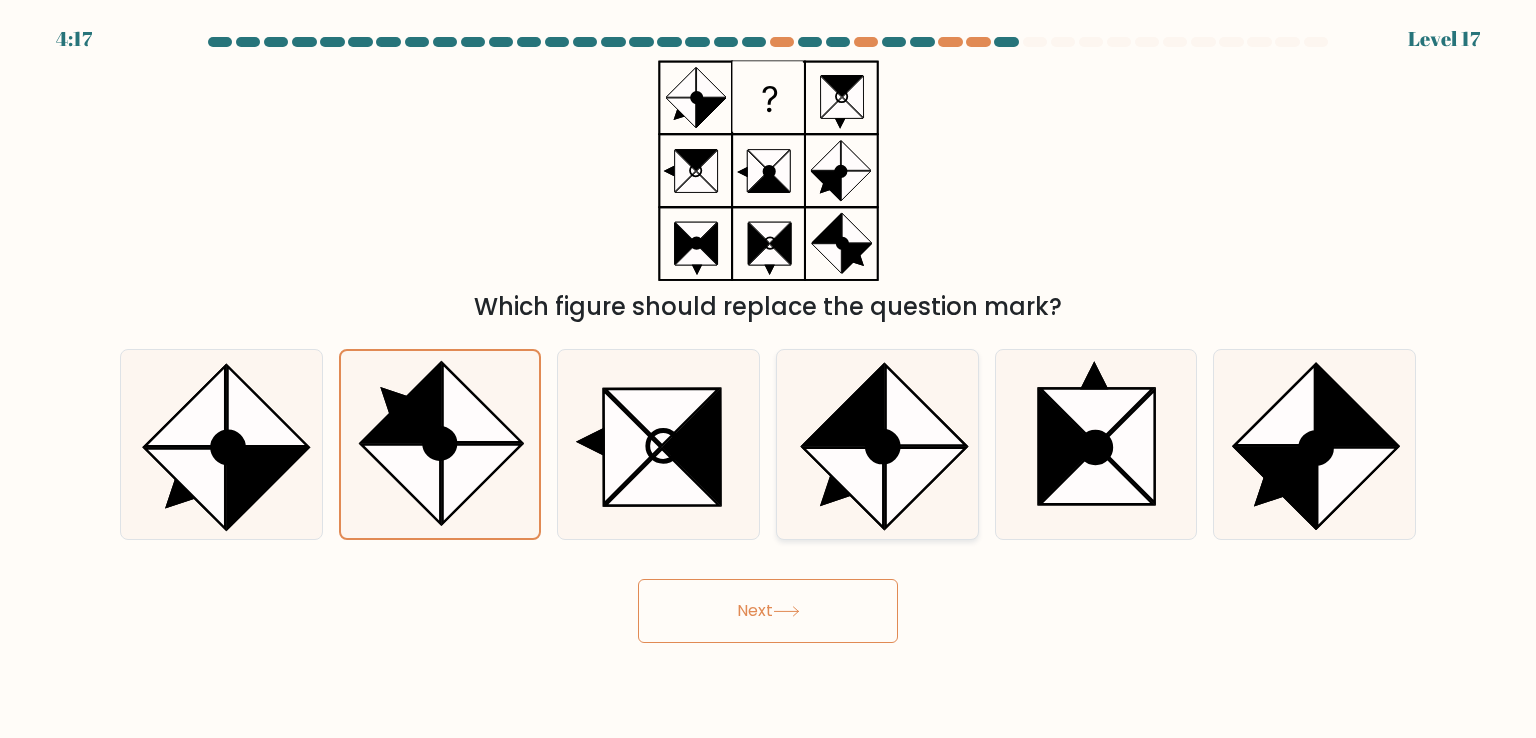 click 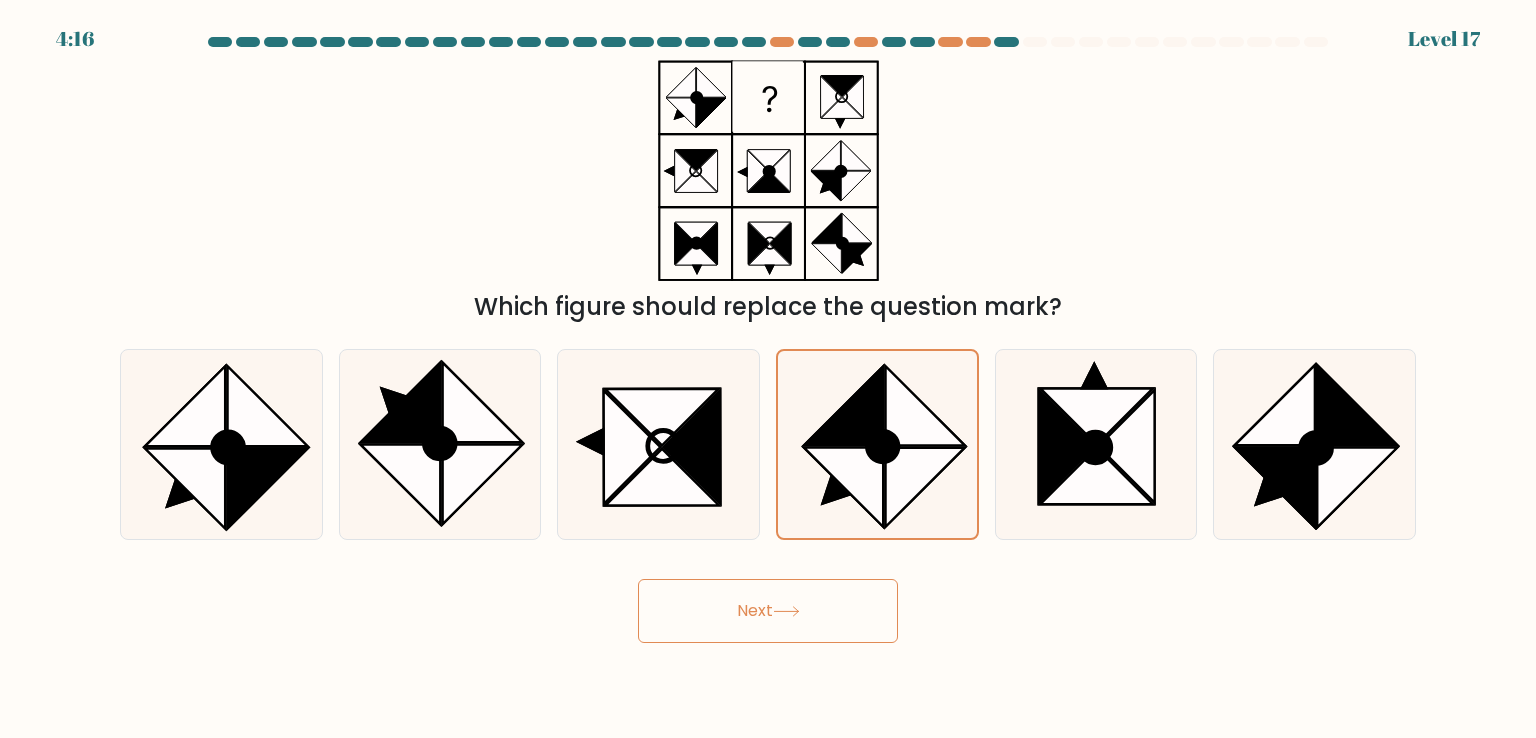 click on "Next" at bounding box center [768, 611] 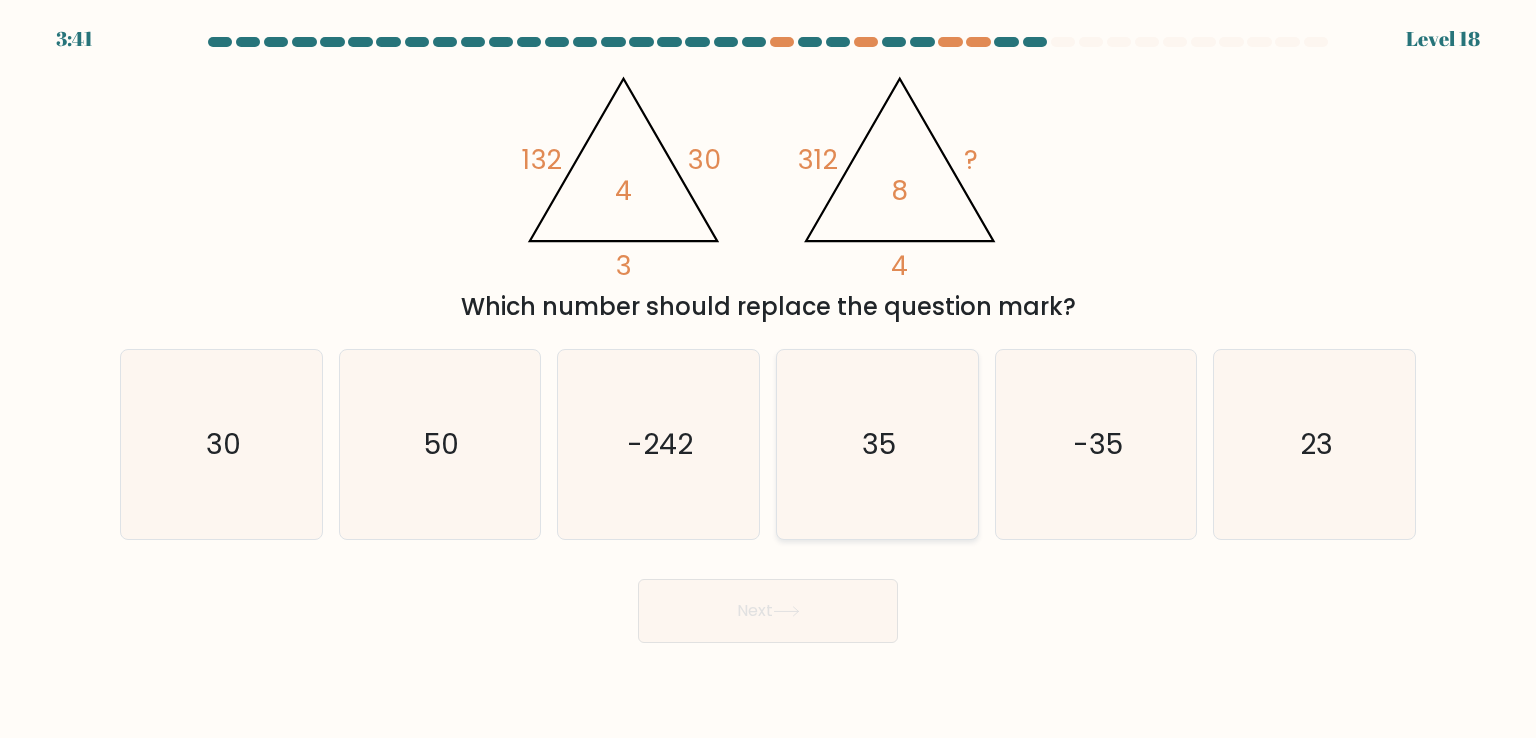 click on "35" 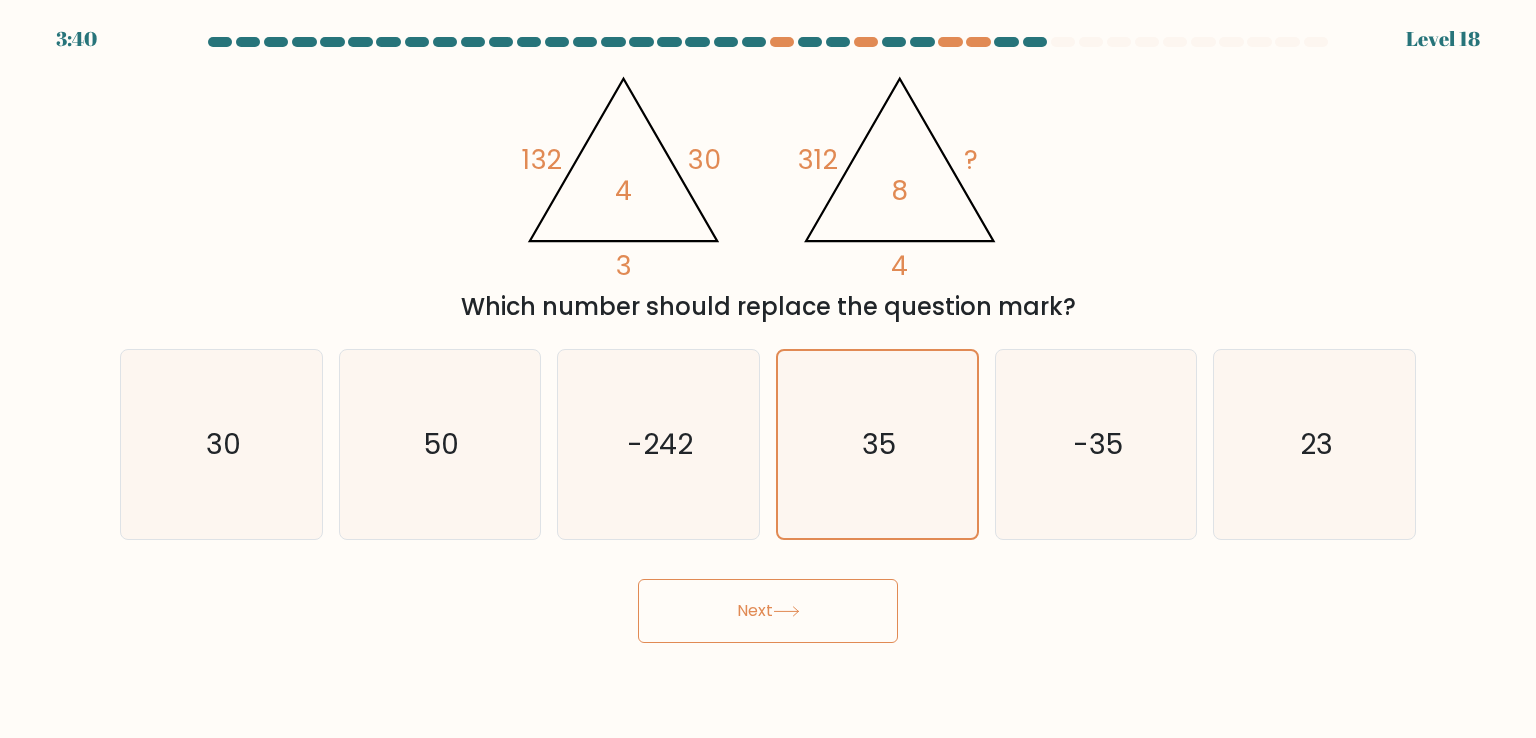 click on "Next" at bounding box center (768, 611) 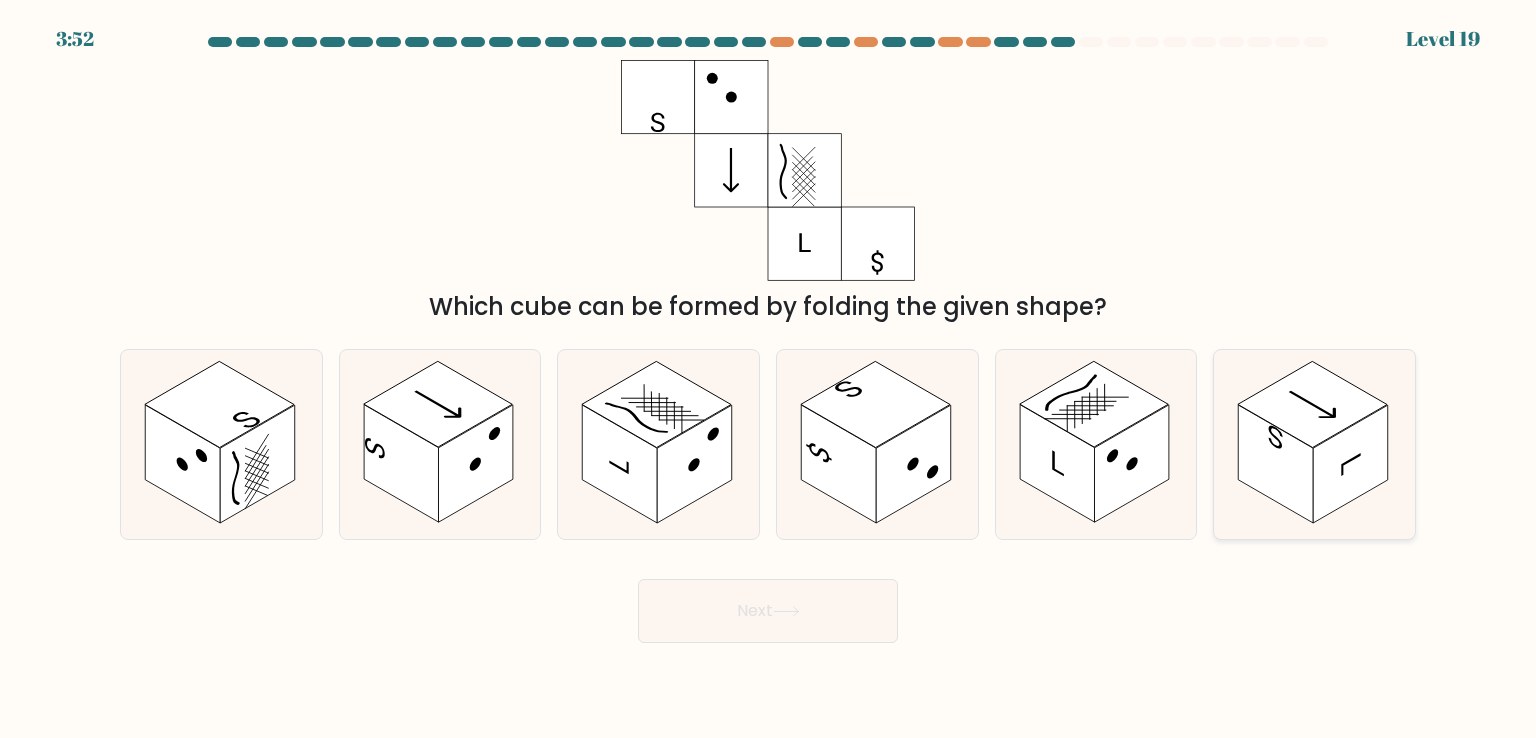 click 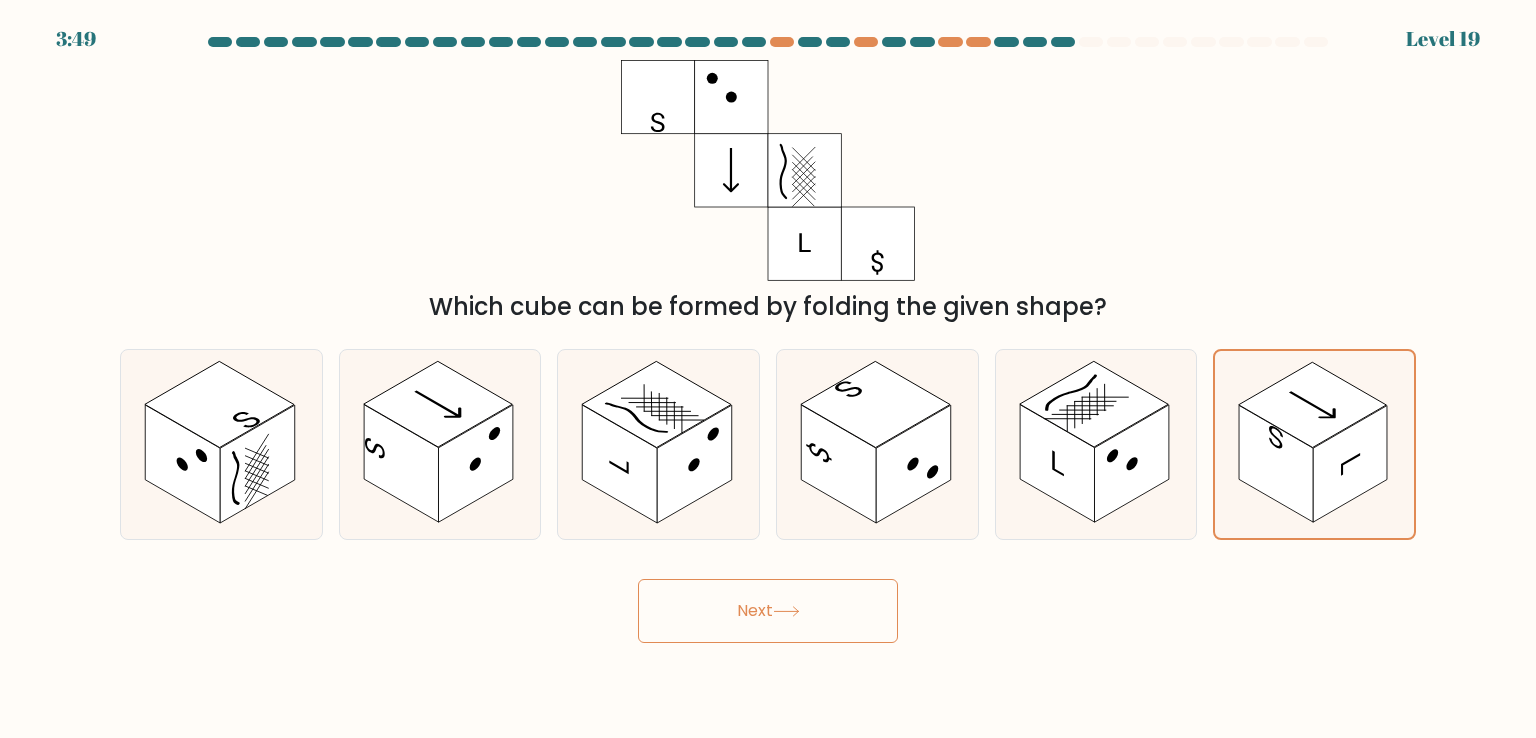 click on "Next" at bounding box center [768, 611] 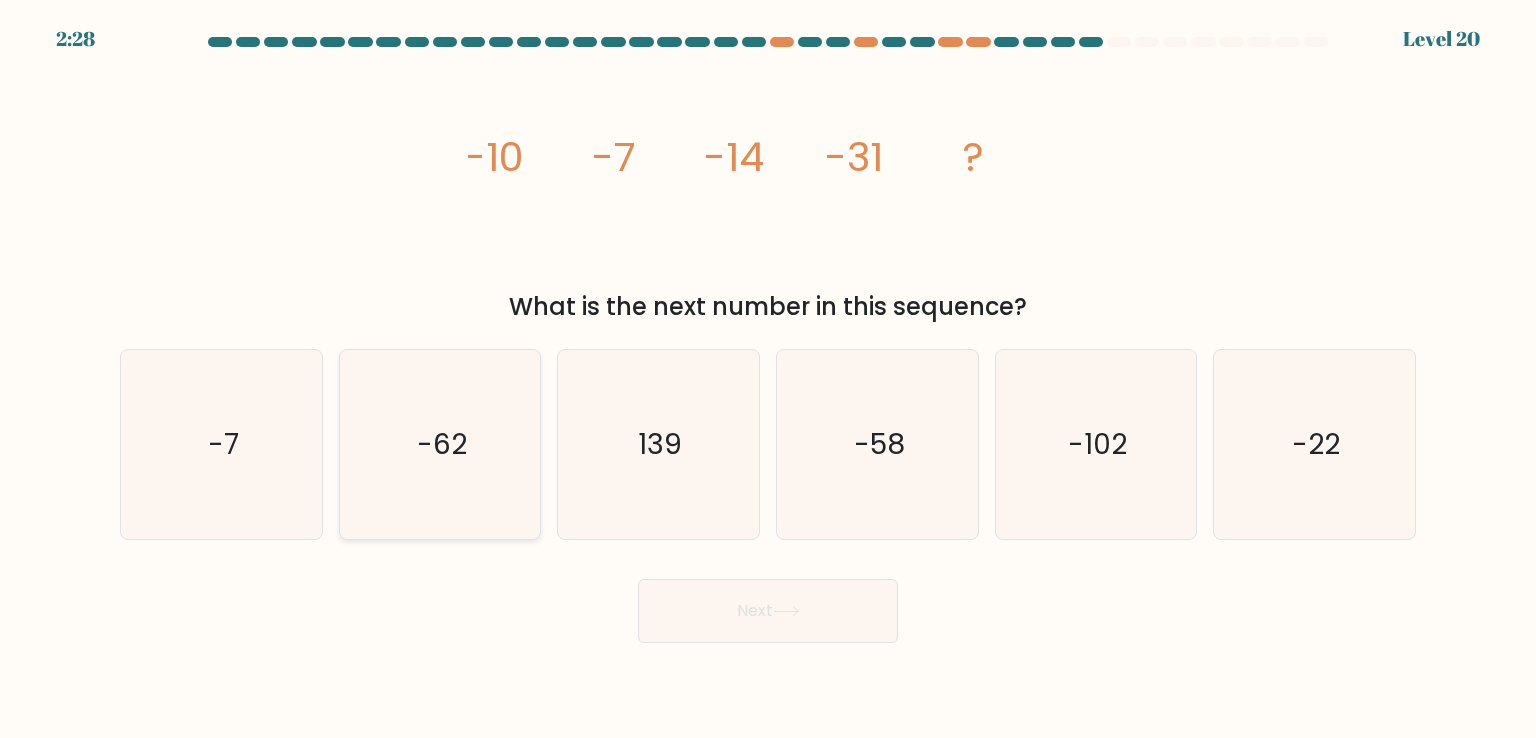 click on "-62" 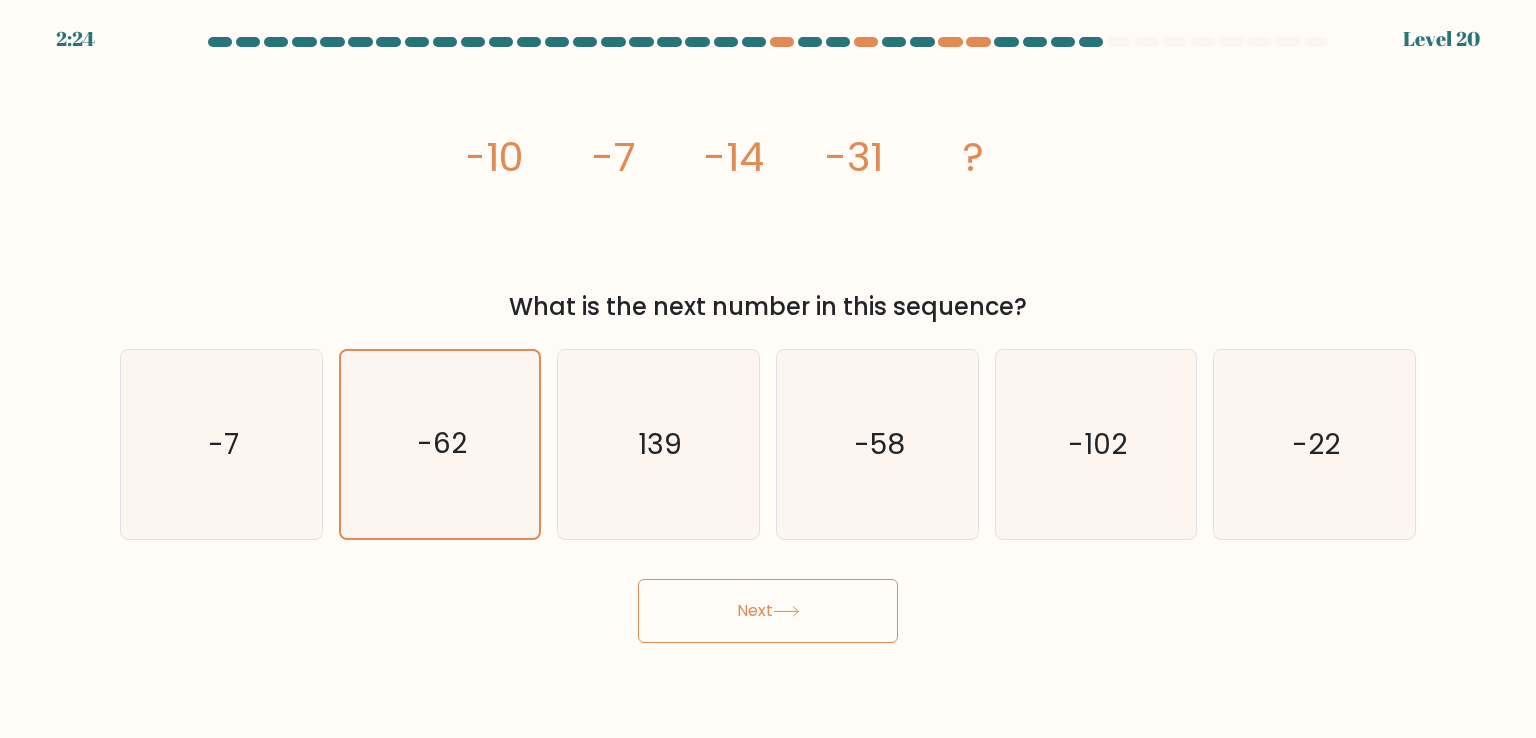 click on "Next" at bounding box center (768, 611) 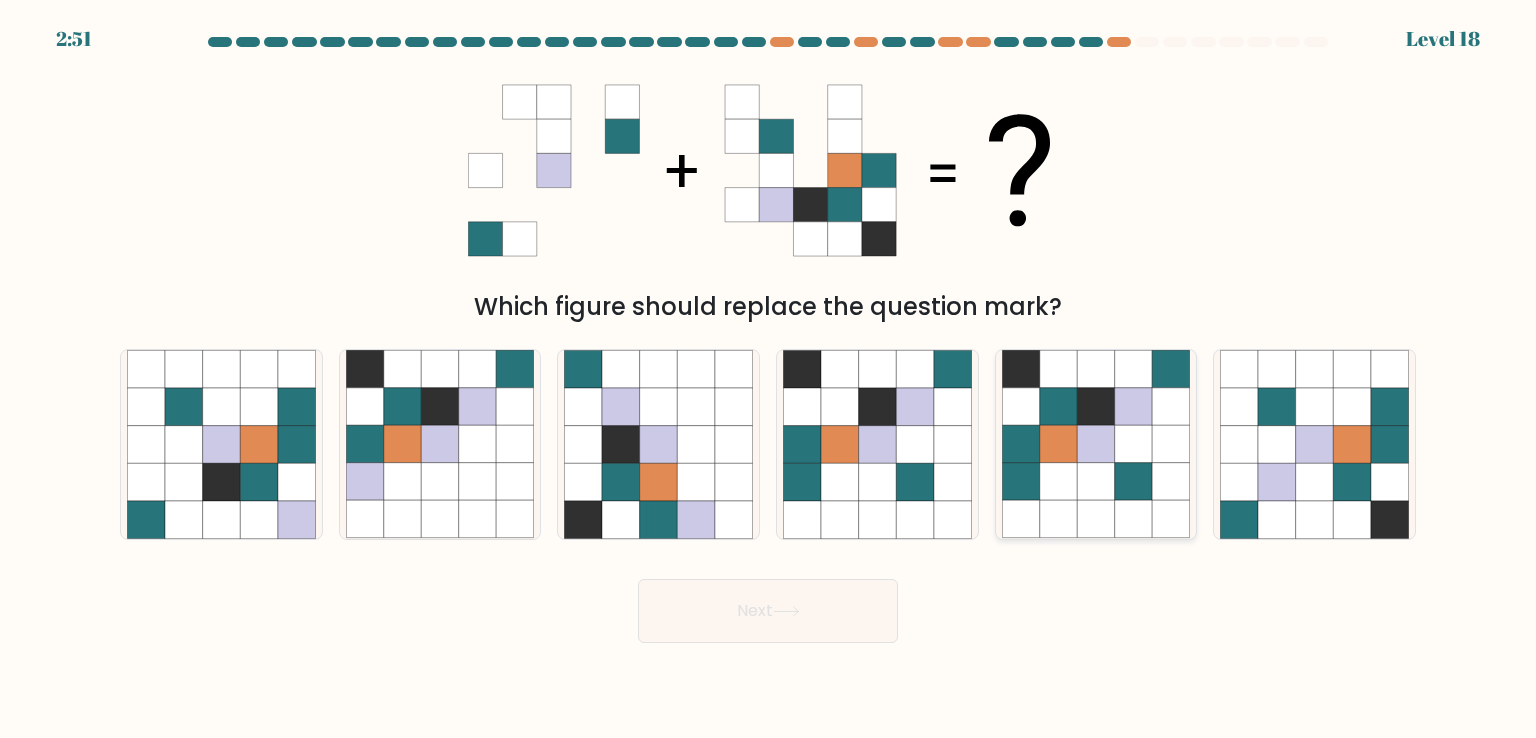 click 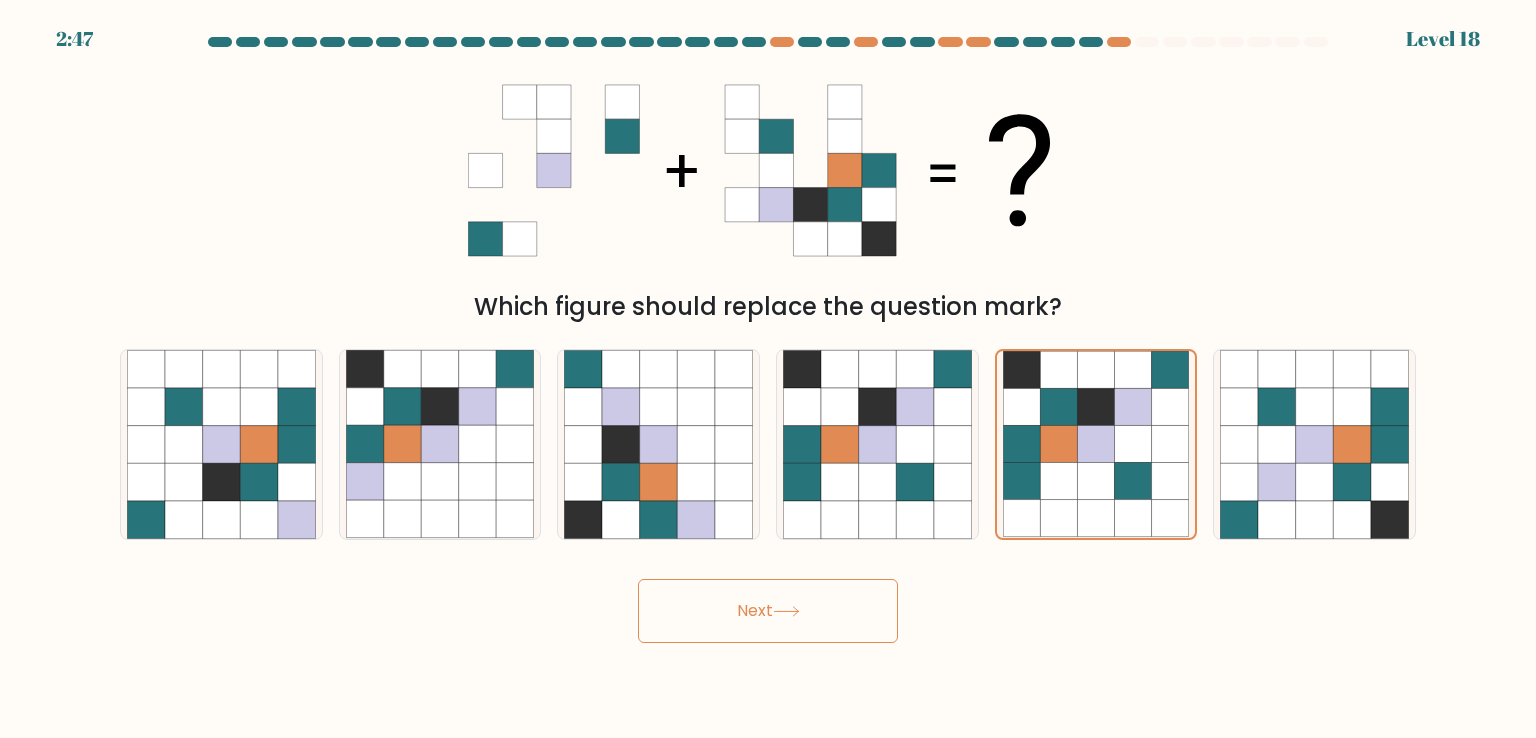 click on "Next" at bounding box center [768, 611] 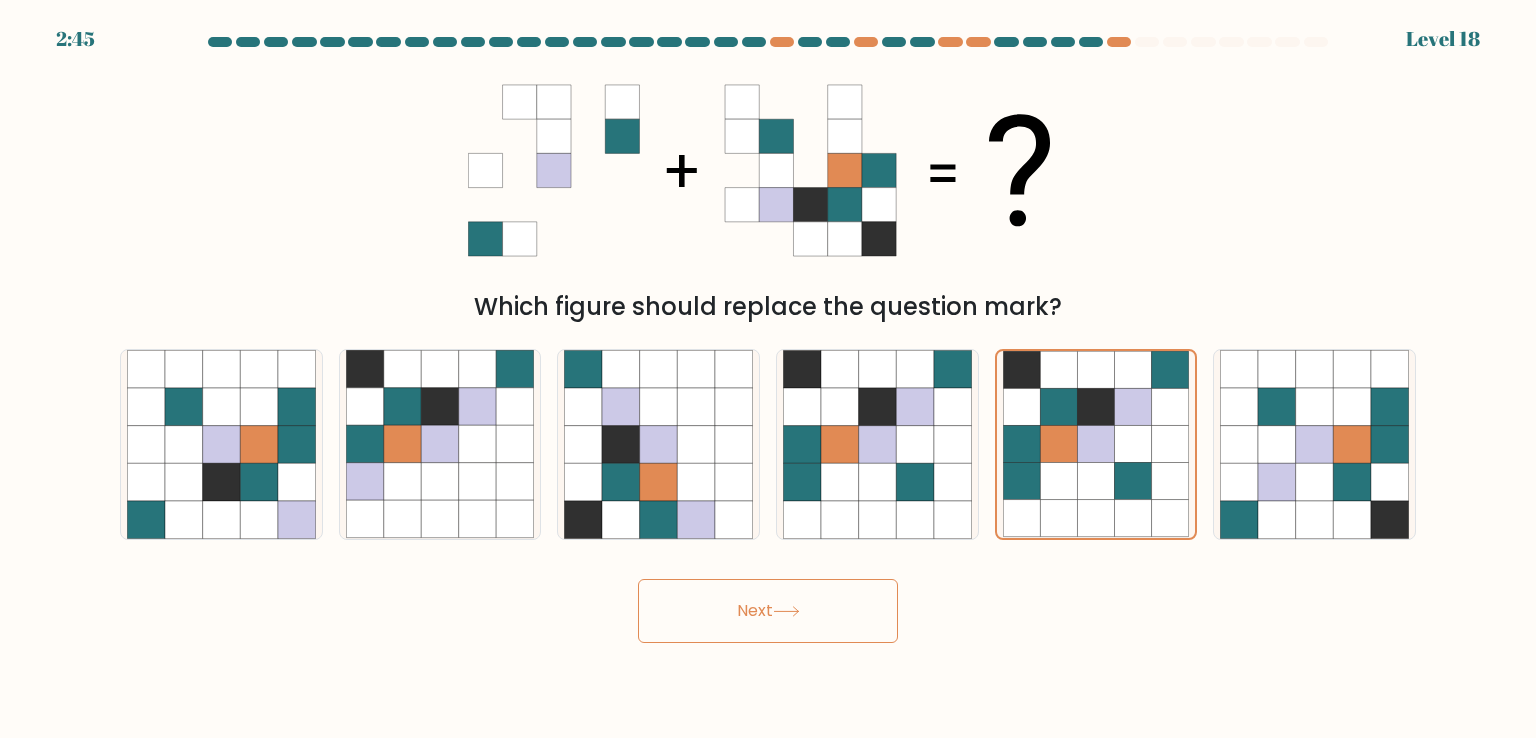 click on "Next" at bounding box center [768, 611] 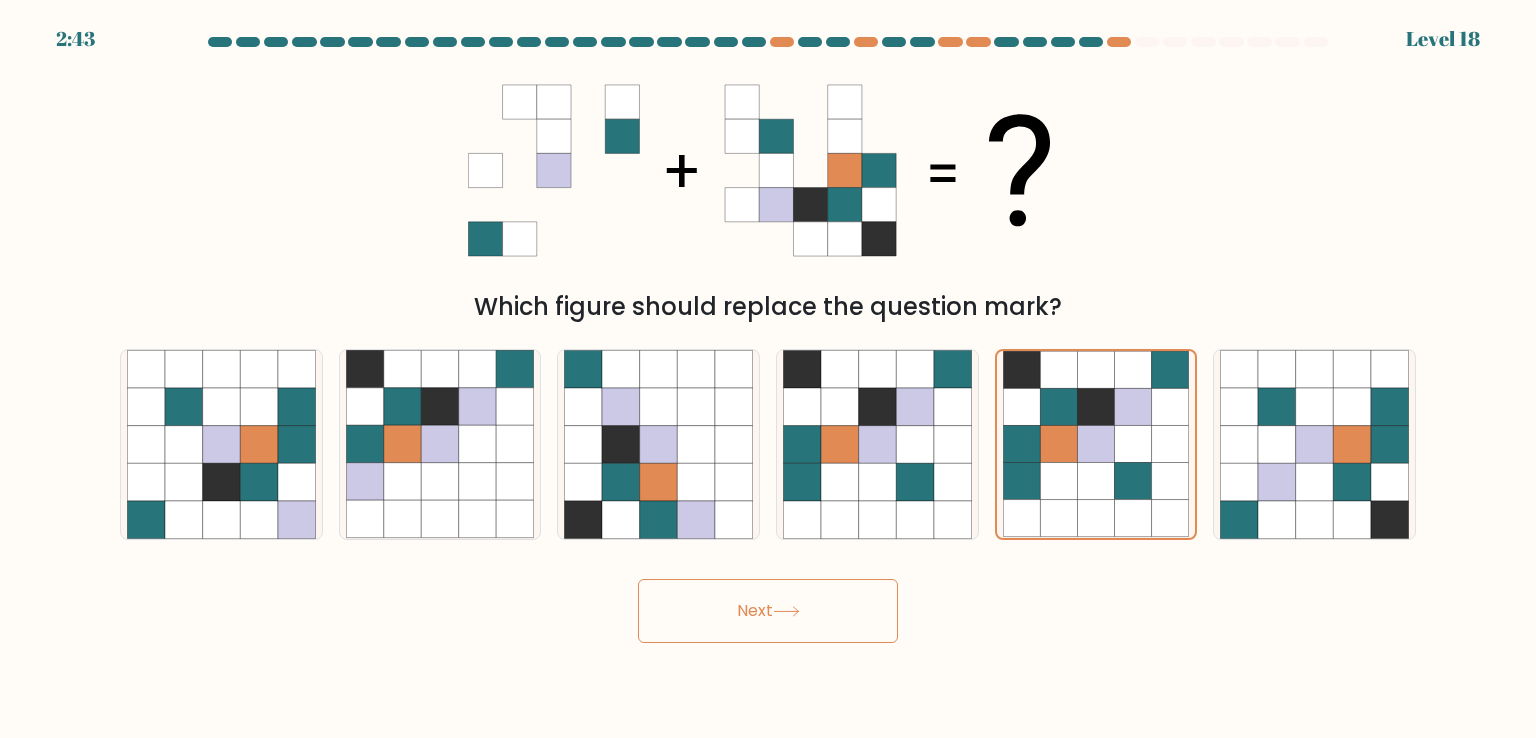 click on "Next" at bounding box center [768, 611] 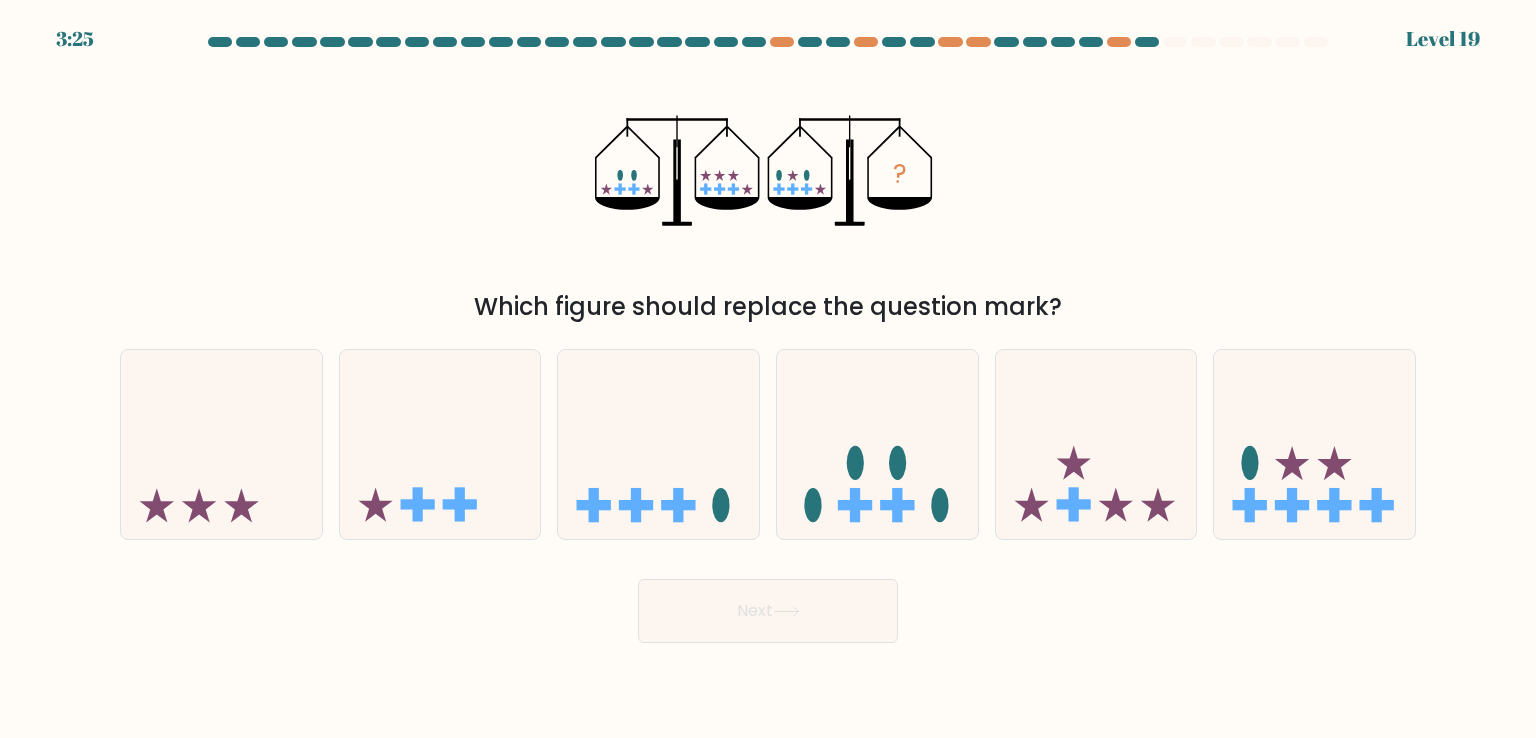 scroll, scrollTop: 0, scrollLeft: 0, axis: both 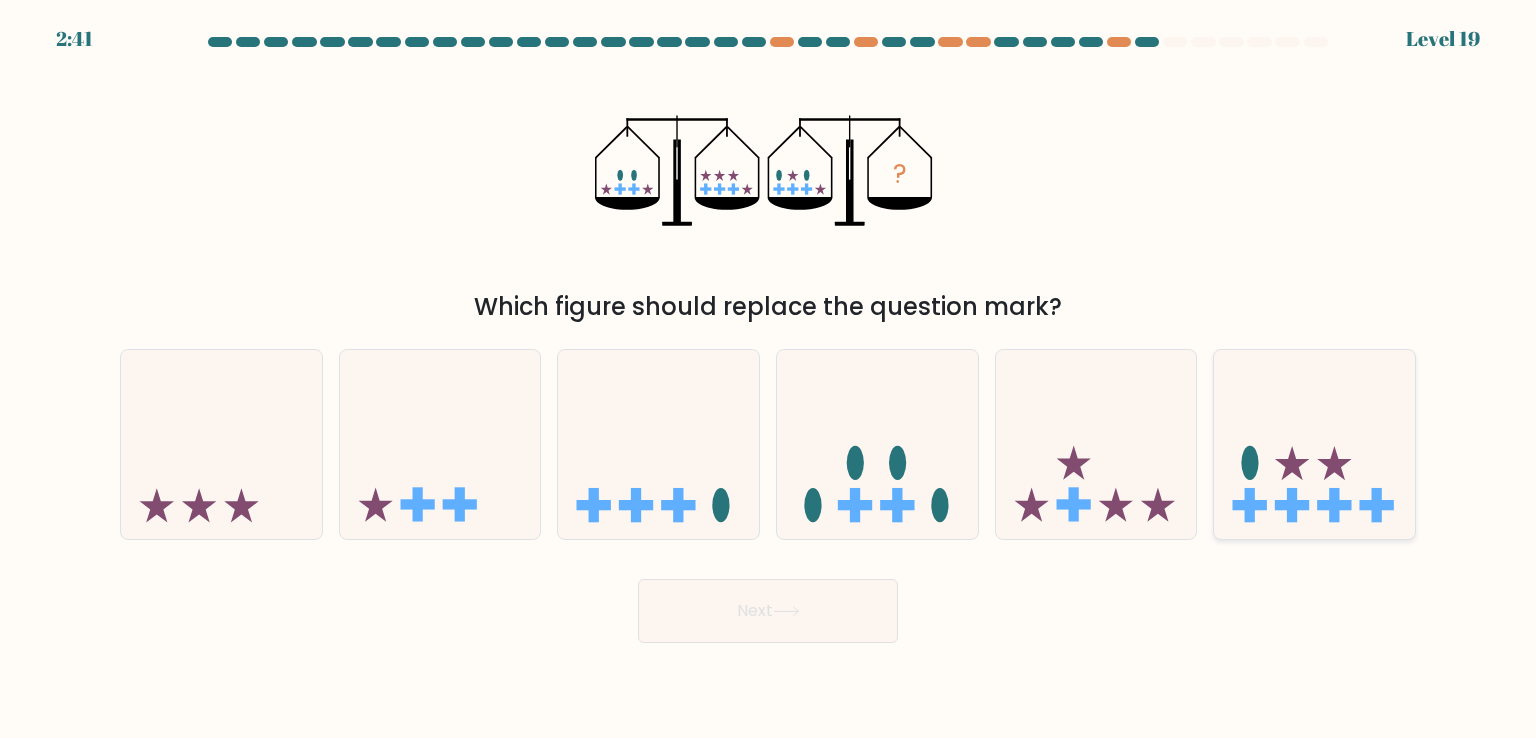 click 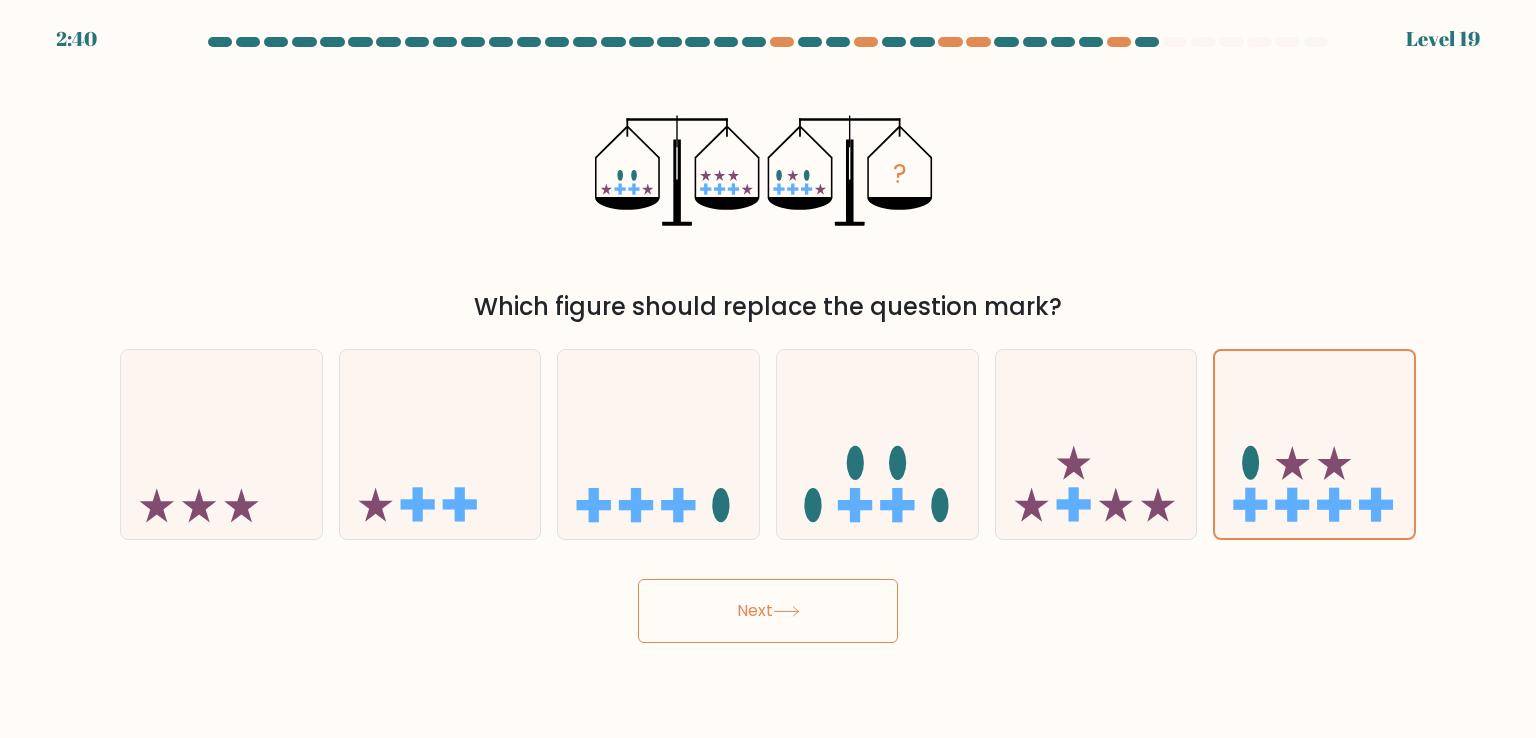 click 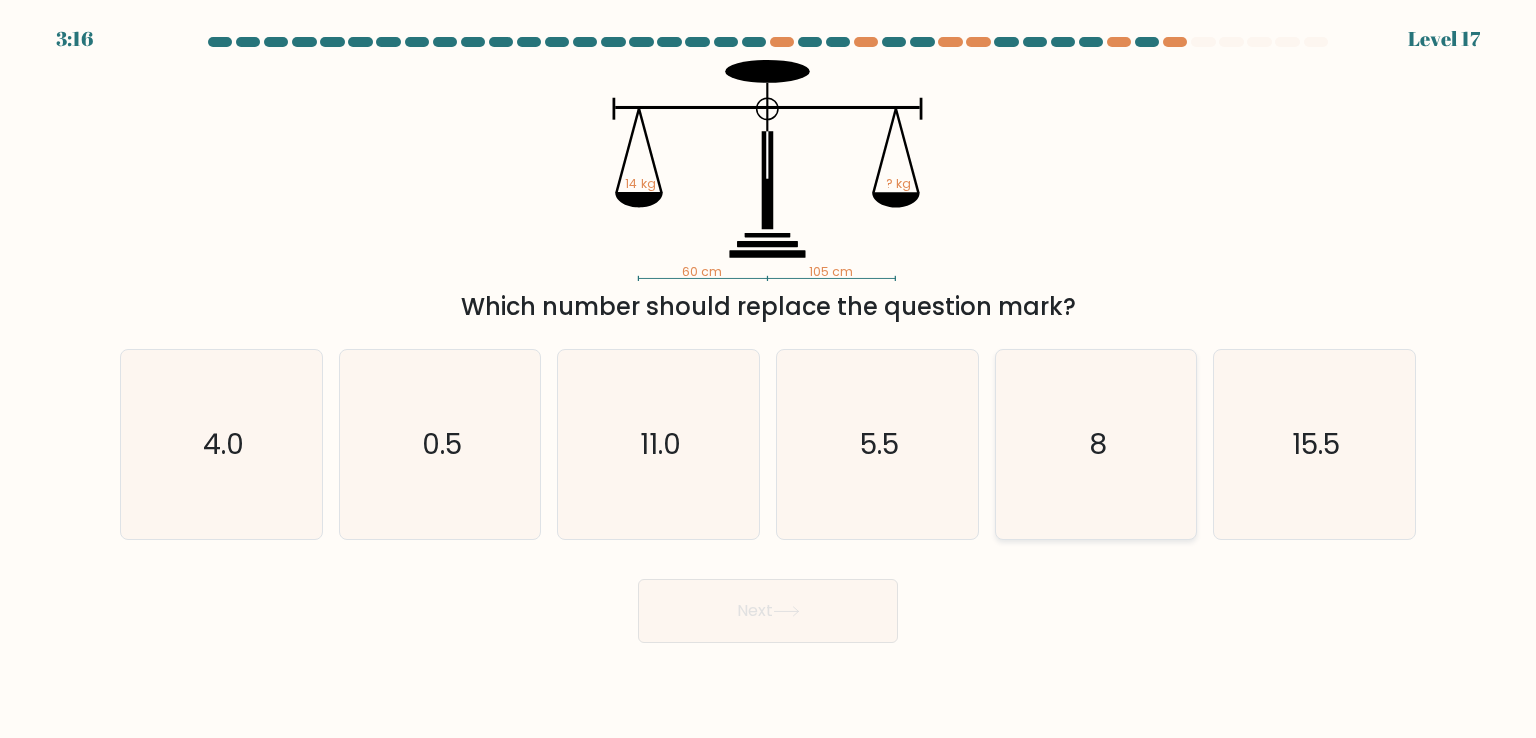 click on "8" 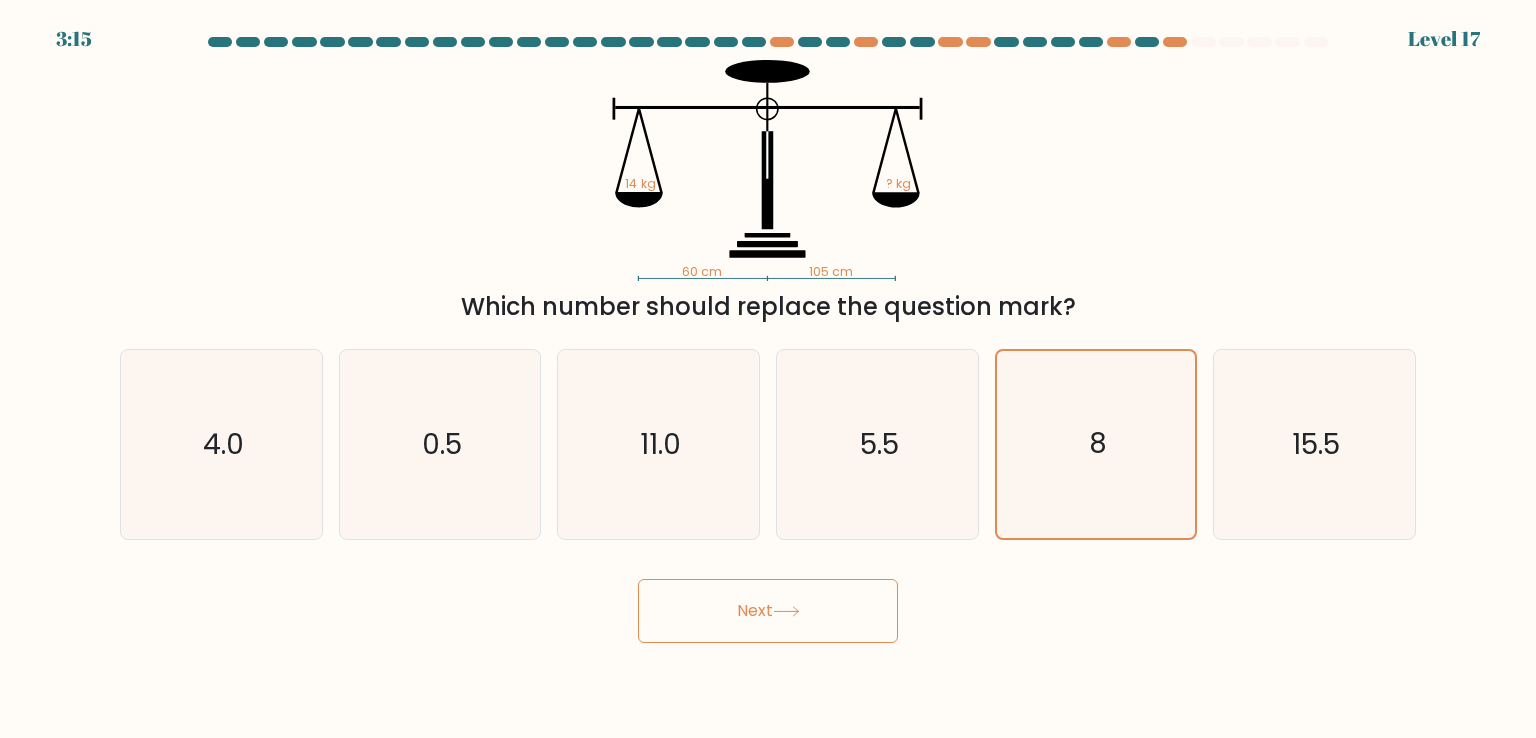 click on "Next" at bounding box center [768, 611] 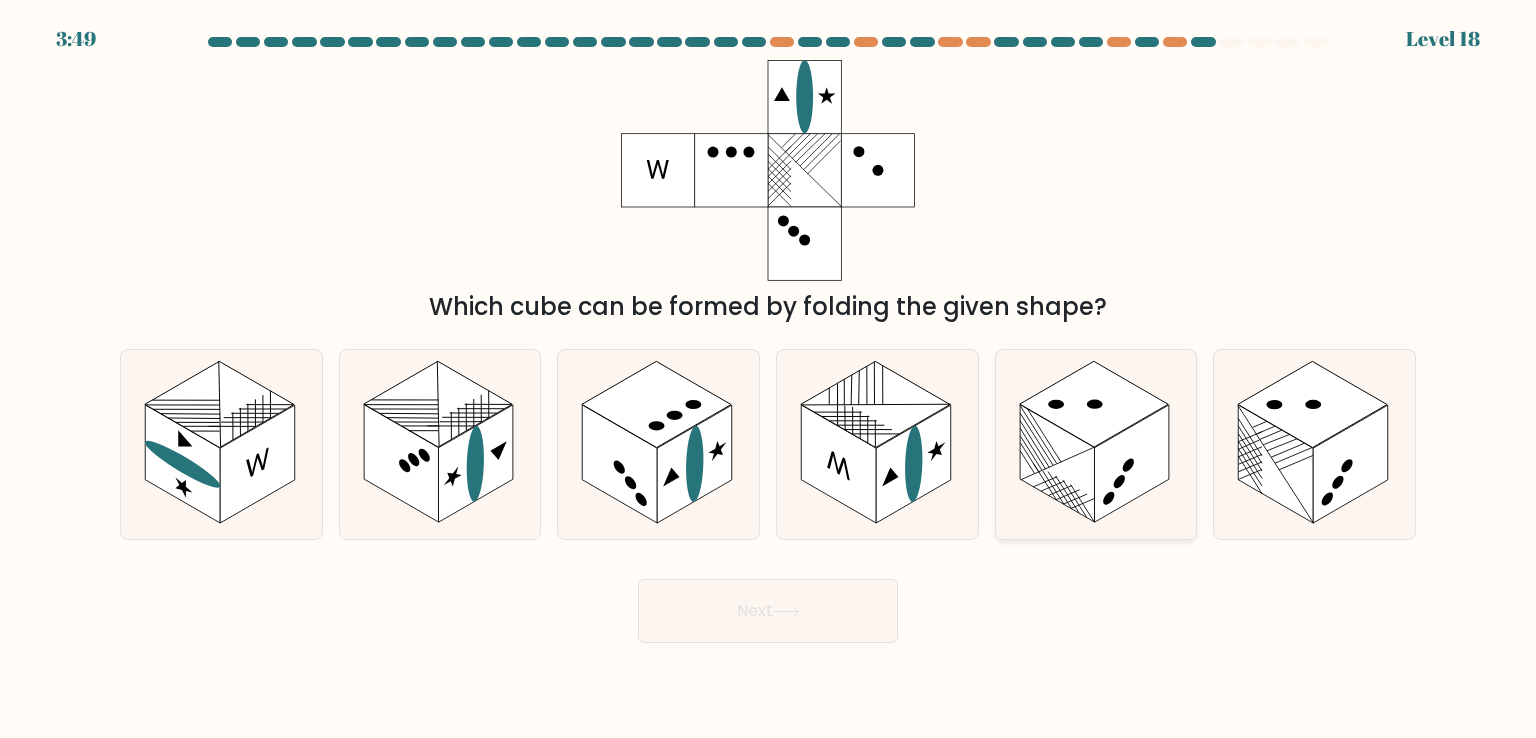 click 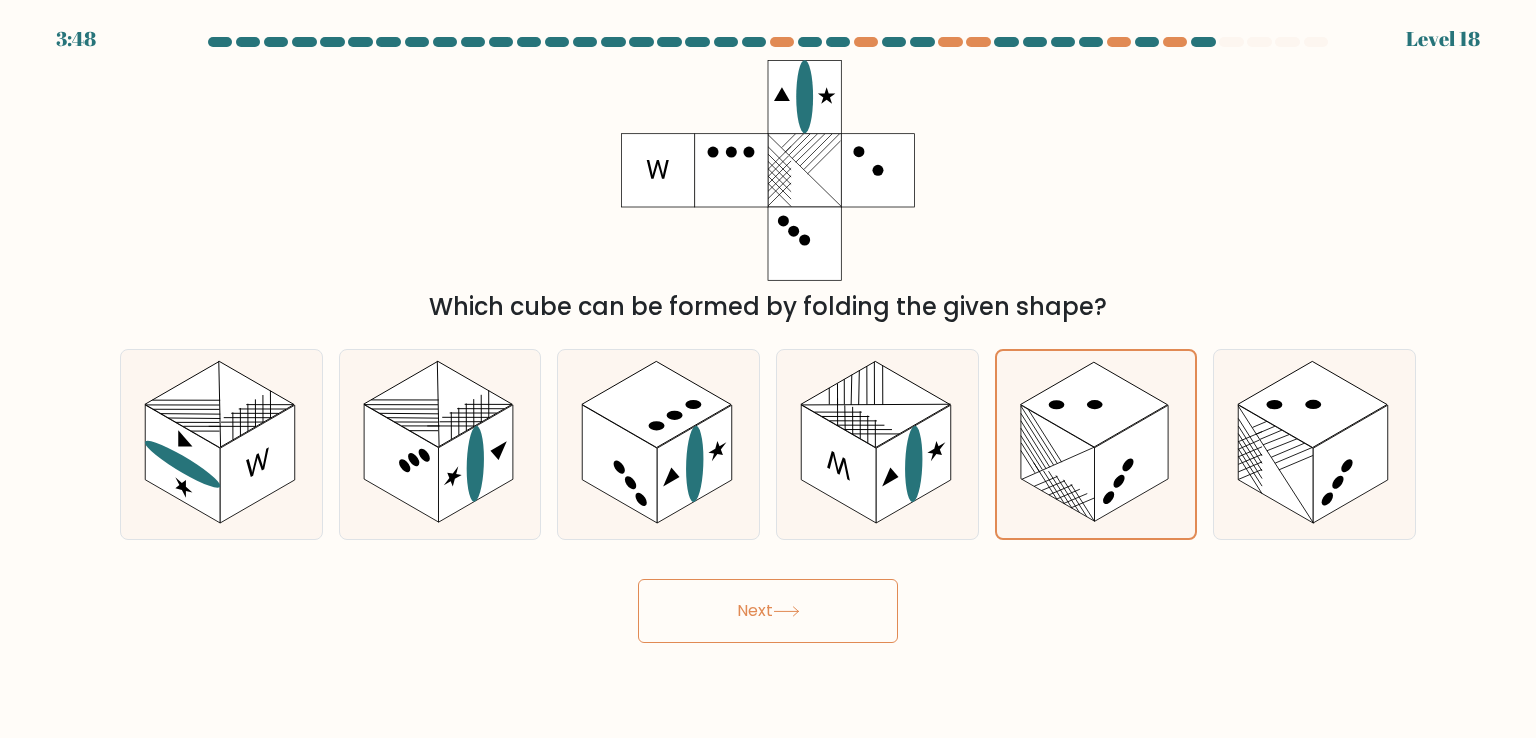click on "Next" at bounding box center (768, 611) 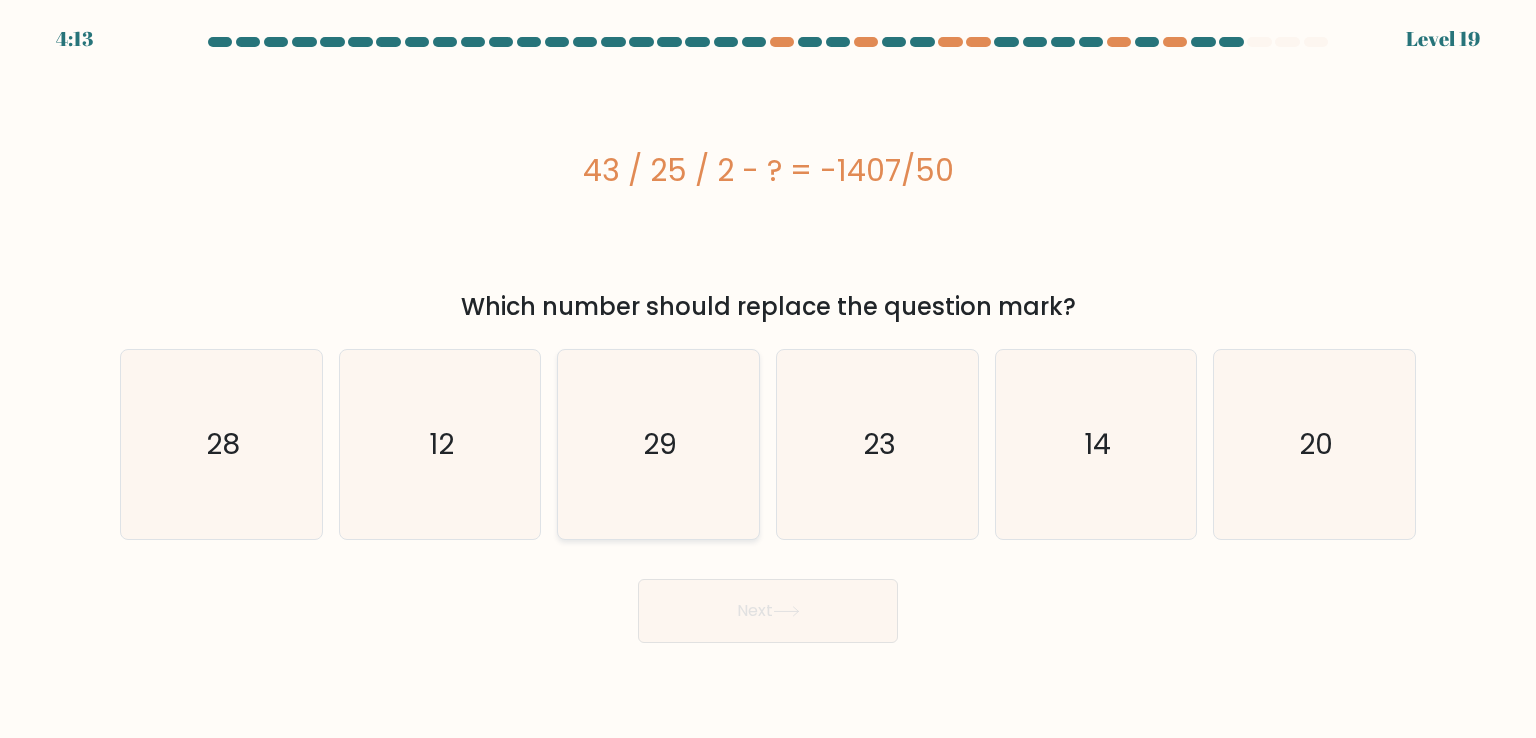 click on "29" 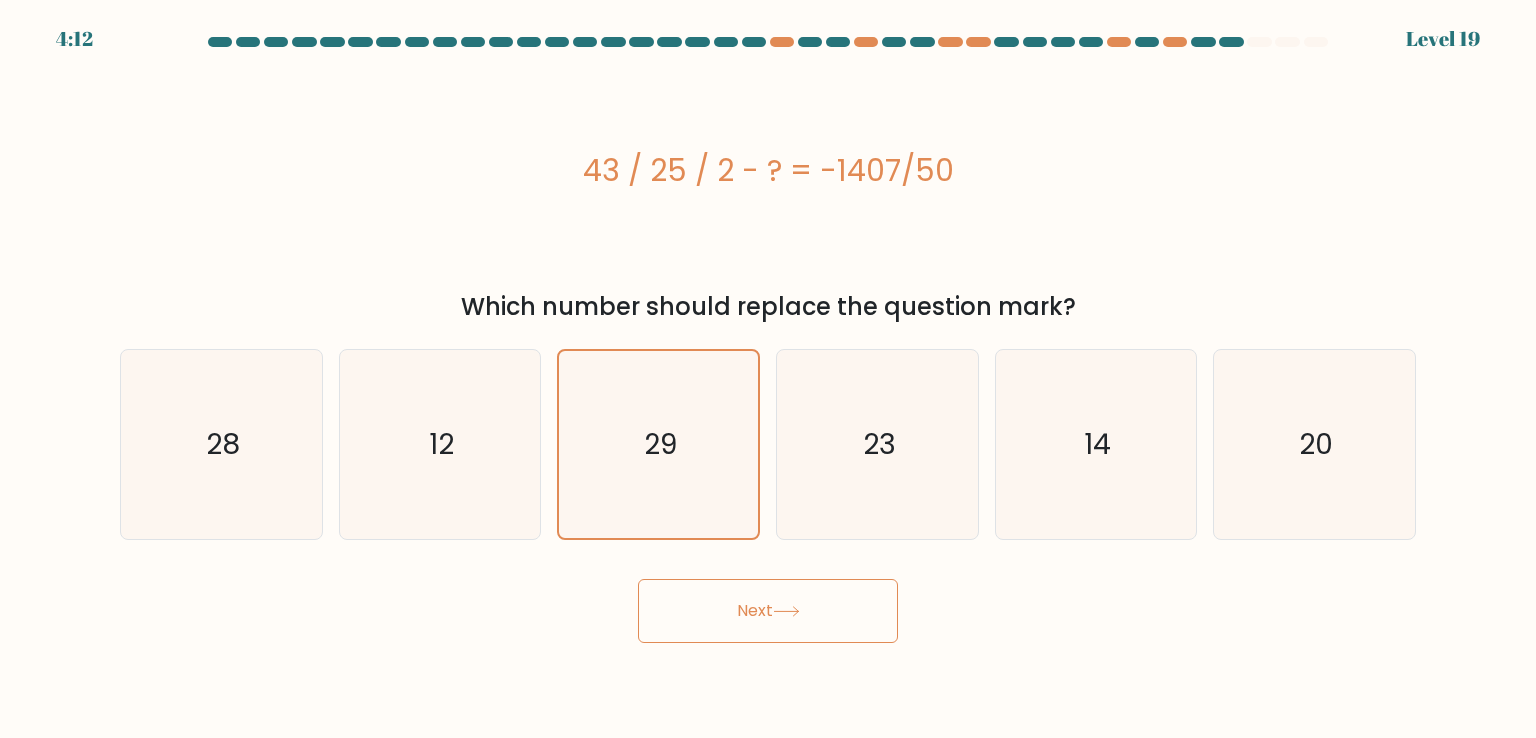click on "Next" at bounding box center [768, 611] 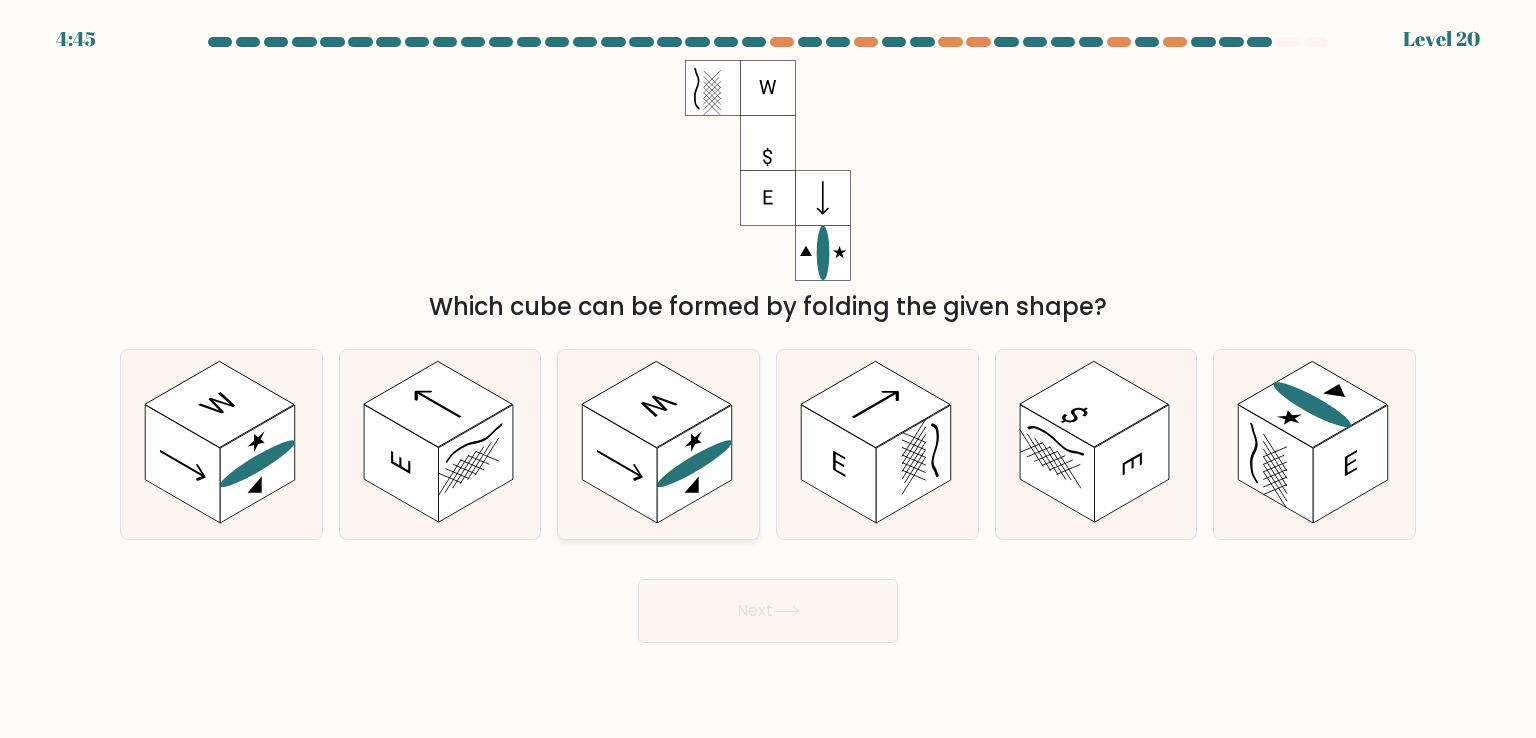 click 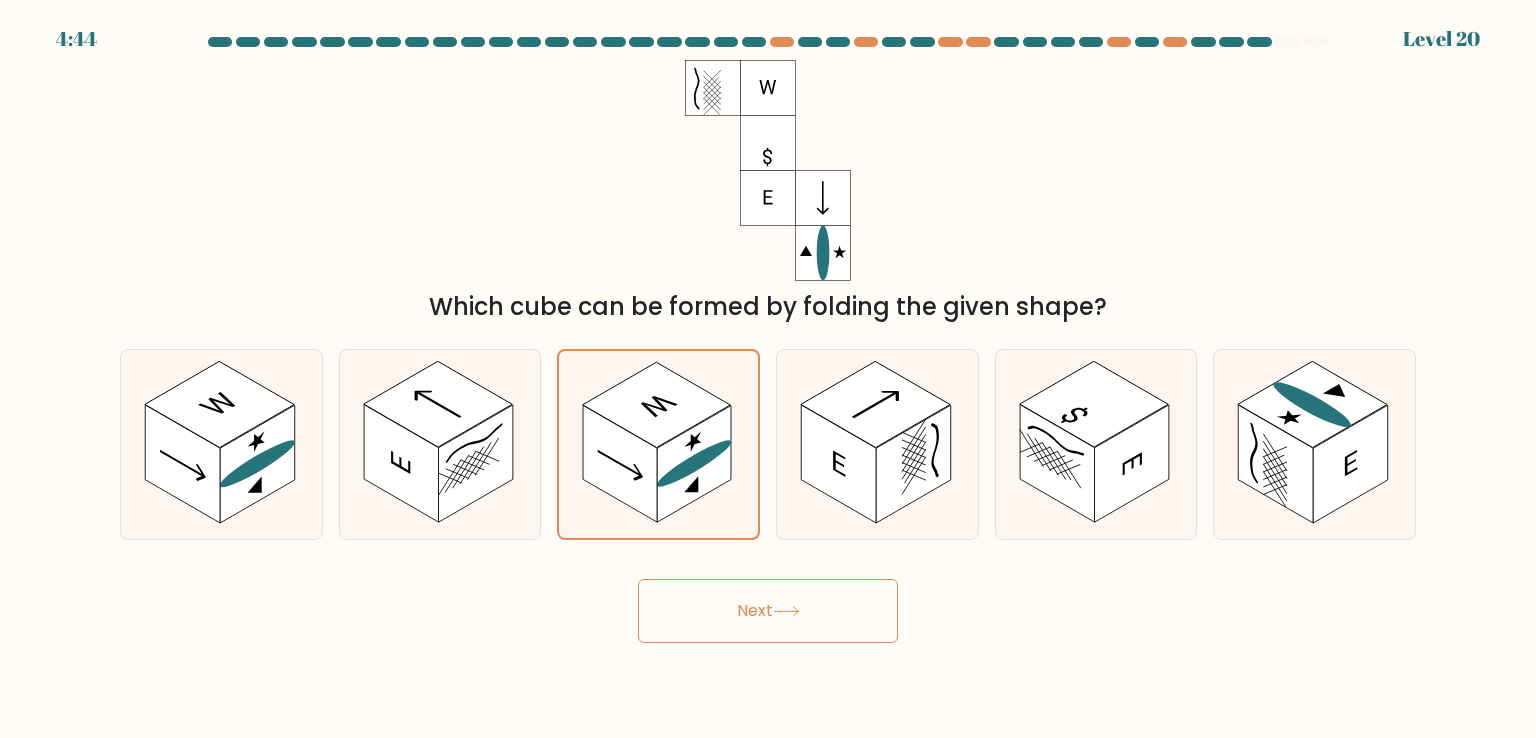 click on "Next" at bounding box center (768, 611) 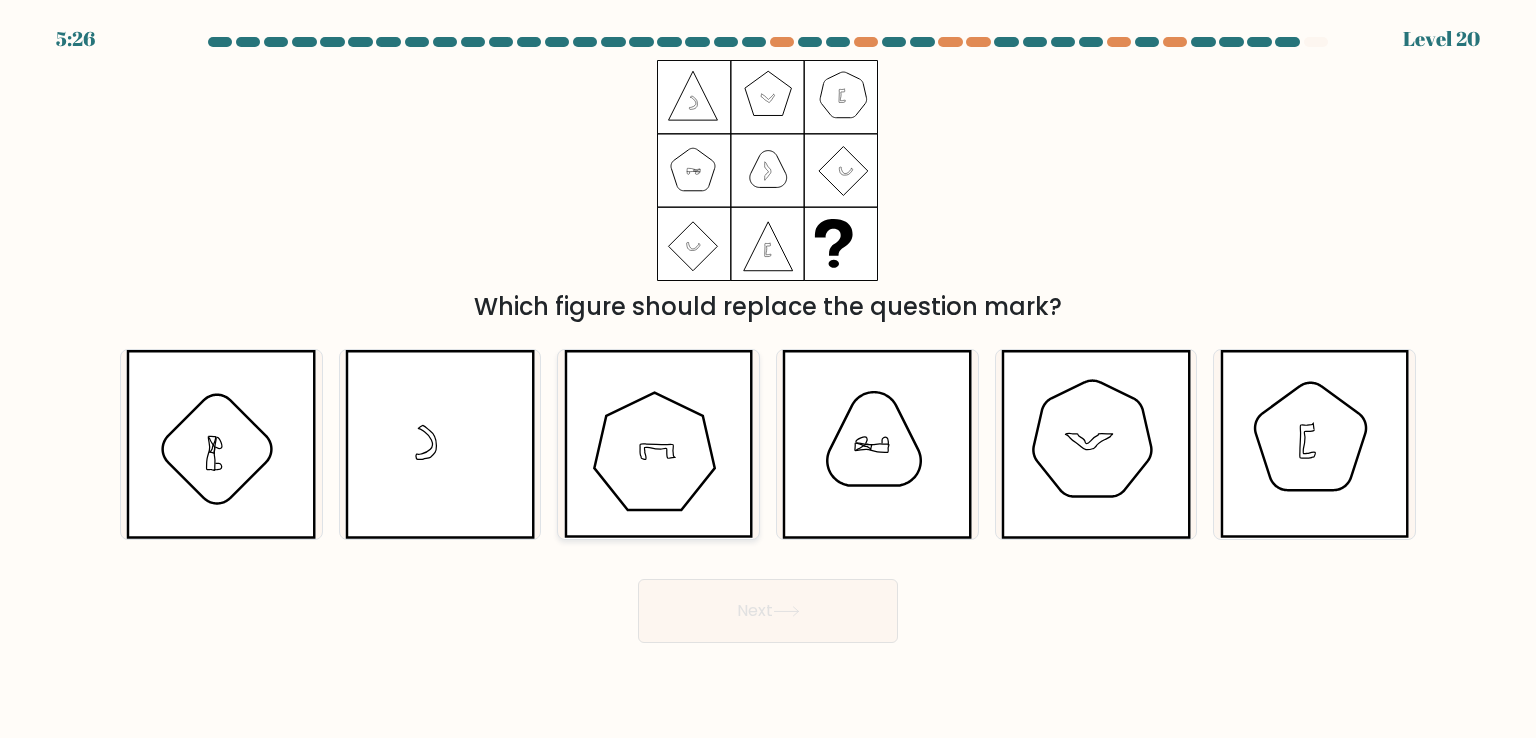 click 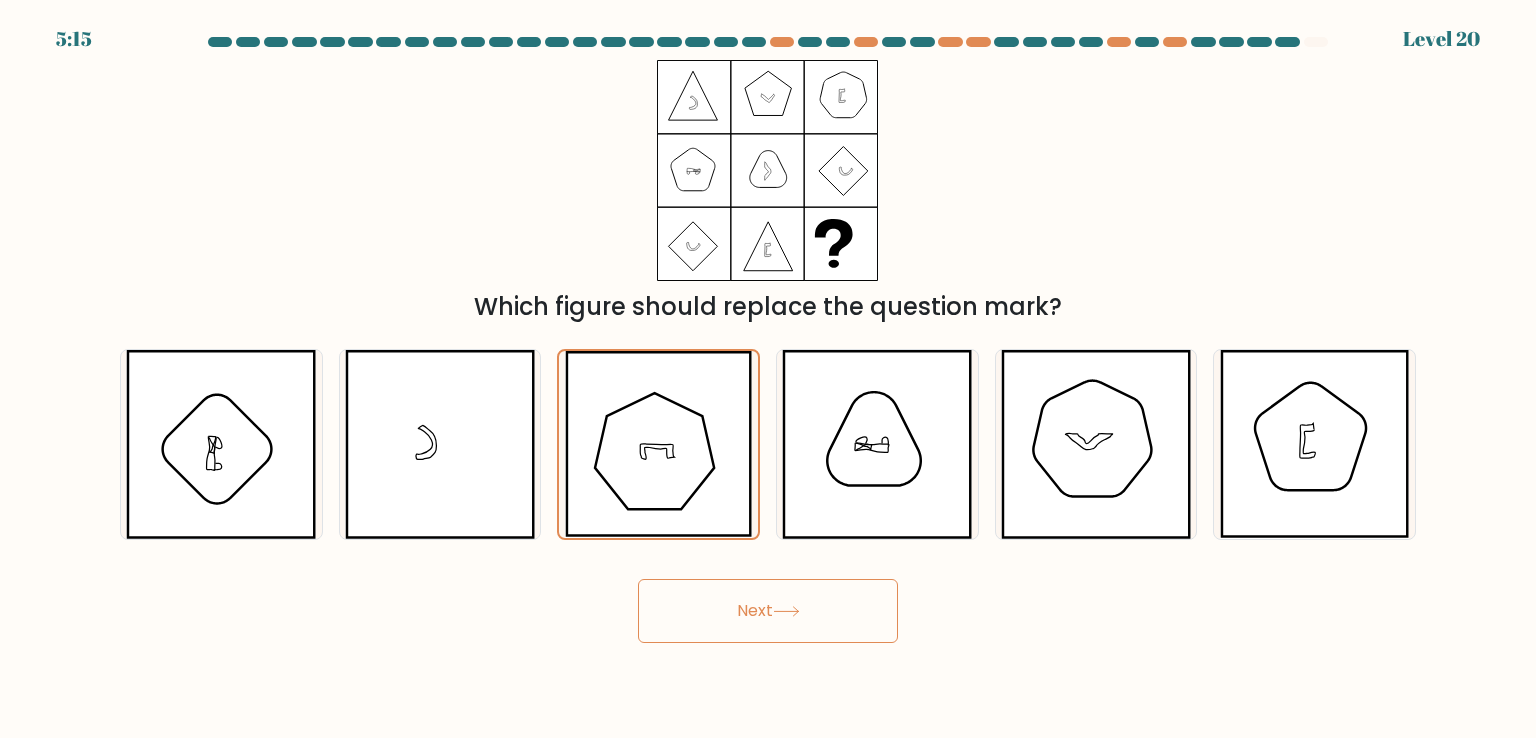 click on "Next" at bounding box center (768, 611) 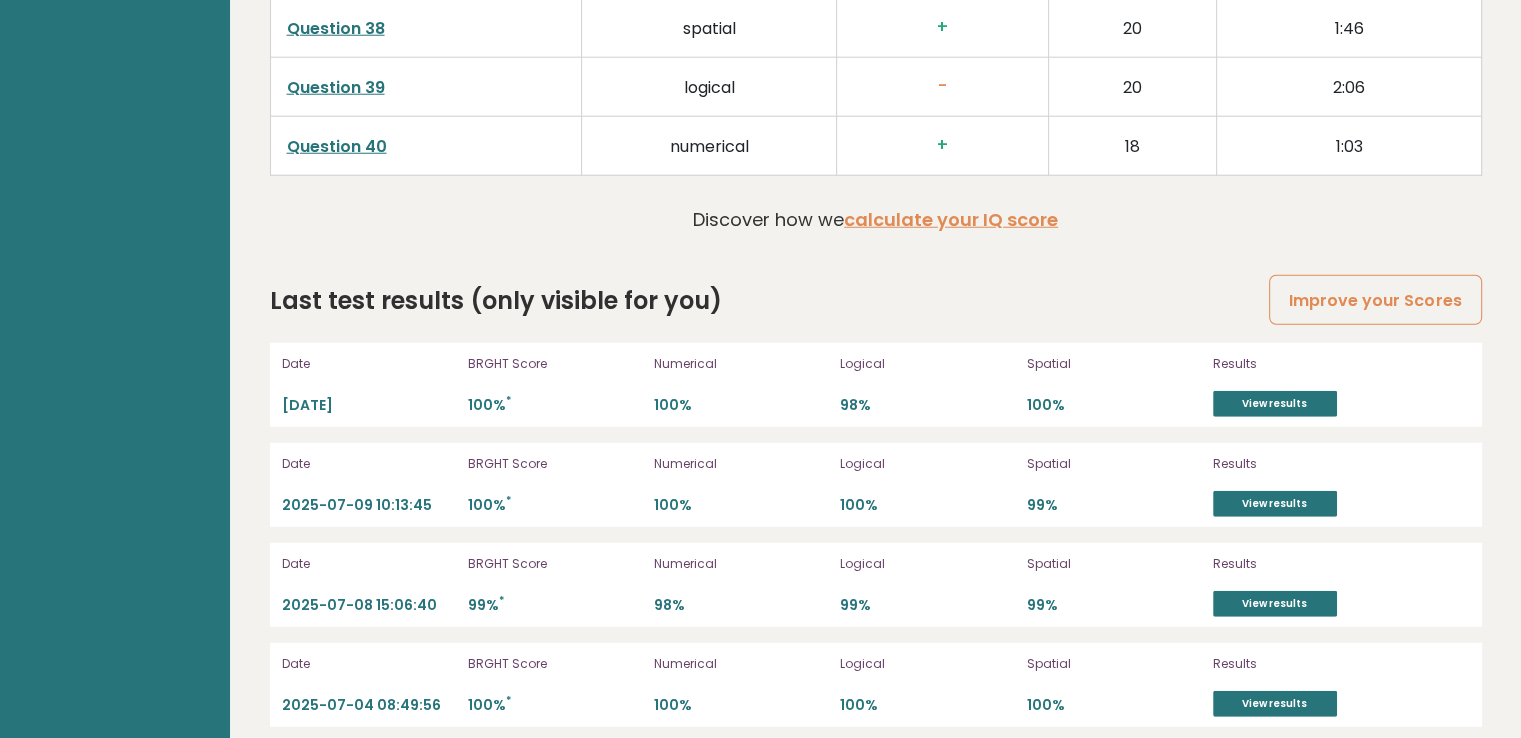 scroll, scrollTop: 5398, scrollLeft: 0, axis: vertical 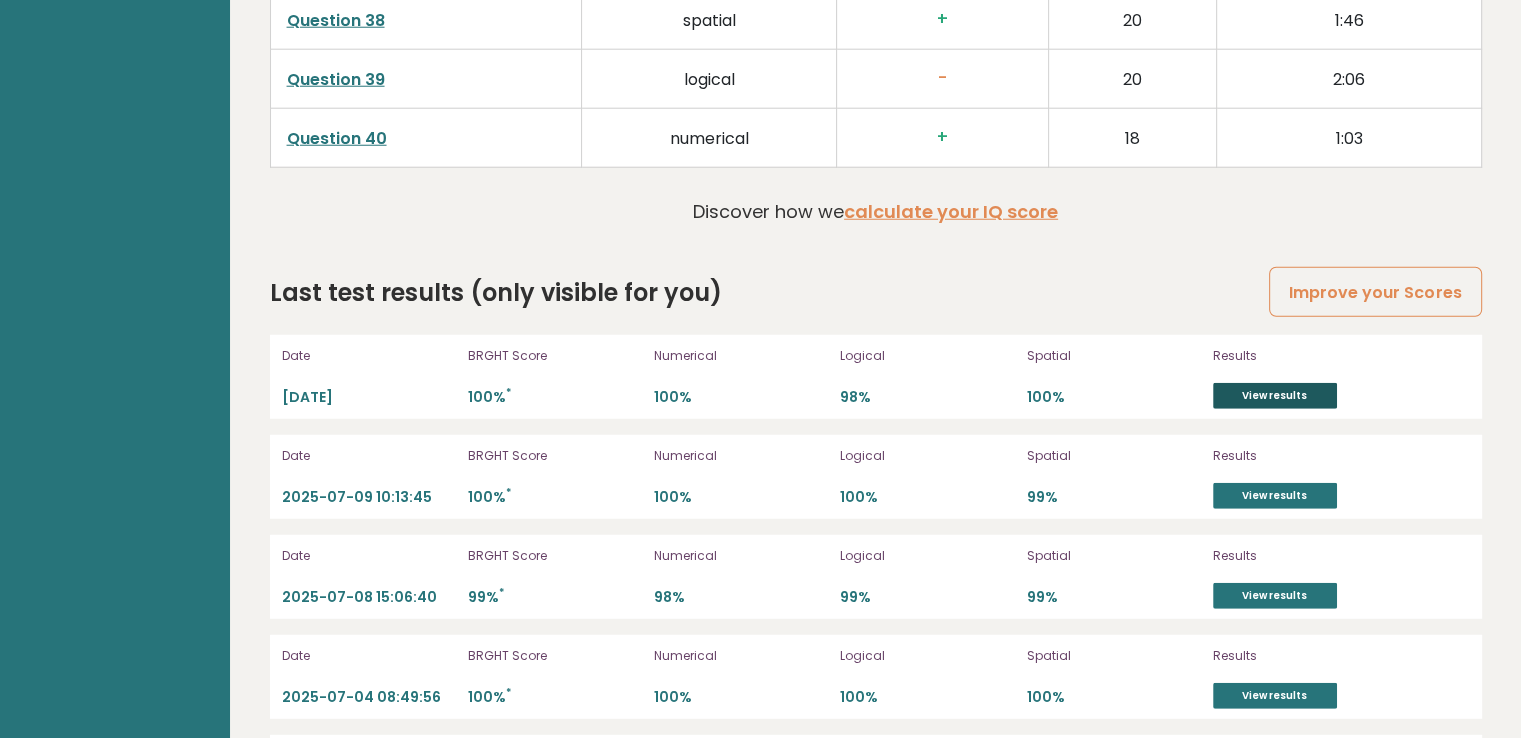 click on "View results" at bounding box center (1275, 396) 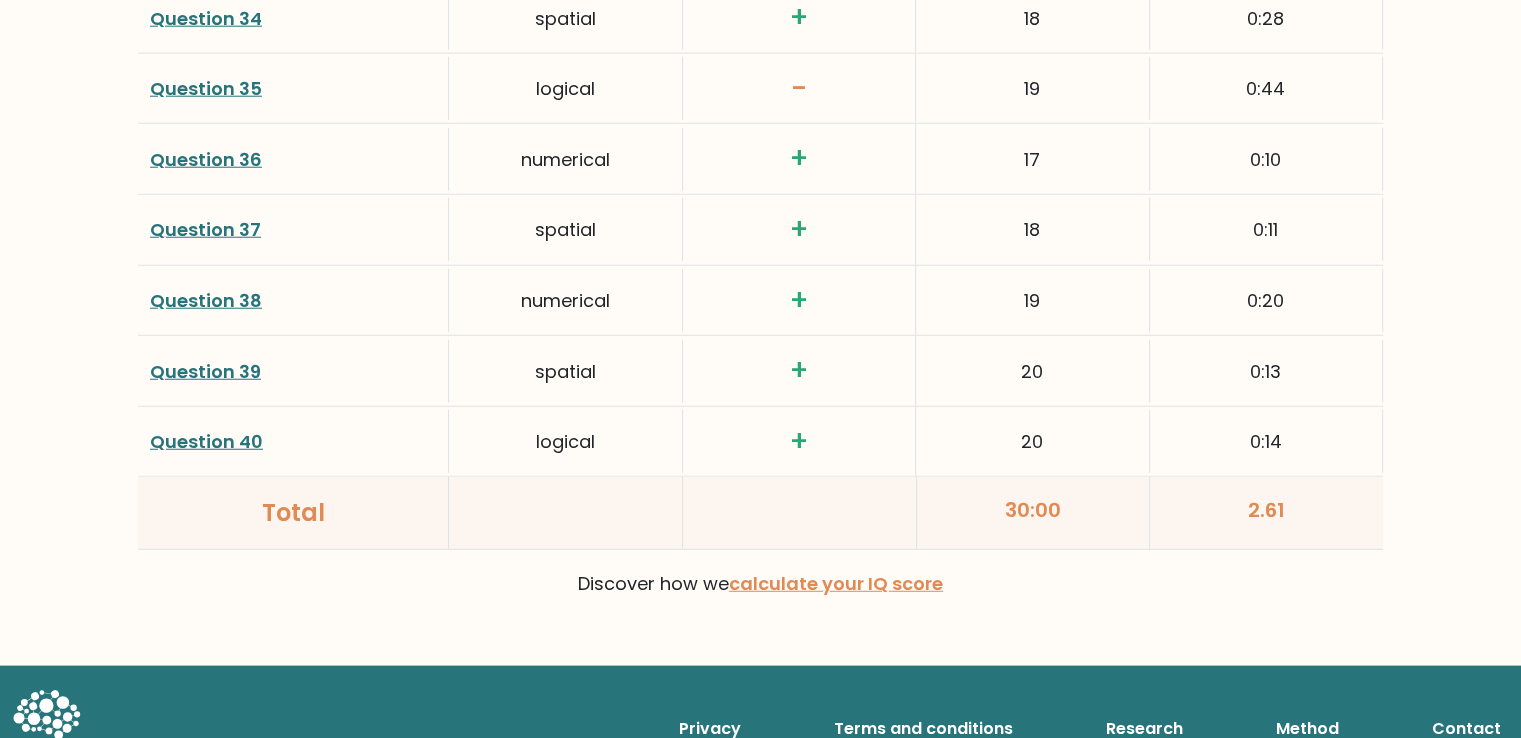 scroll, scrollTop: 5252, scrollLeft: 0, axis: vertical 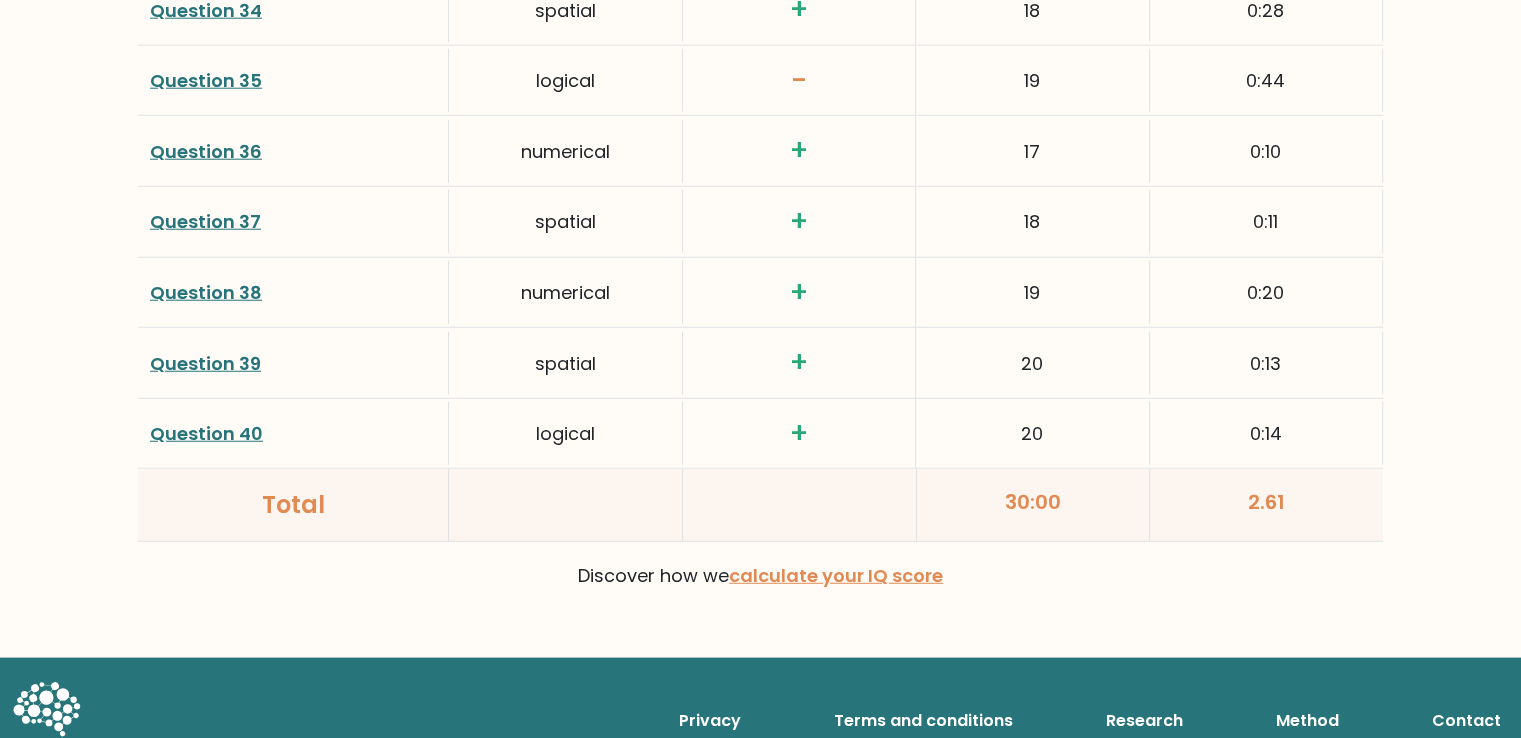 click on "Question 40" at bounding box center [206, 433] 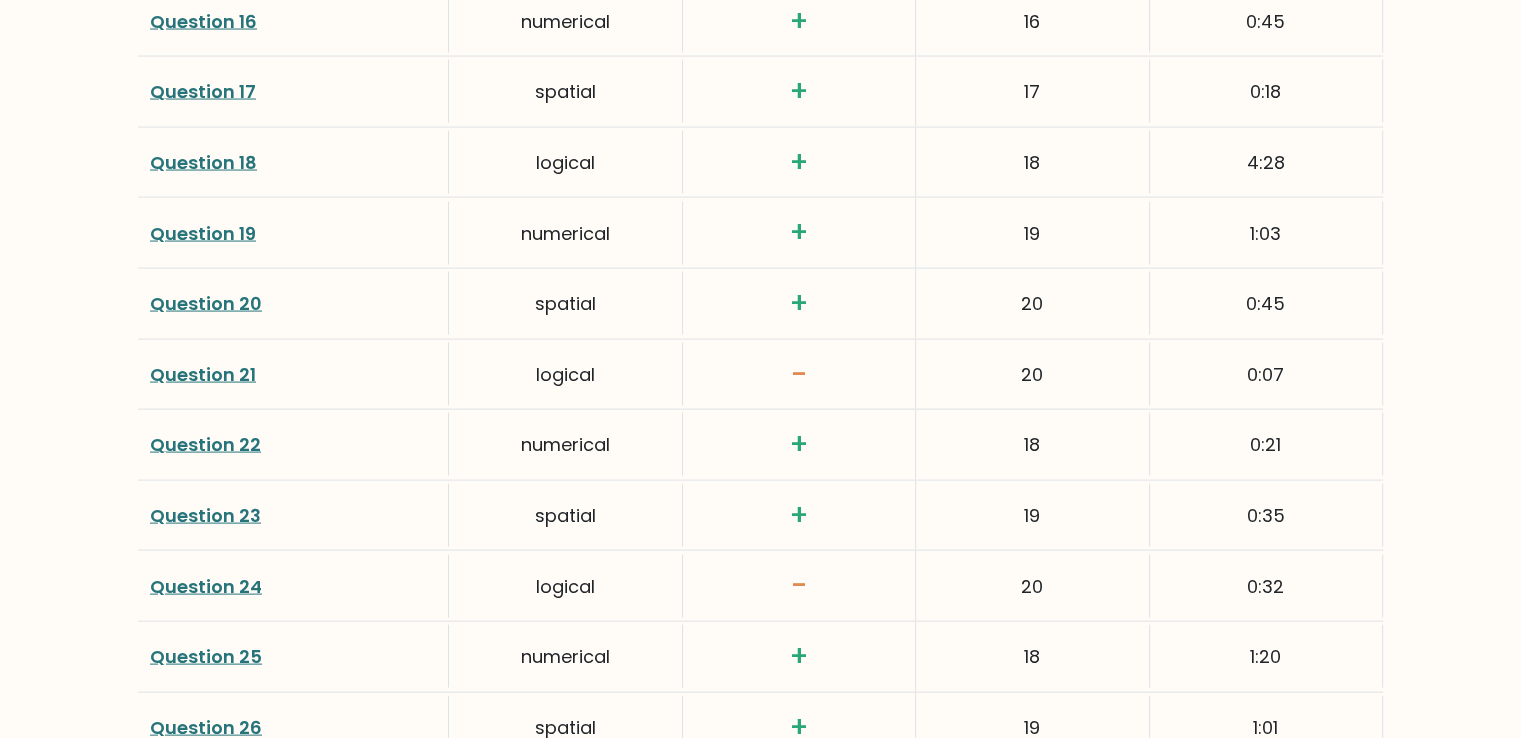 scroll, scrollTop: 3974, scrollLeft: 0, axis: vertical 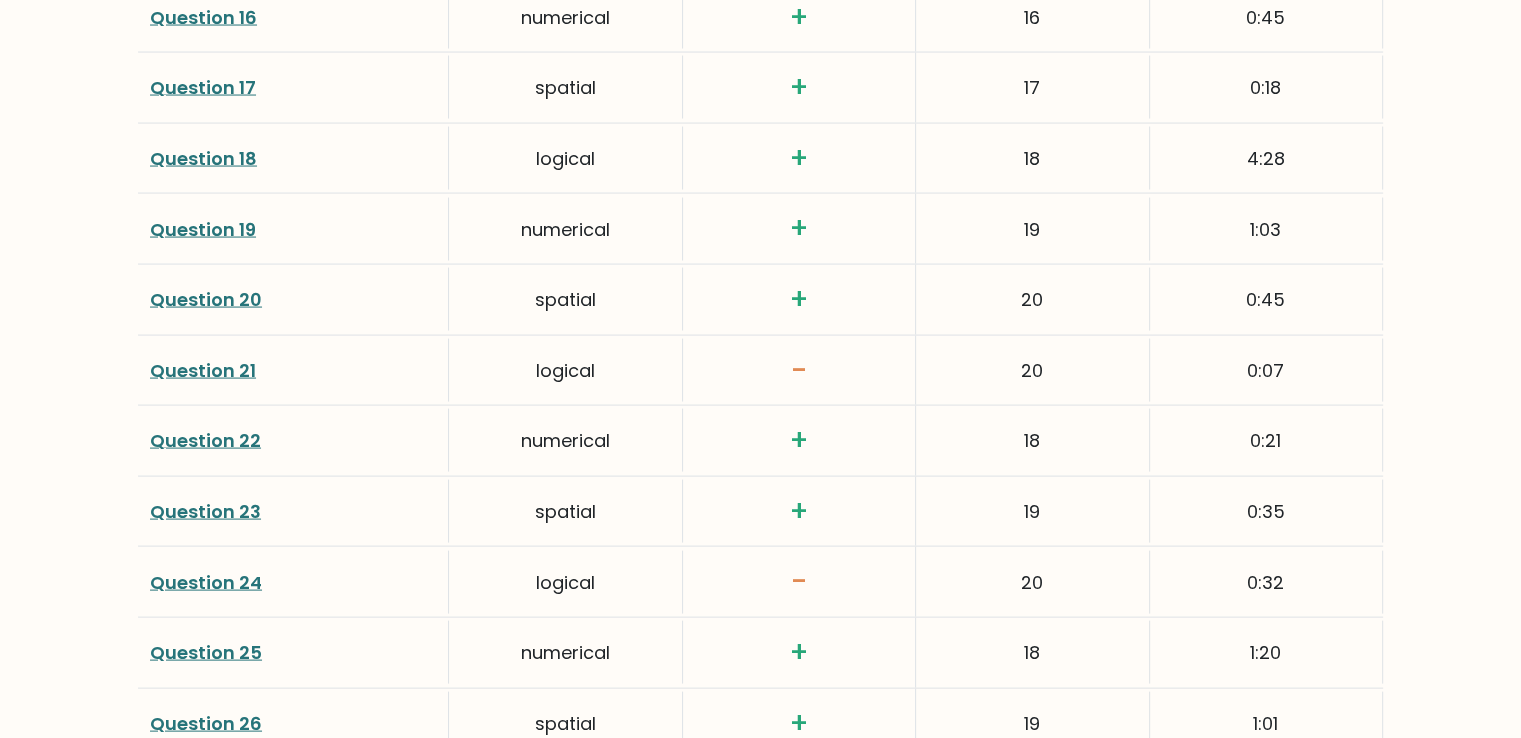 click on "Question 20" at bounding box center [206, 299] 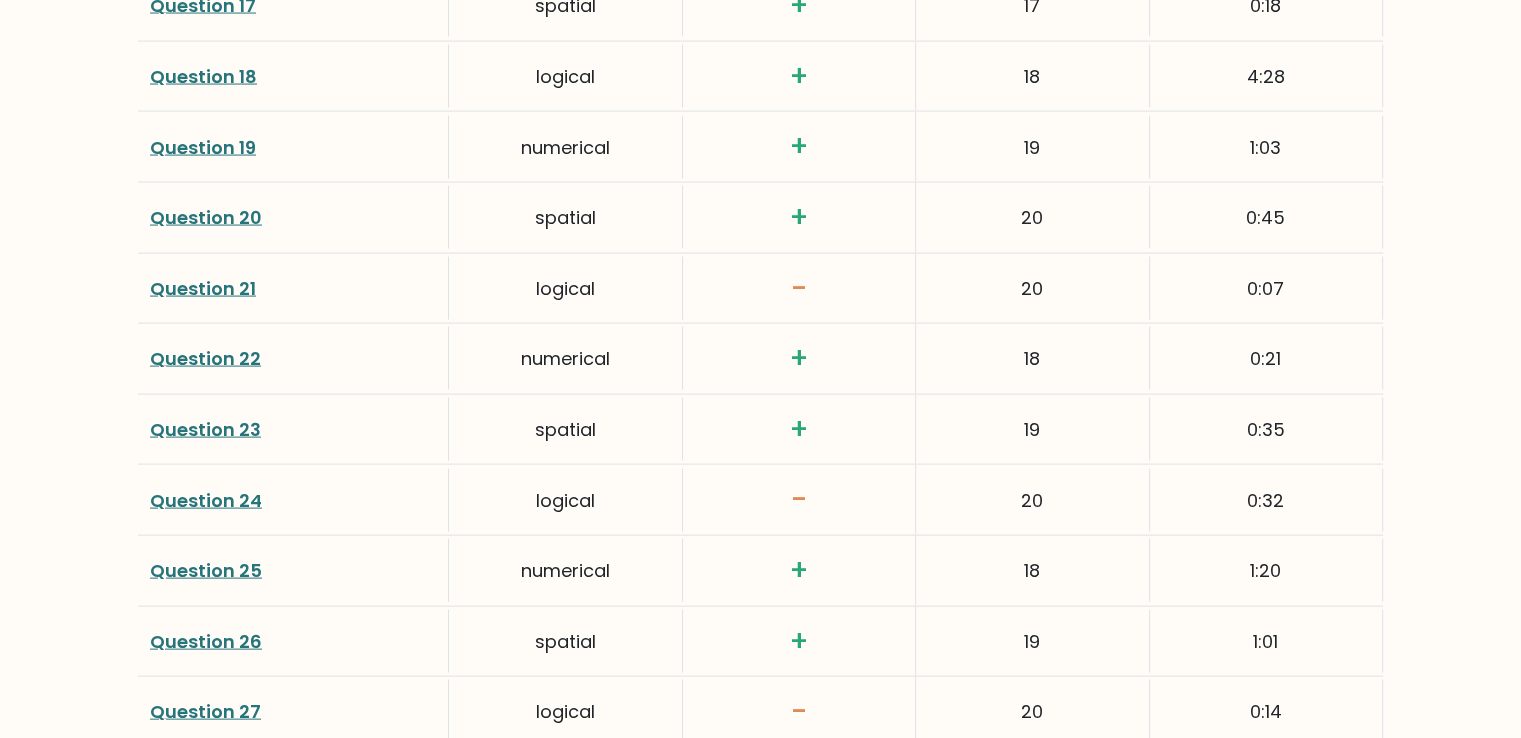 scroll, scrollTop: 4058, scrollLeft: 0, axis: vertical 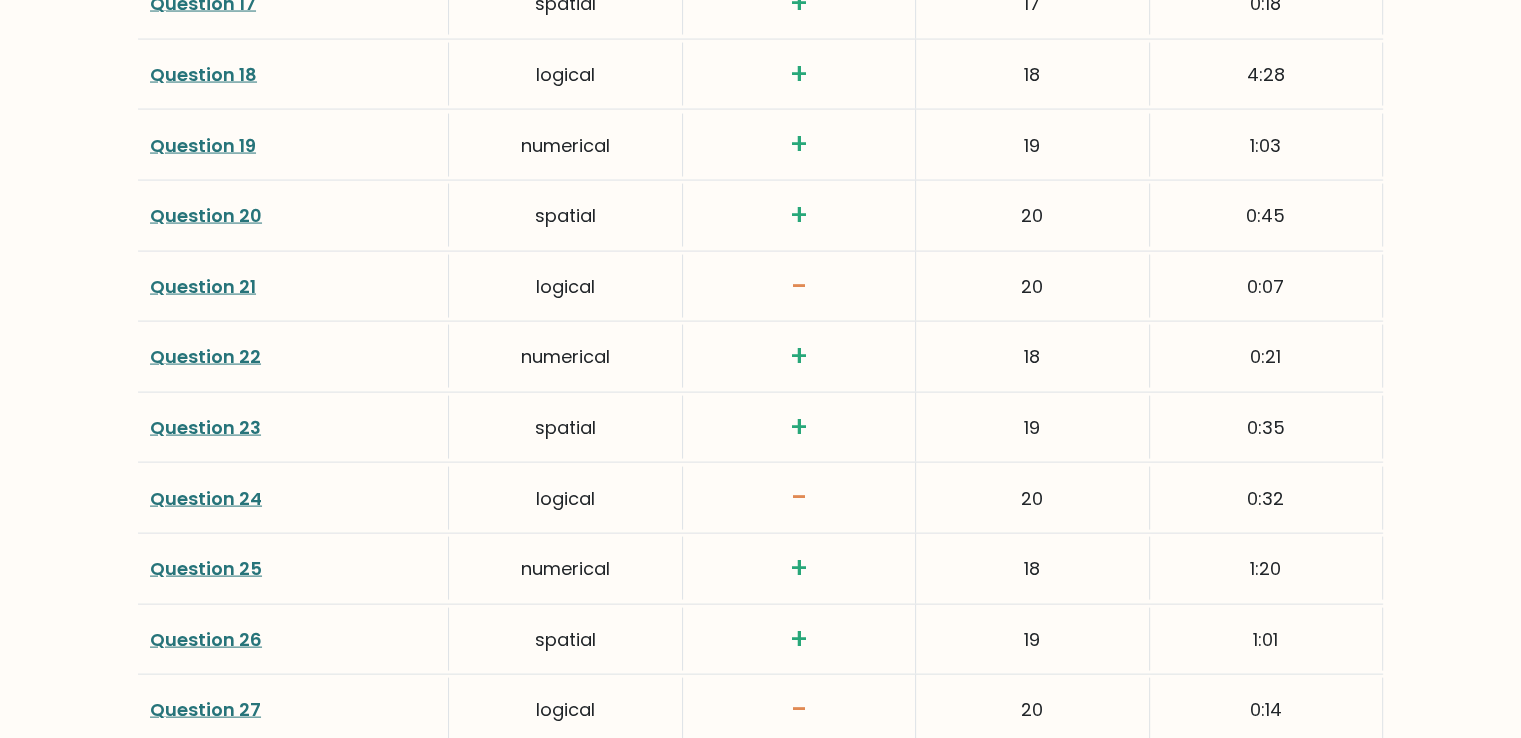 click on "Question 22" at bounding box center (205, 356) 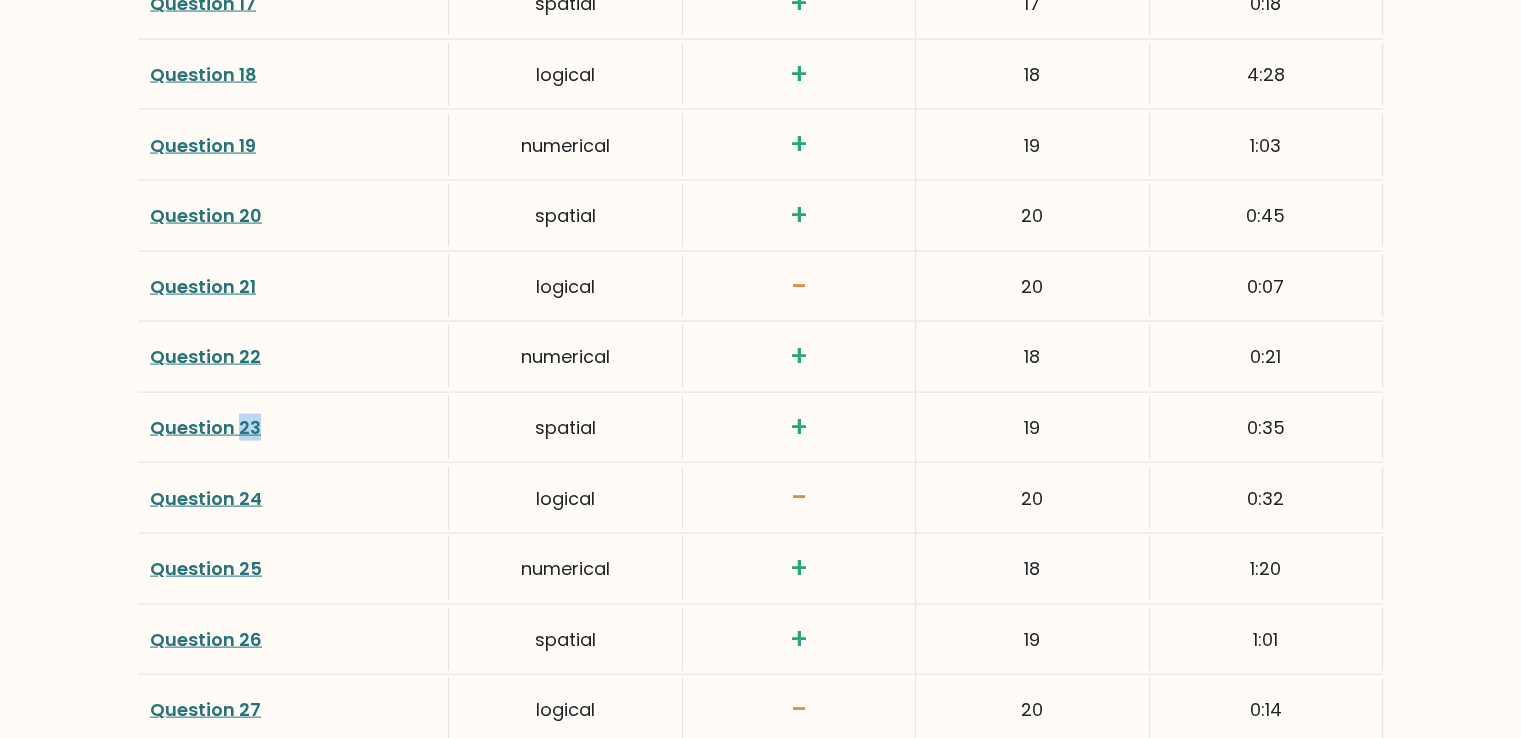 drag, startPoint x: 260, startPoint y: 432, endPoint x: 225, endPoint y: 421, distance: 36.687874 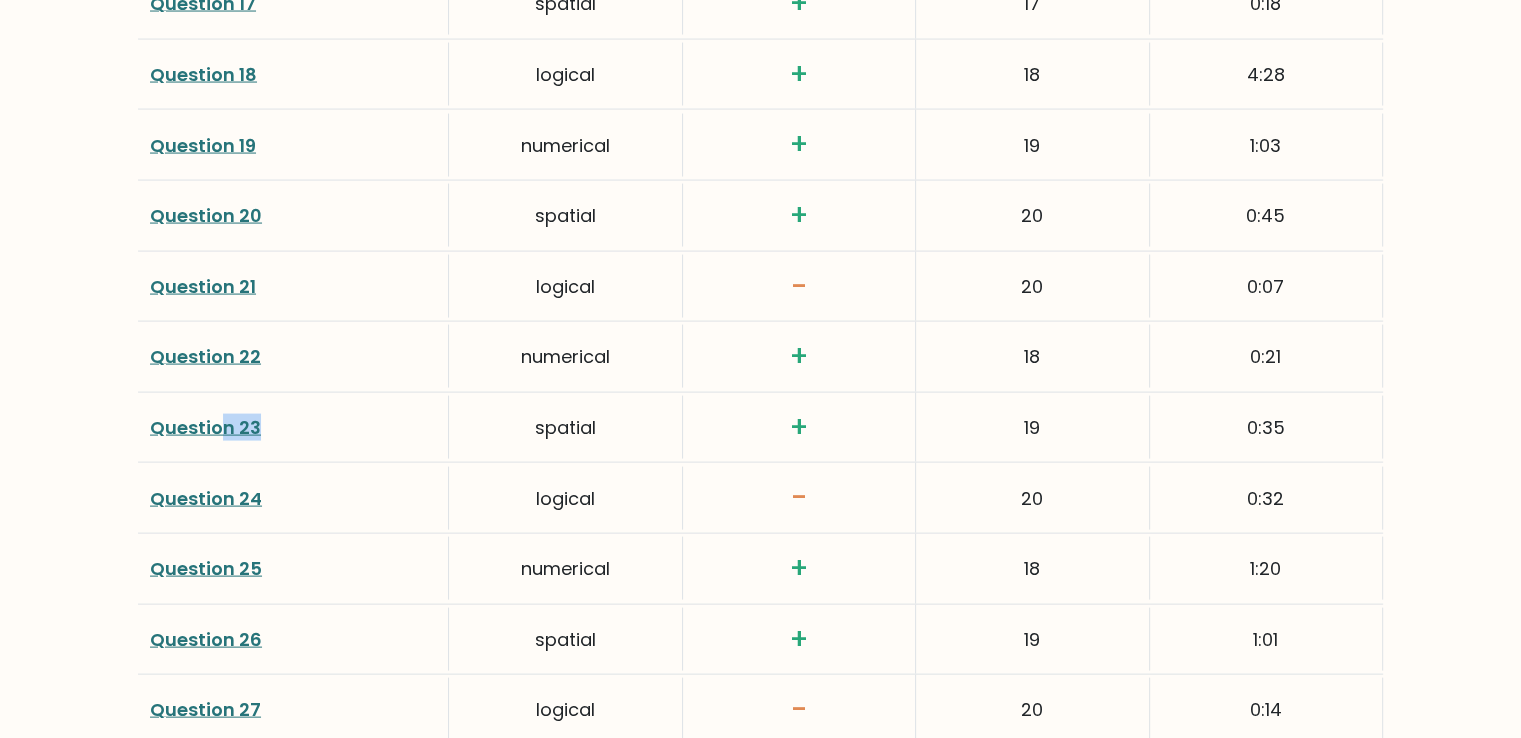 click on "Question 23" at bounding box center (205, 427) 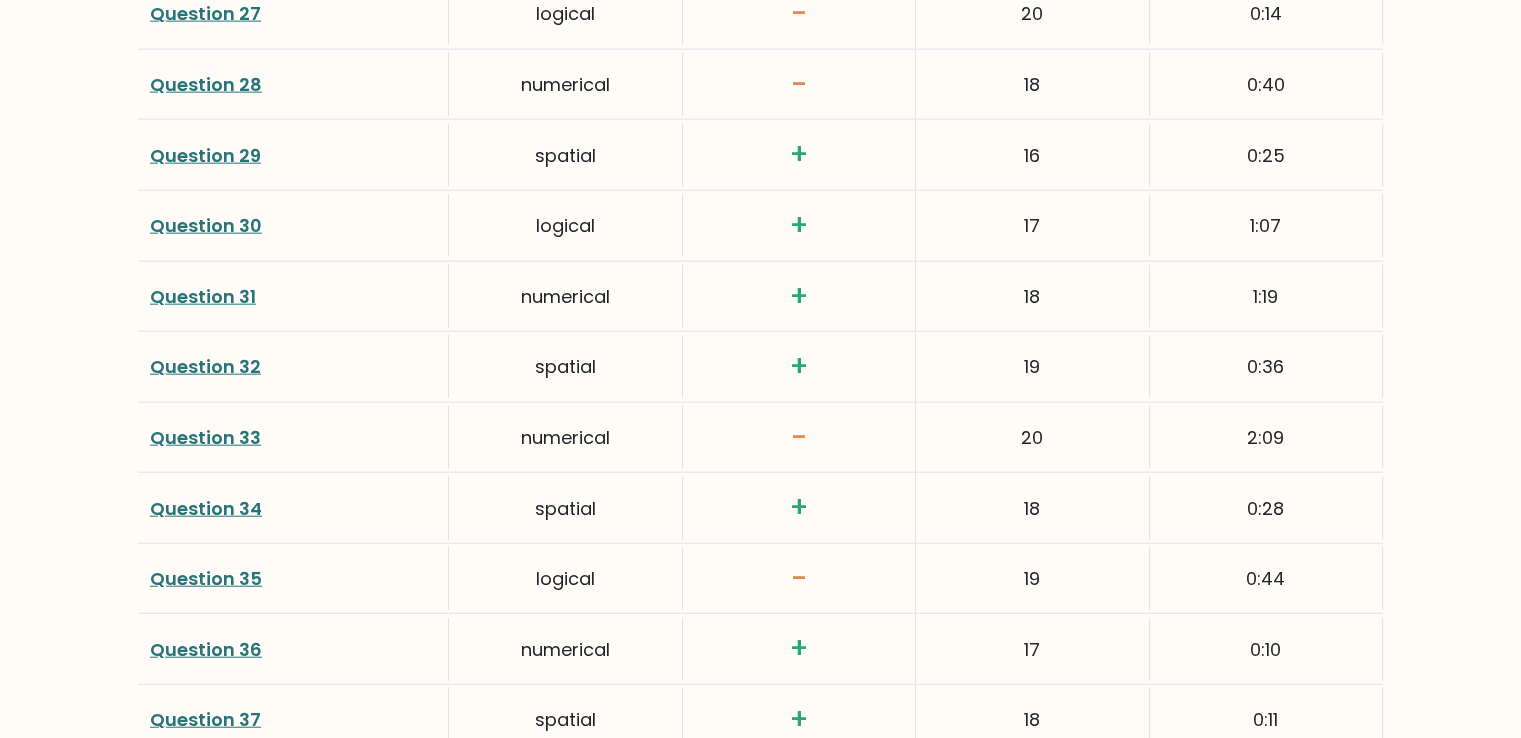 scroll, scrollTop: 4755, scrollLeft: 0, axis: vertical 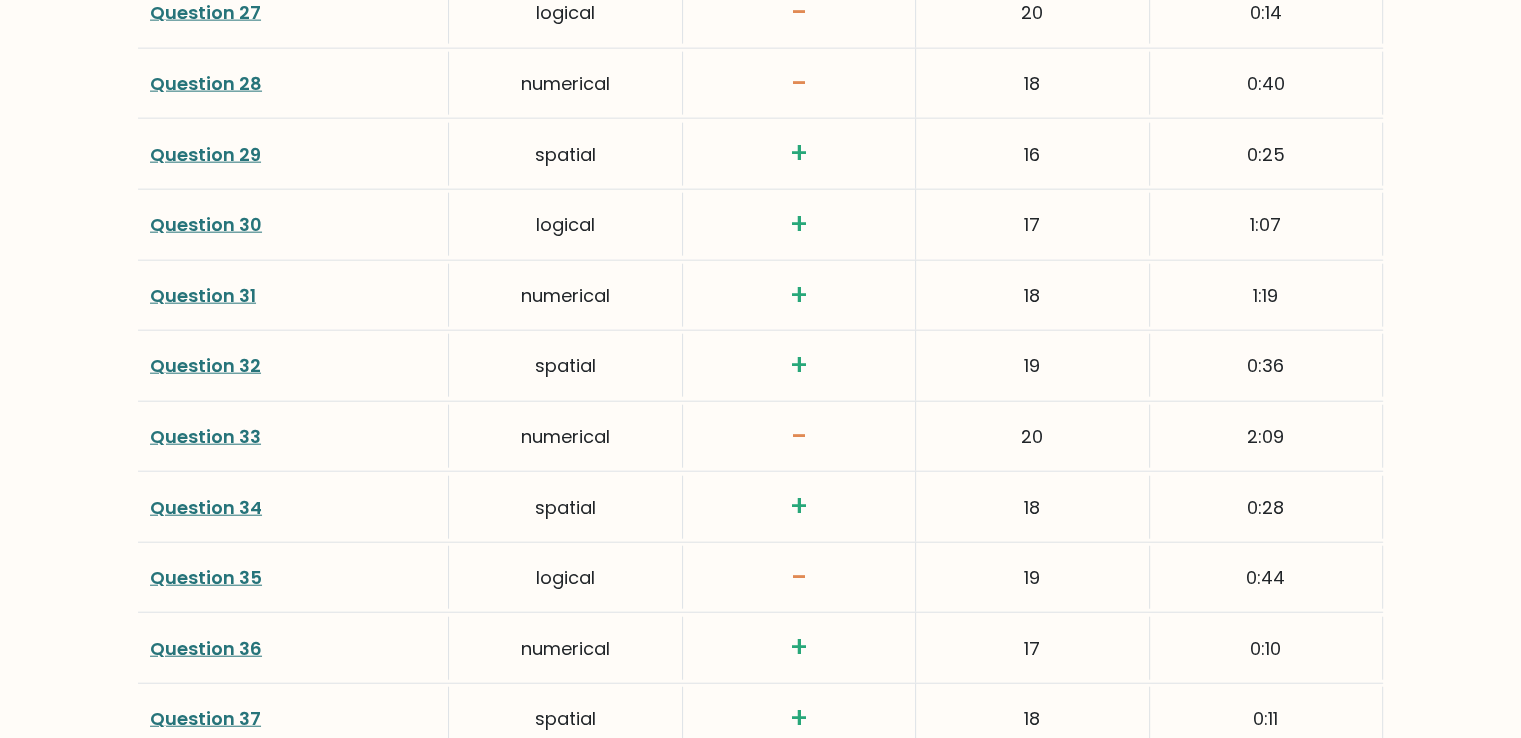 click on "Question 31" at bounding box center (203, 295) 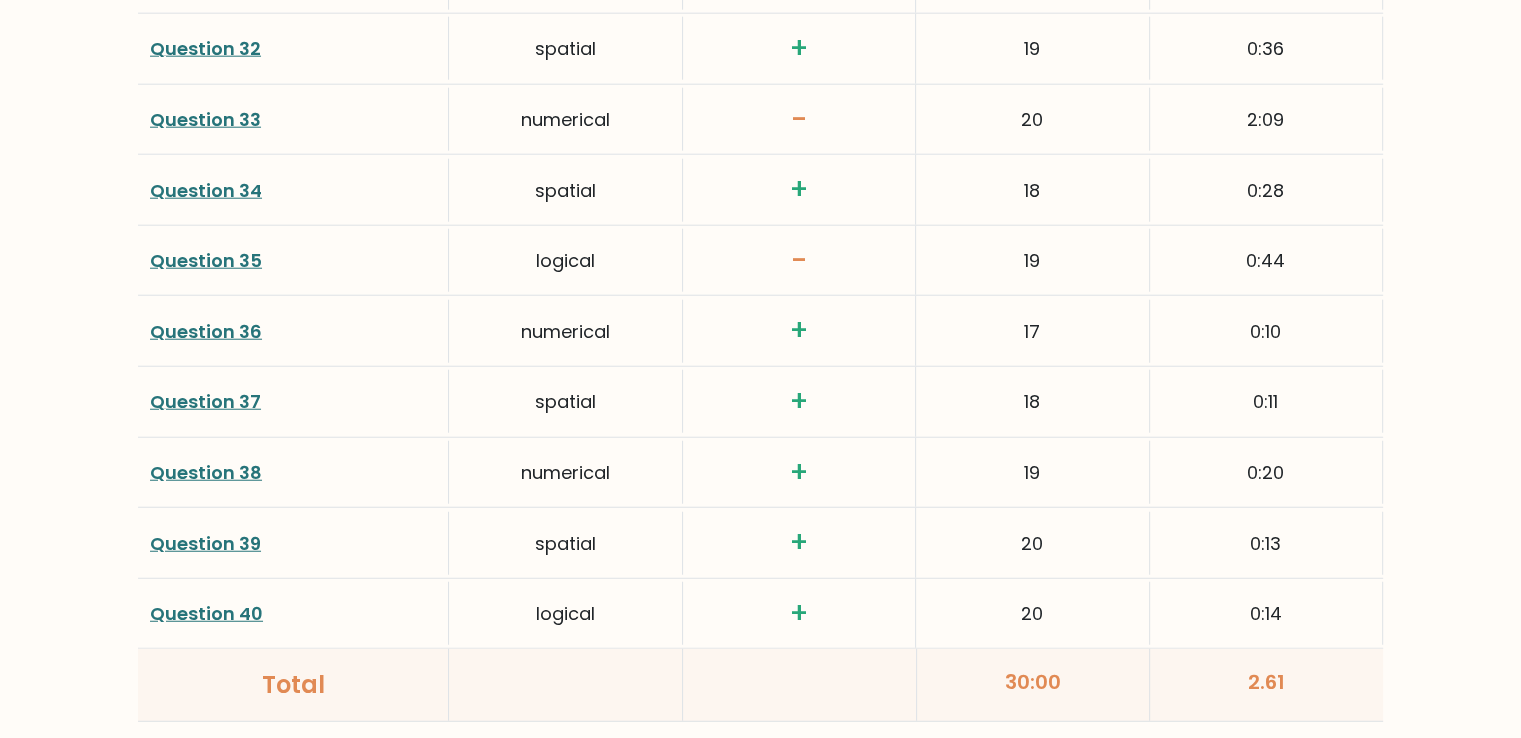 scroll, scrollTop: 5283, scrollLeft: 0, axis: vertical 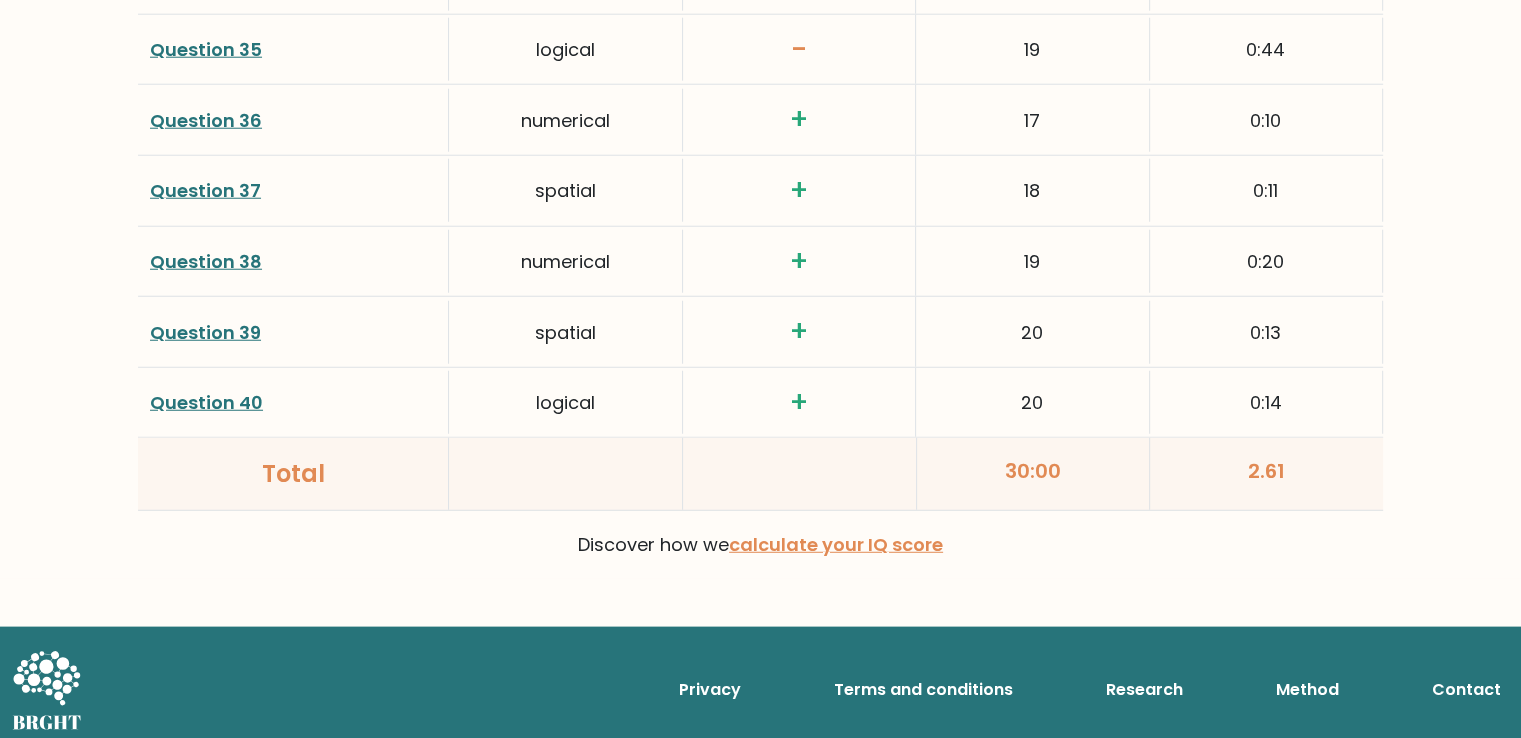 click on "Question 38" at bounding box center (206, 261) 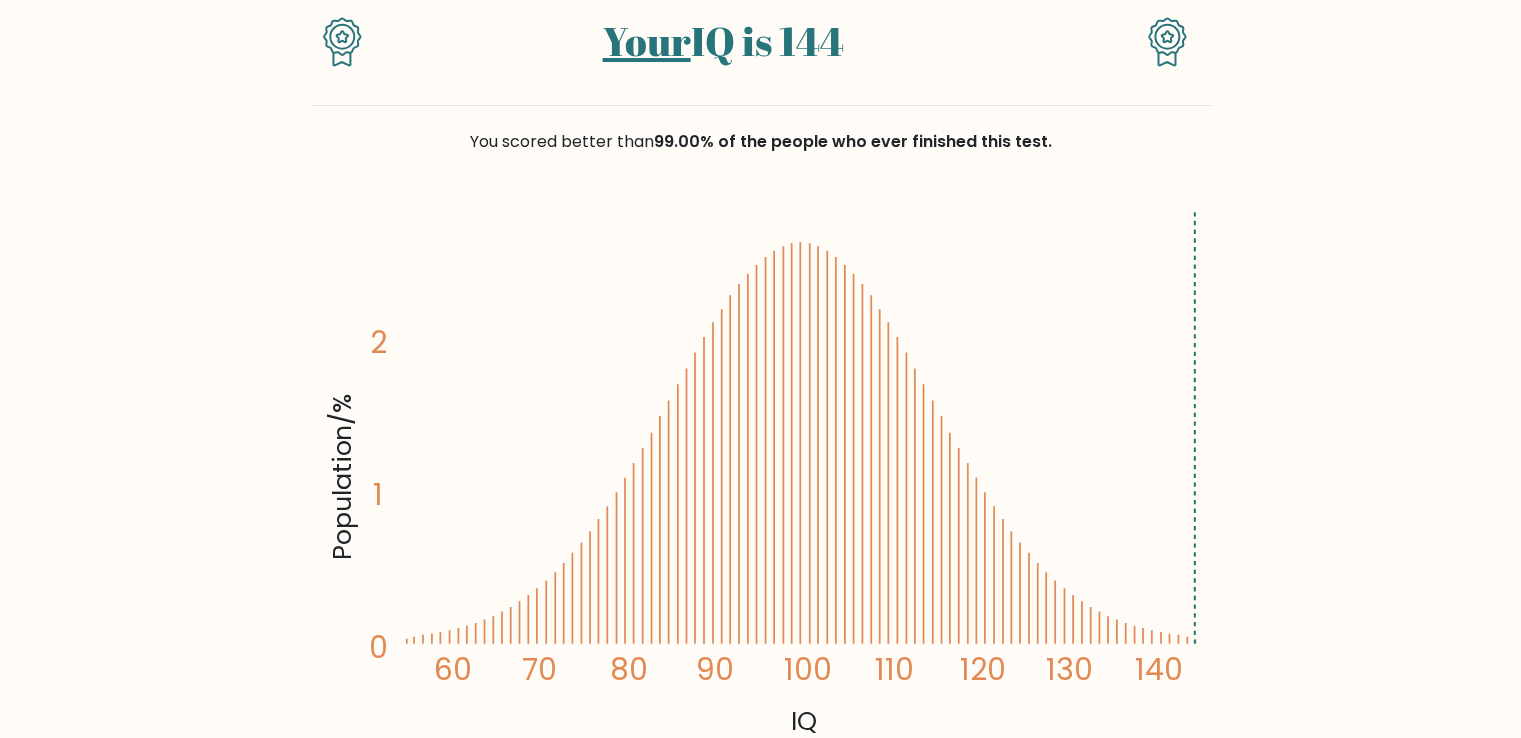 scroll, scrollTop: 0, scrollLeft: 0, axis: both 